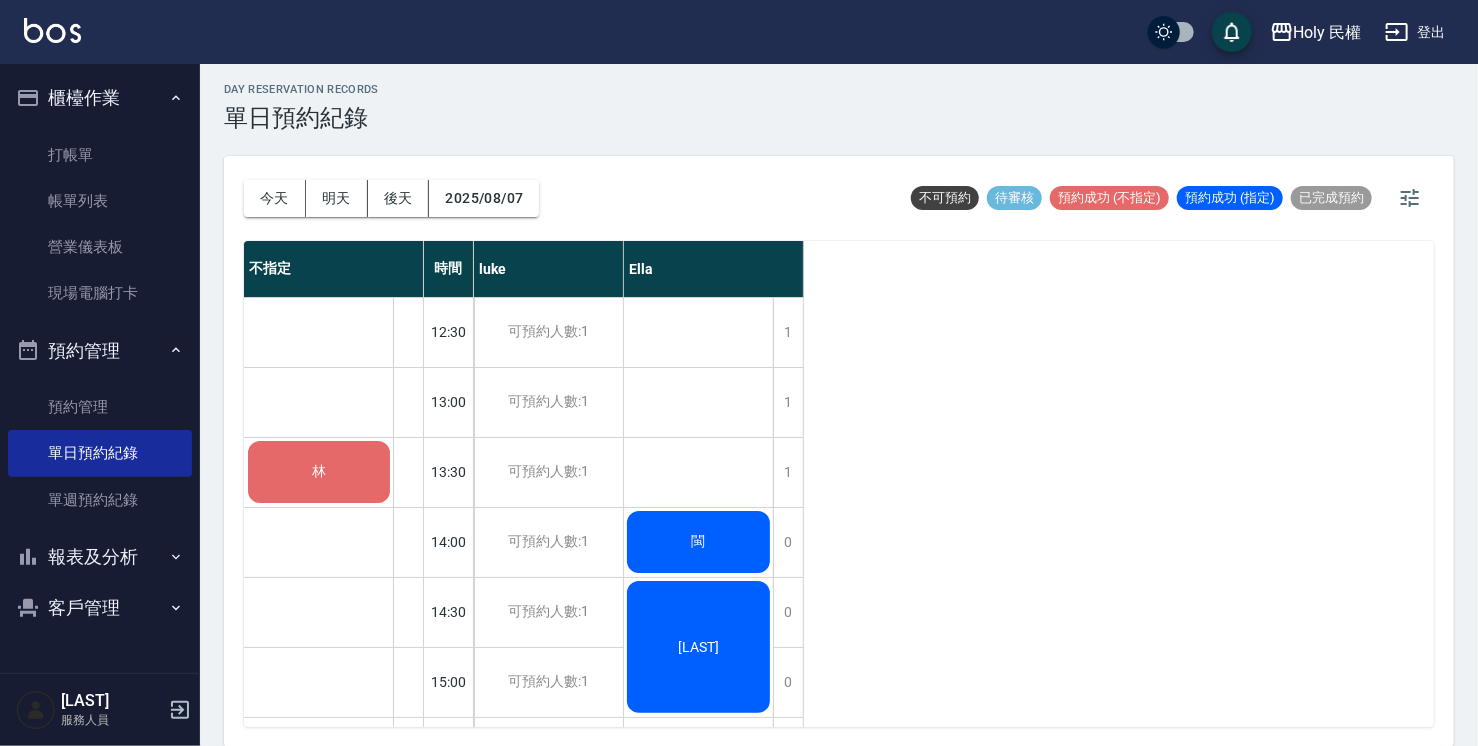 scroll, scrollTop: 5, scrollLeft: 0, axis: vertical 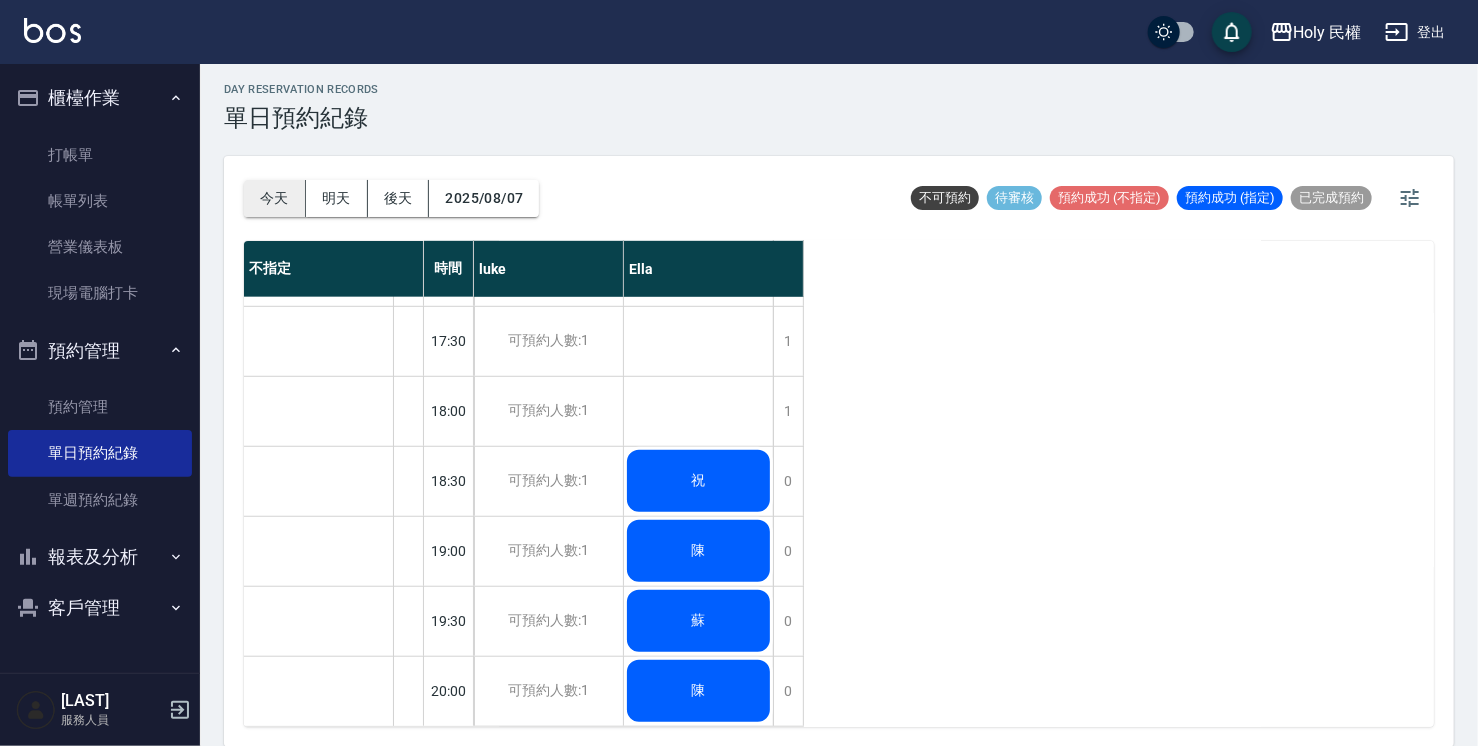 click on "今天" at bounding box center [275, 198] 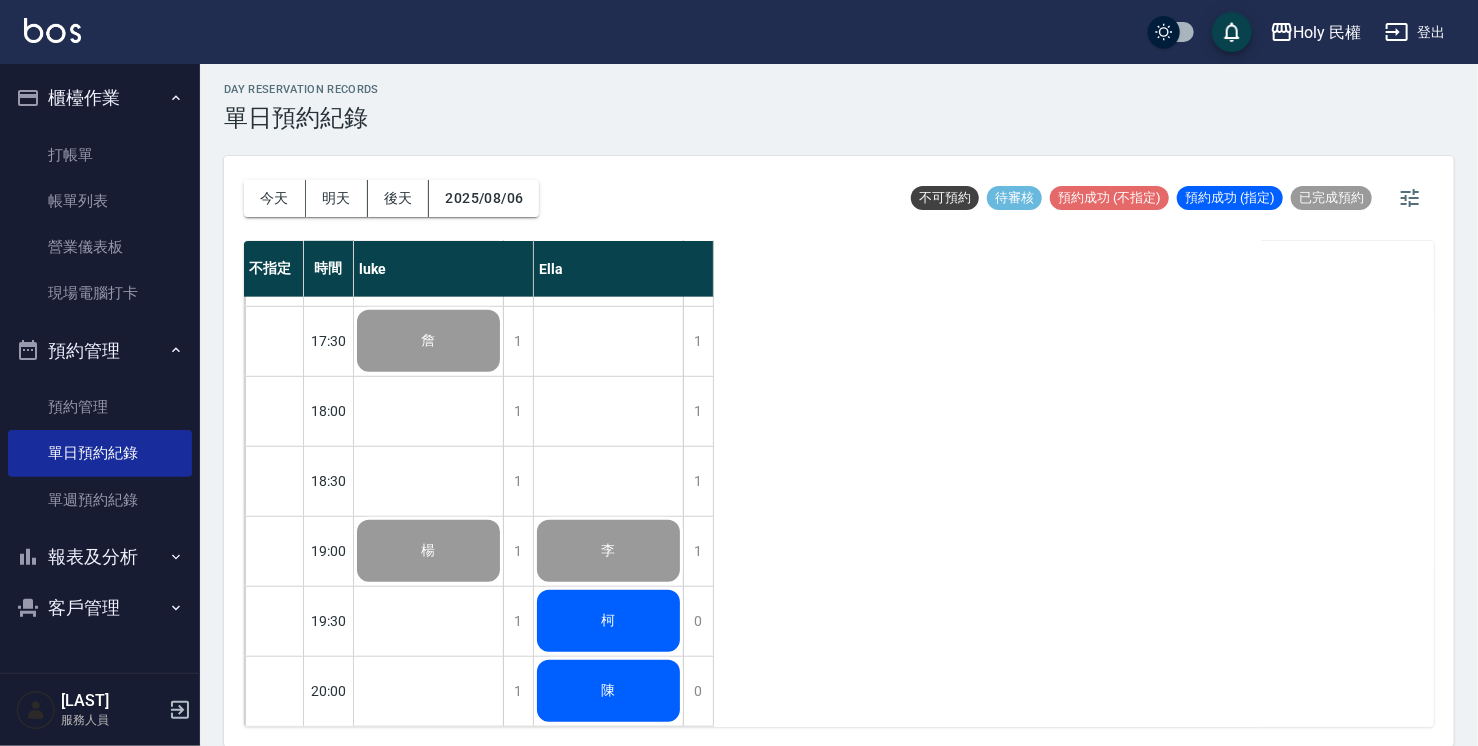 click on "柯" at bounding box center [428, 341] 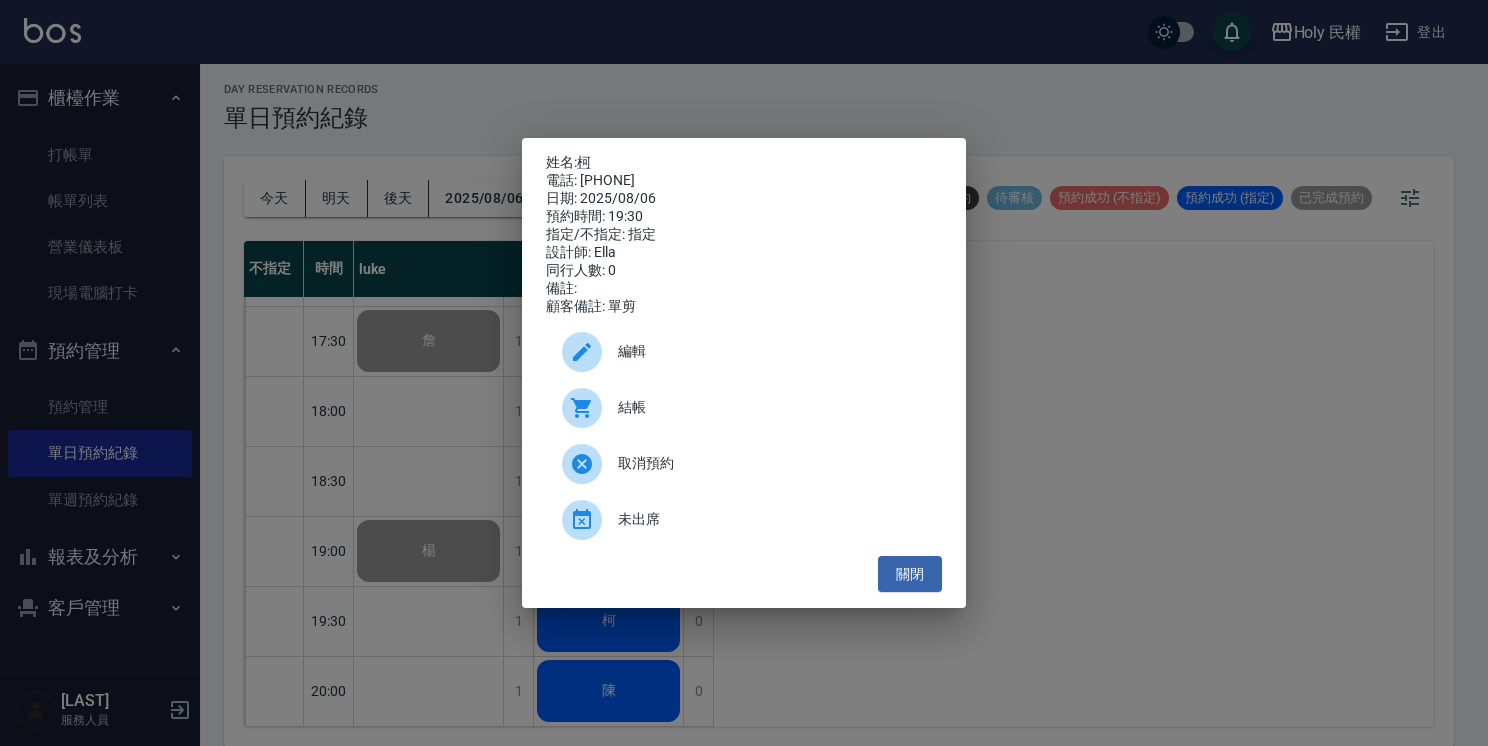 click on "姓名:  [LAST] 電話: [PHONE] 日期: 2025/08/06 預約時間: 19:30 指定/不指定: 指定 設計師: Ella 同行人數: 0 備註:  顧客備註: 單剪  編輯 結帳 取消預約 未出席 關閉" at bounding box center [744, 373] 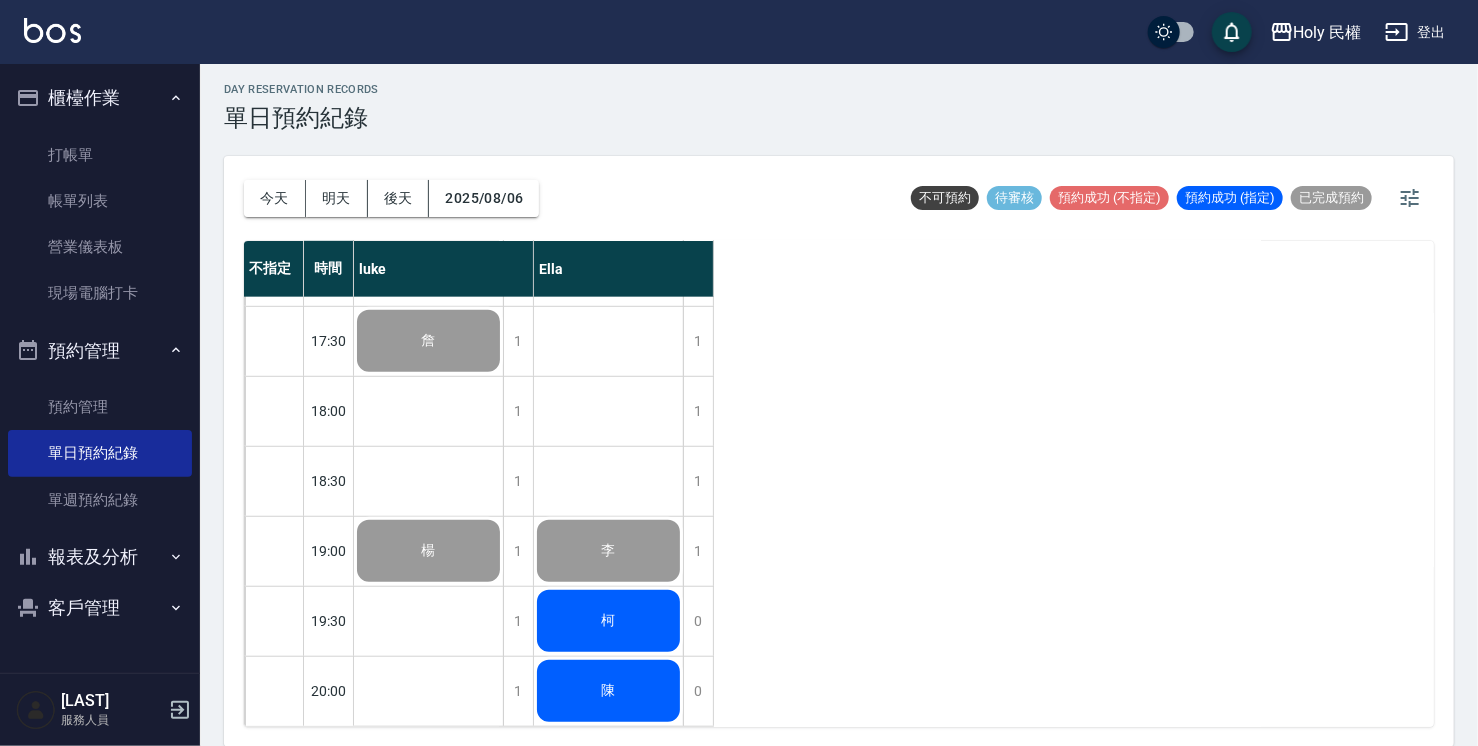click on "柯" at bounding box center (429, 341) 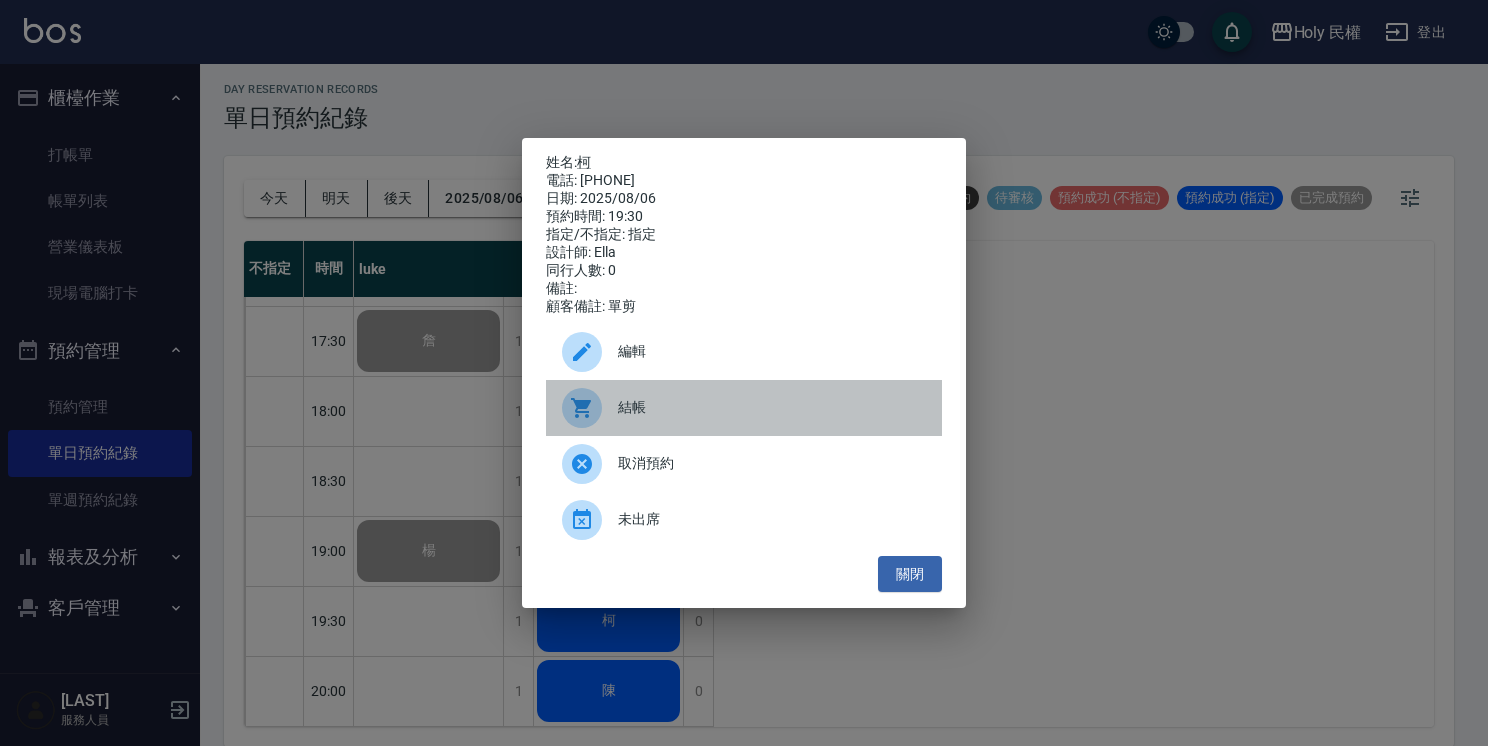 click at bounding box center [590, 408] 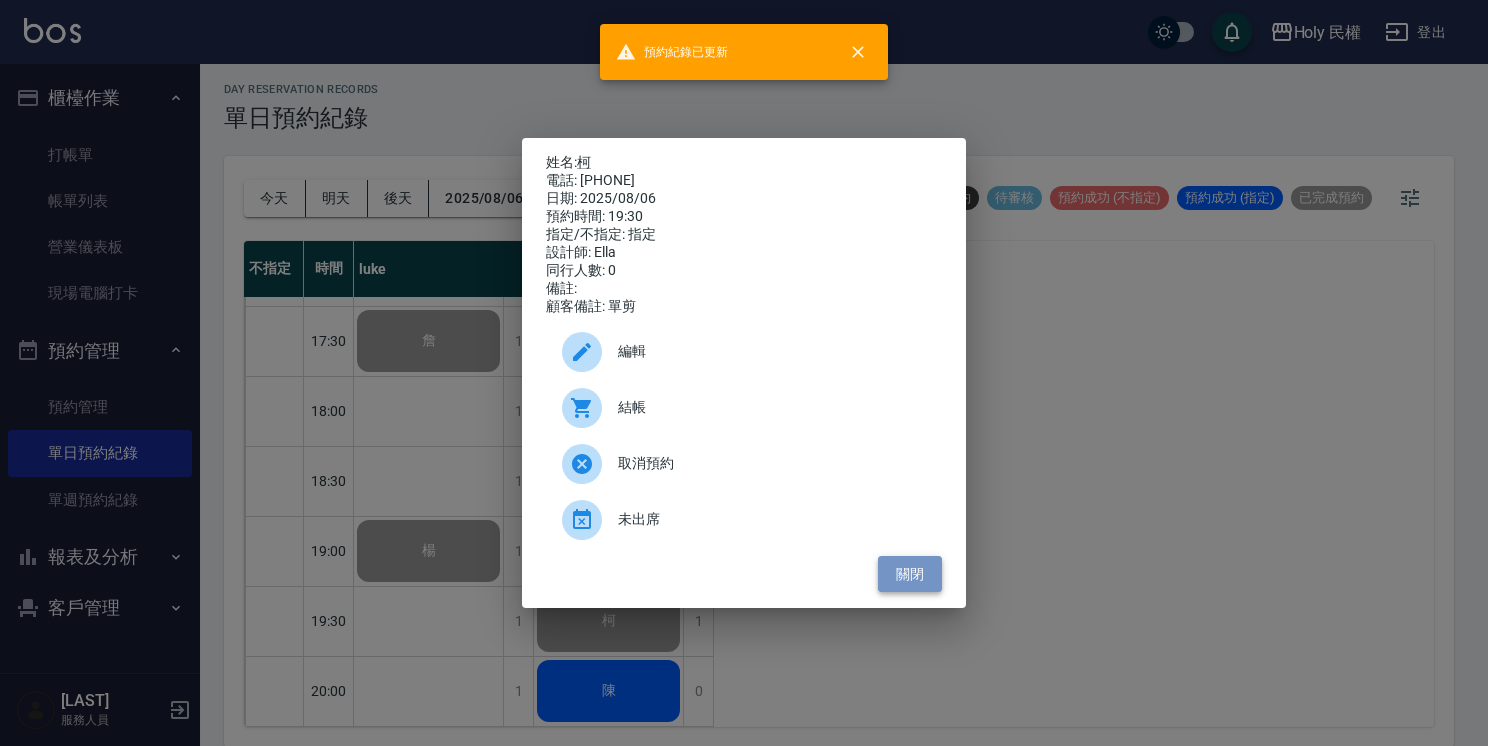 click on "關閉" at bounding box center [910, 574] 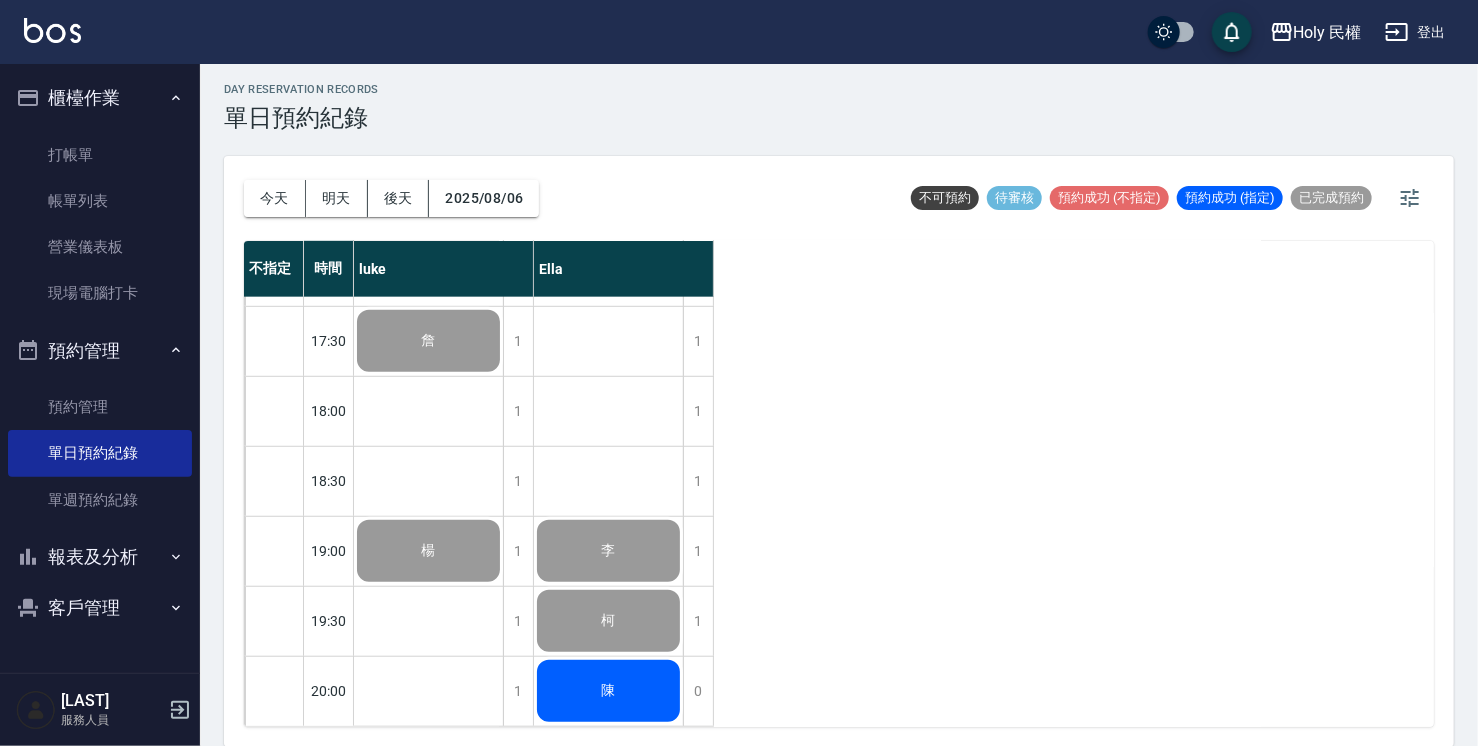 click on "陳" at bounding box center (428, 341) 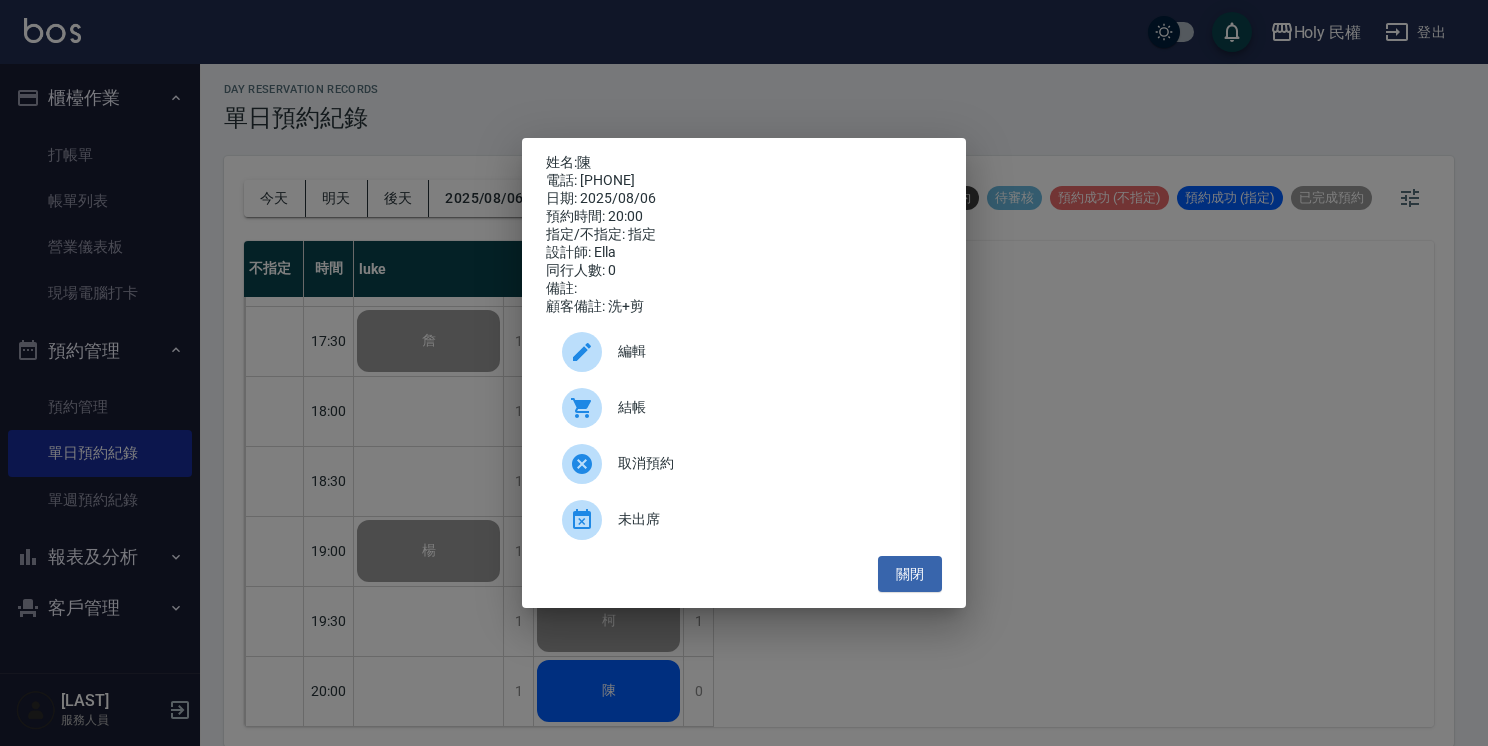 click on "結帳" at bounding box center [772, 407] 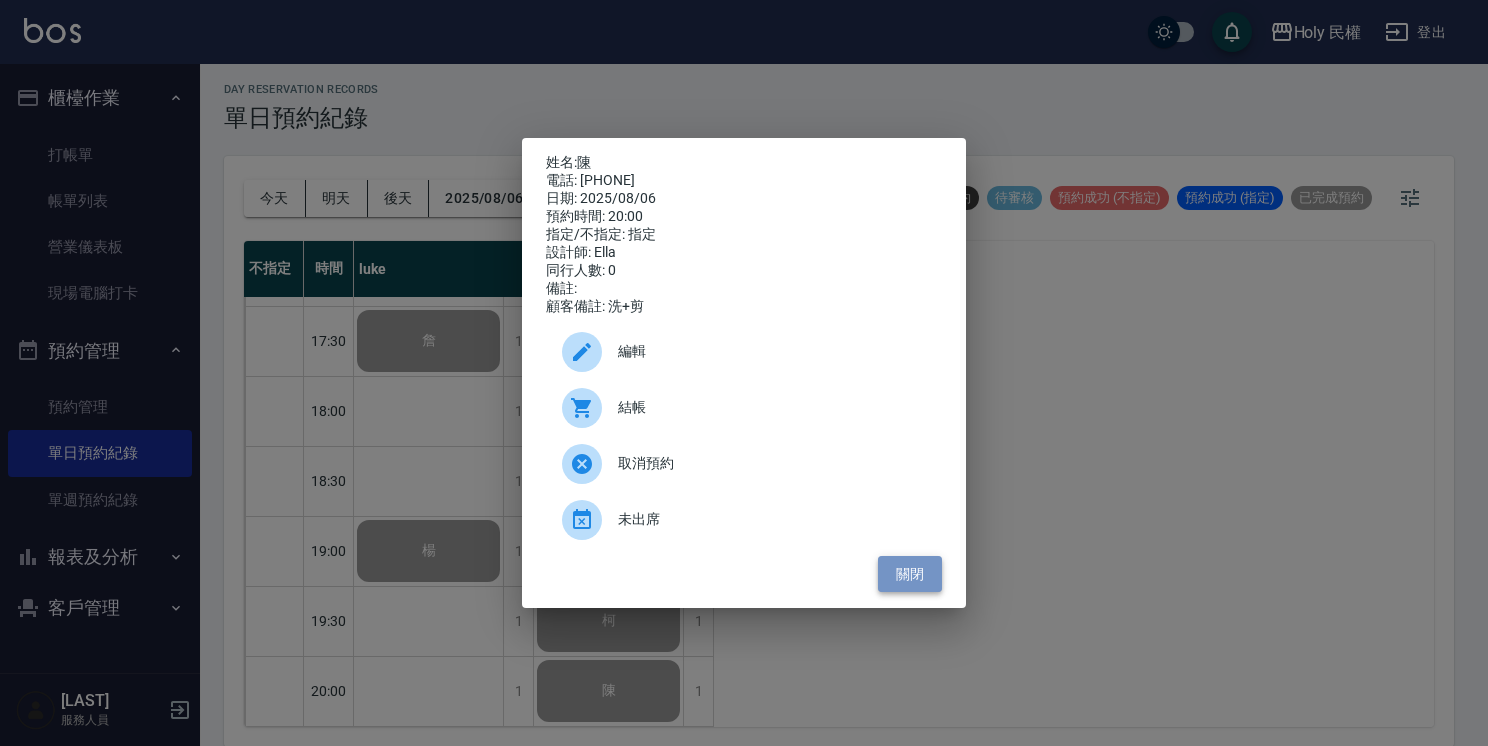 click on "關閉" at bounding box center [910, 574] 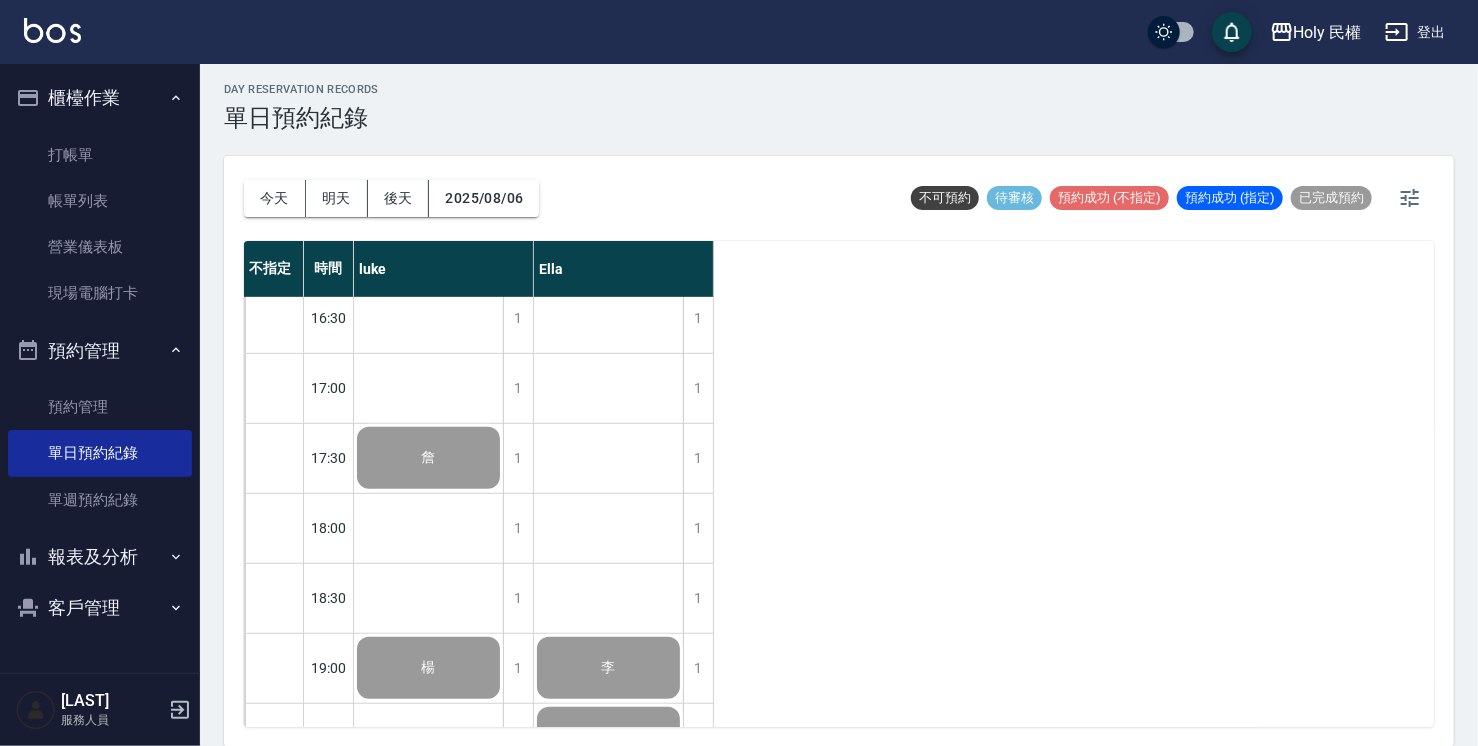 scroll, scrollTop: 705, scrollLeft: 0, axis: vertical 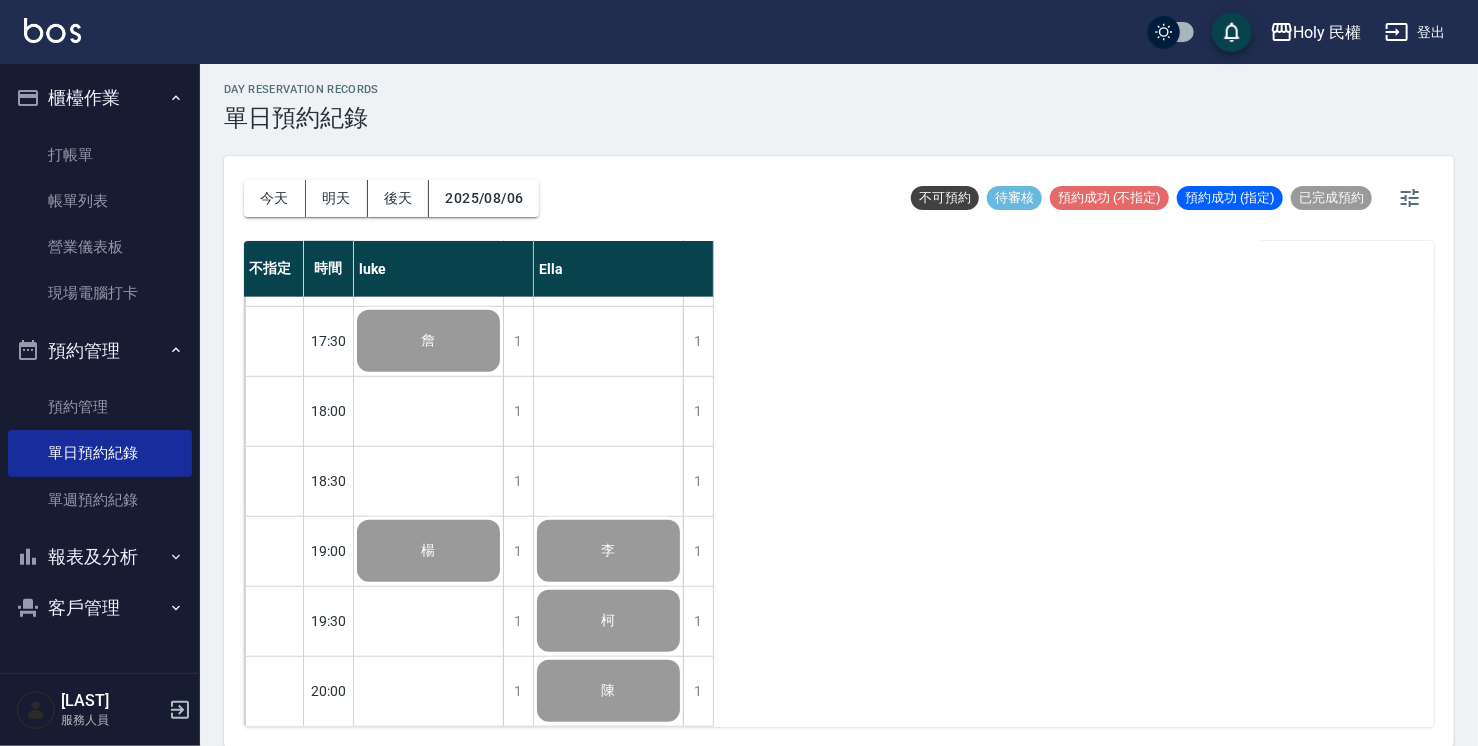 drag, startPoint x: 113, startPoint y: 198, endPoint x: 656, endPoint y: 487, distance: 615.11786 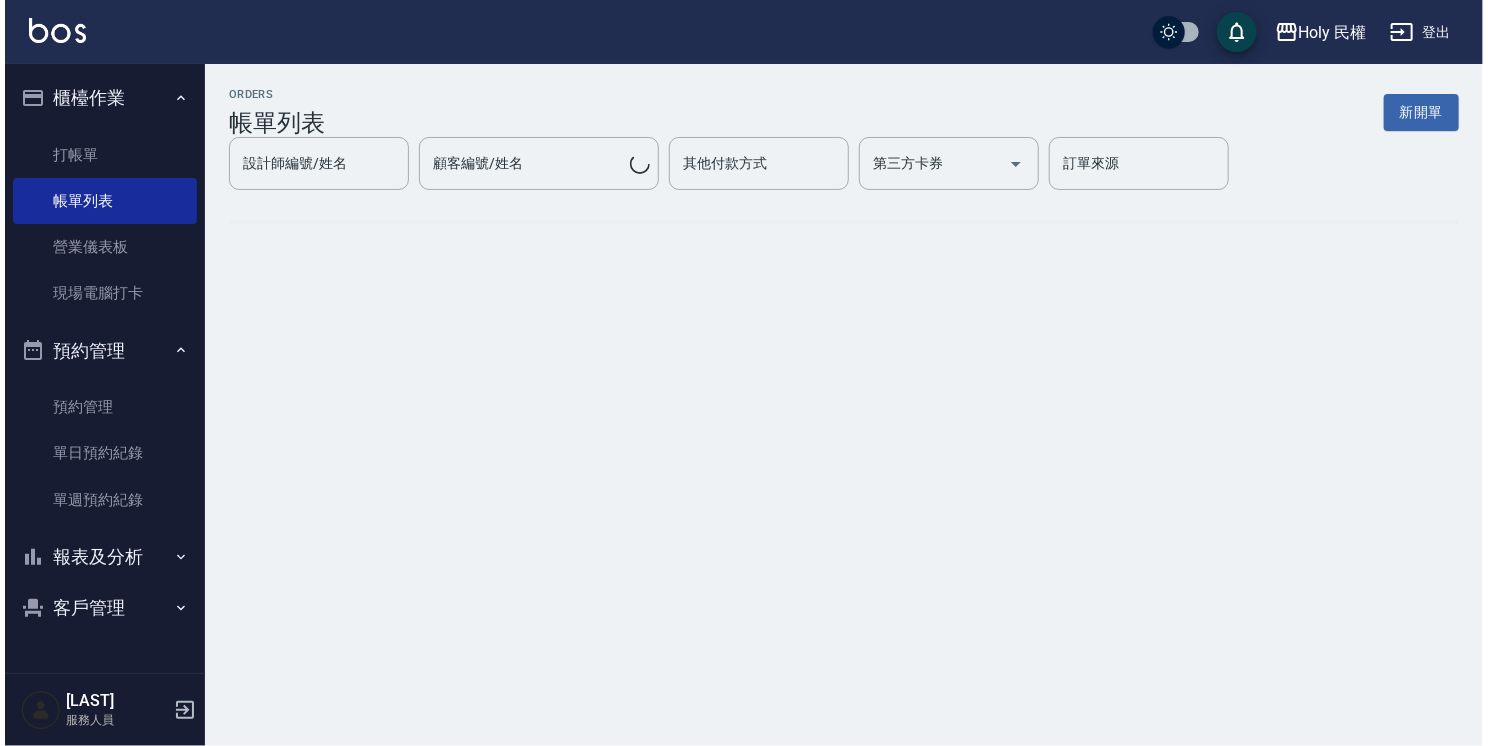 scroll, scrollTop: 0, scrollLeft: 0, axis: both 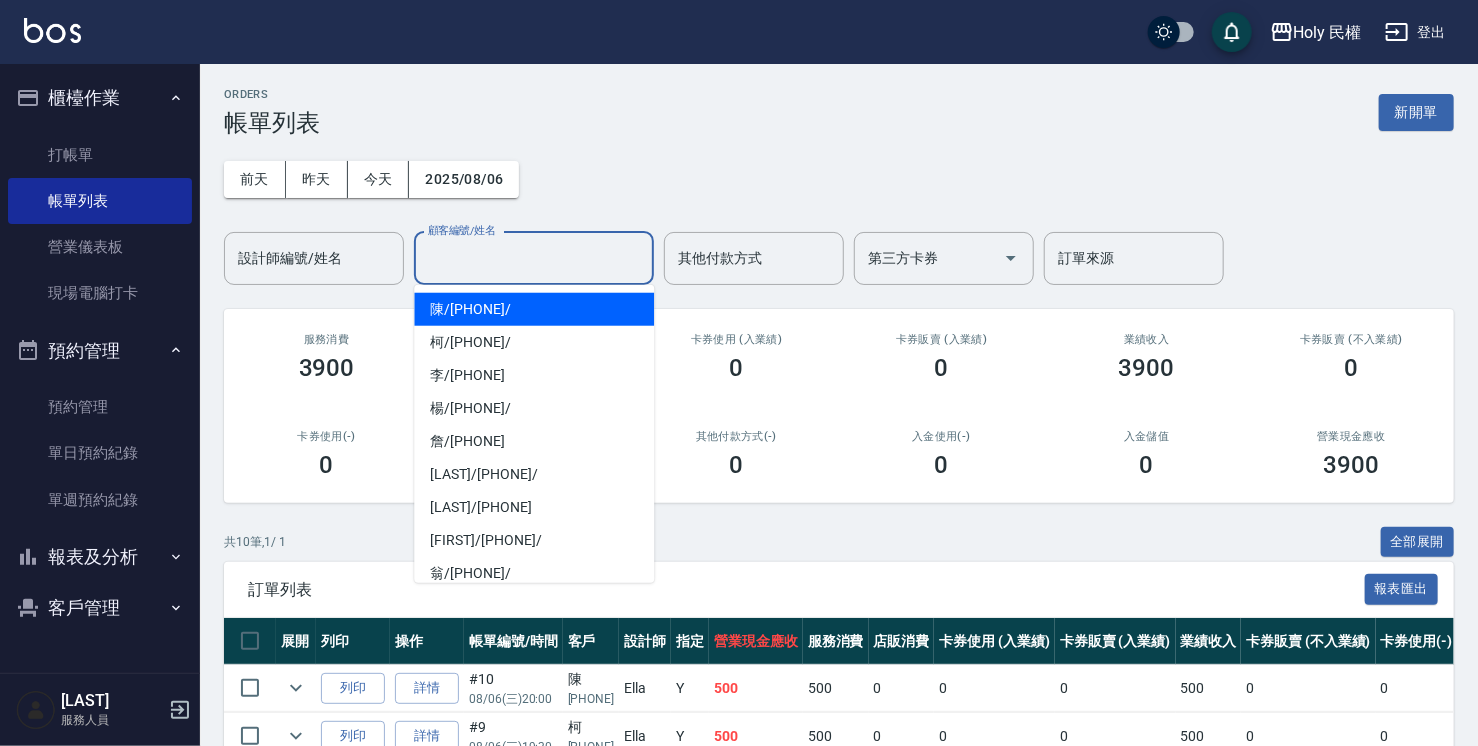 click on "顧客編號/姓名" at bounding box center [534, 258] 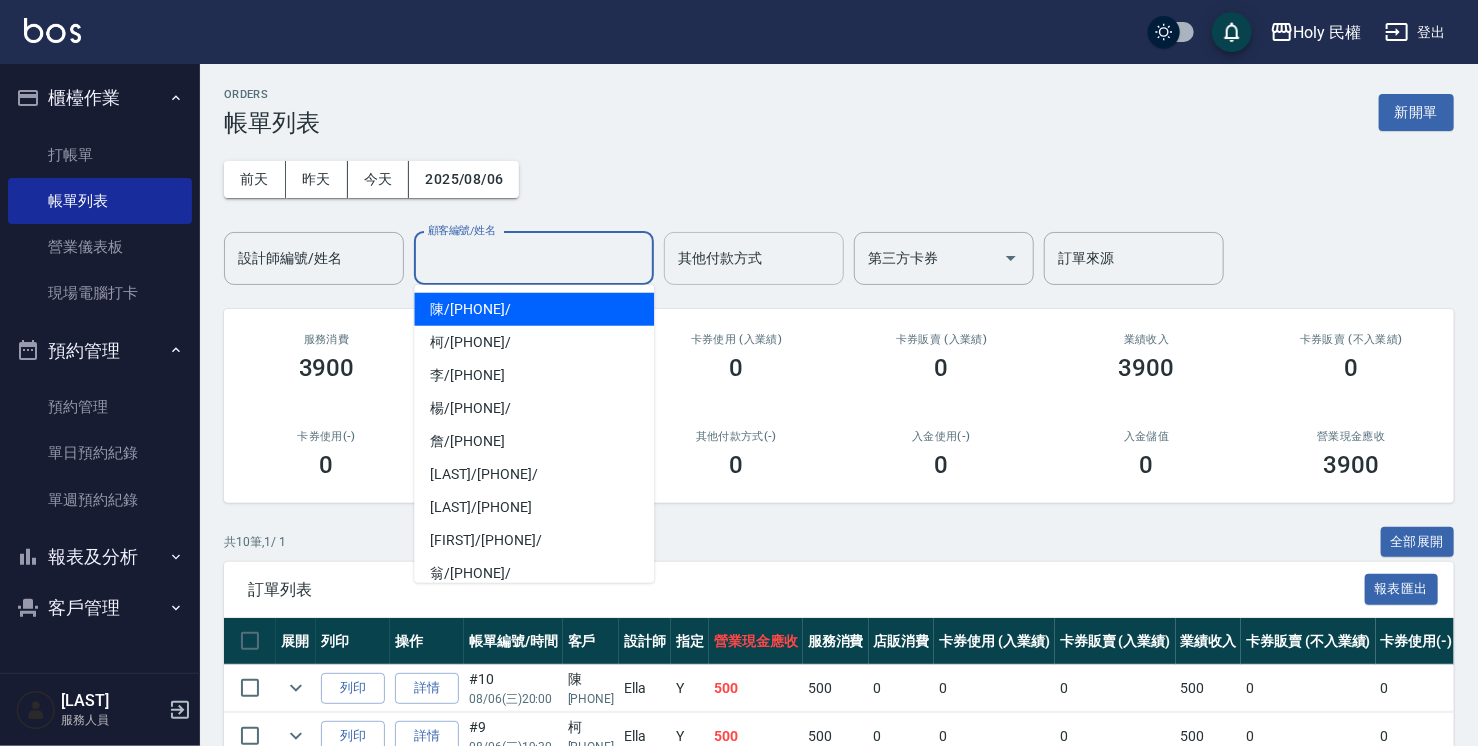 click on "其他付款方式" at bounding box center [754, 258] 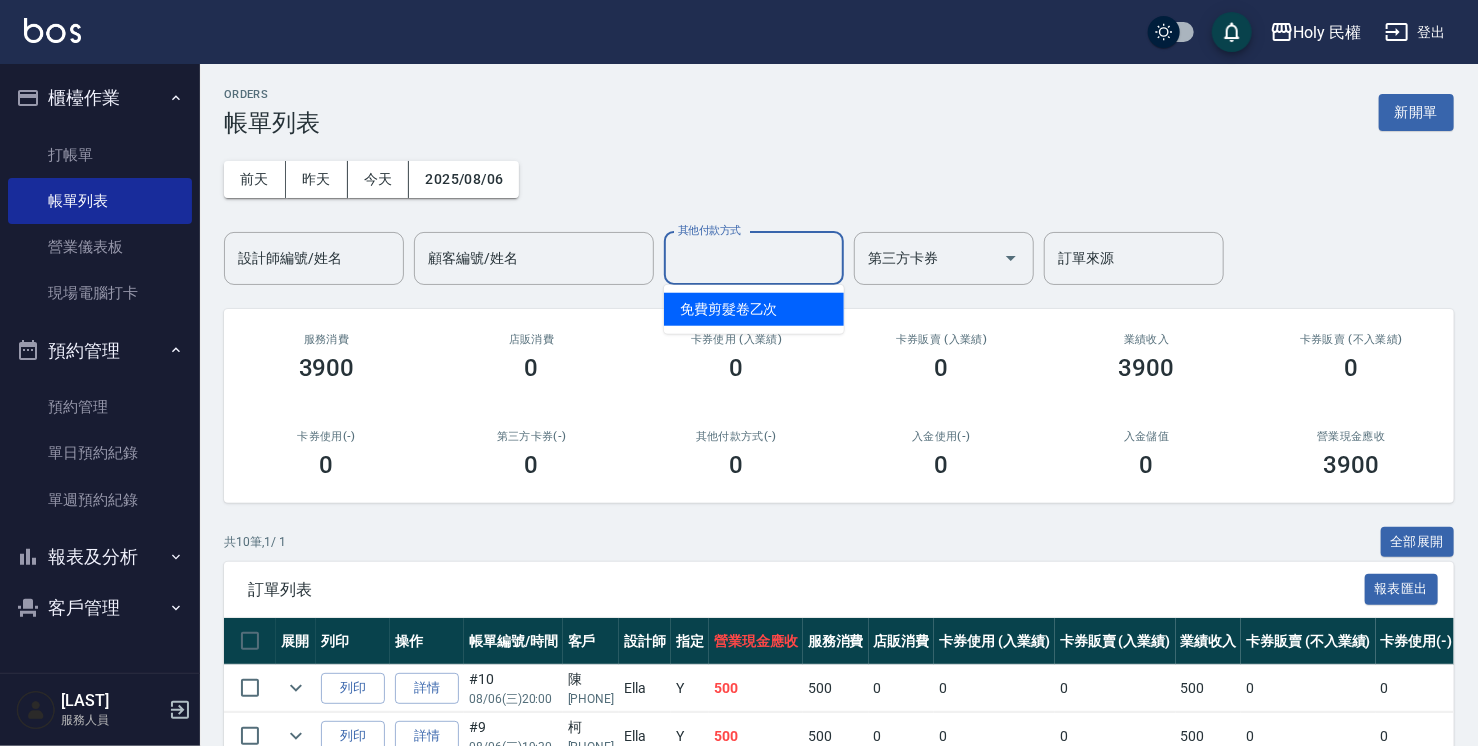 click on "其他付款方式" at bounding box center [754, 258] 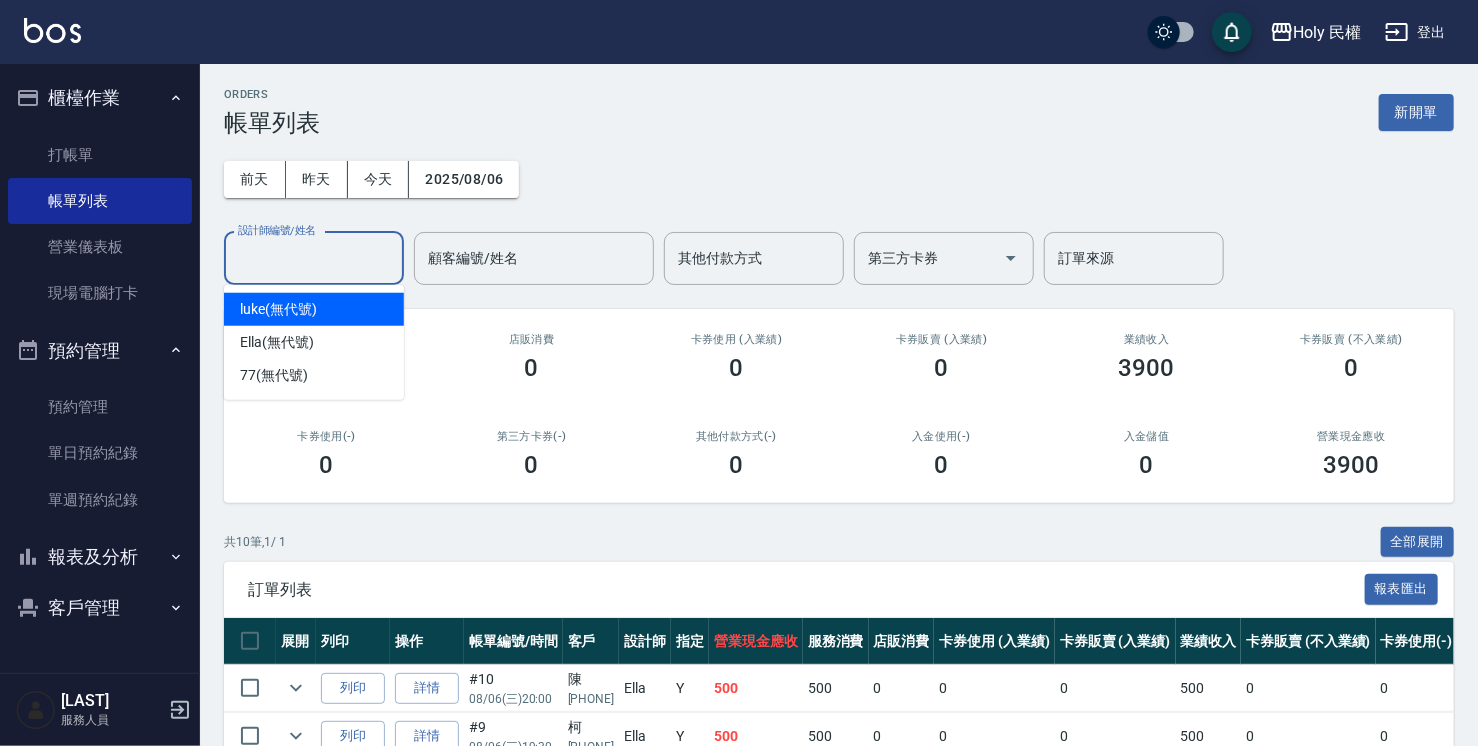 click on "設計師編號/姓名" at bounding box center [314, 258] 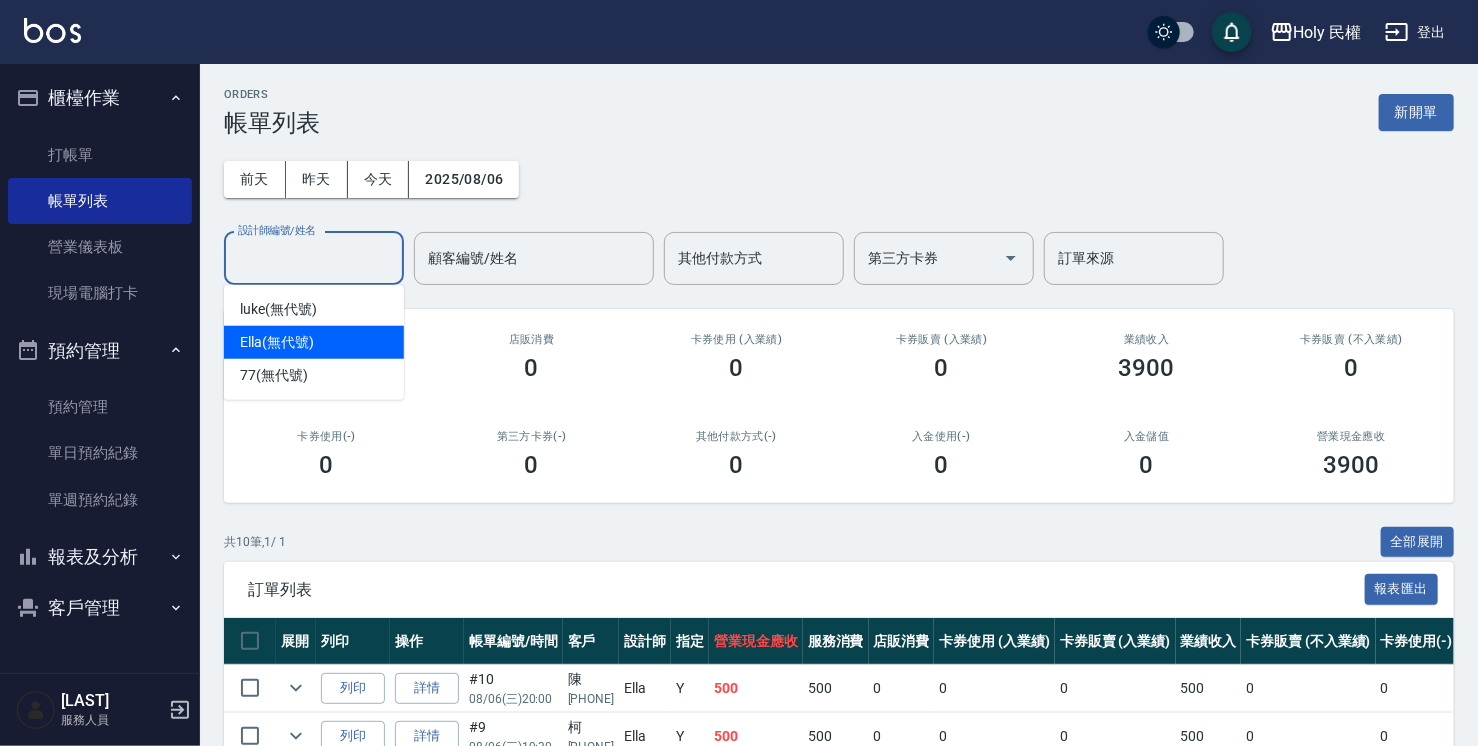 click on "Ella (無代號)" at bounding box center (314, 342) 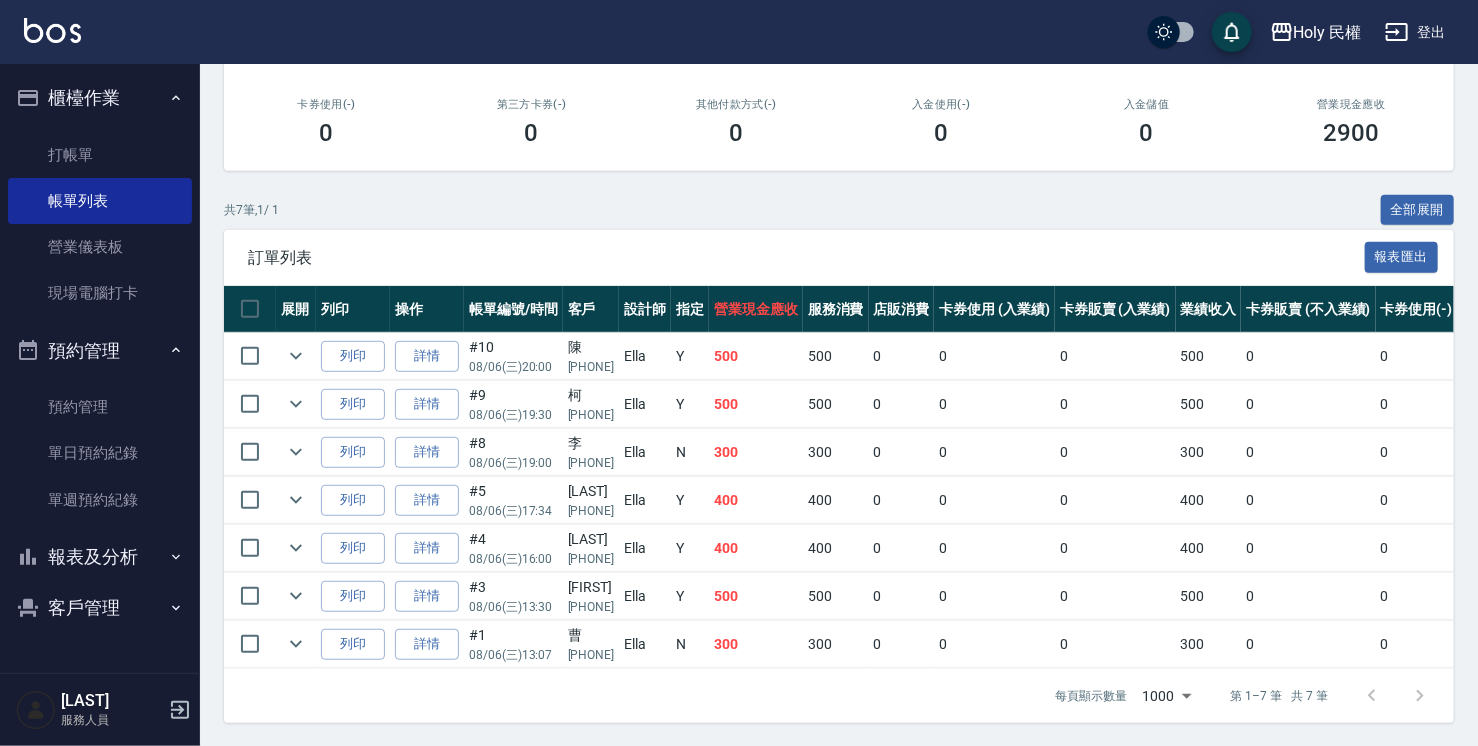scroll, scrollTop: 344, scrollLeft: 0, axis: vertical 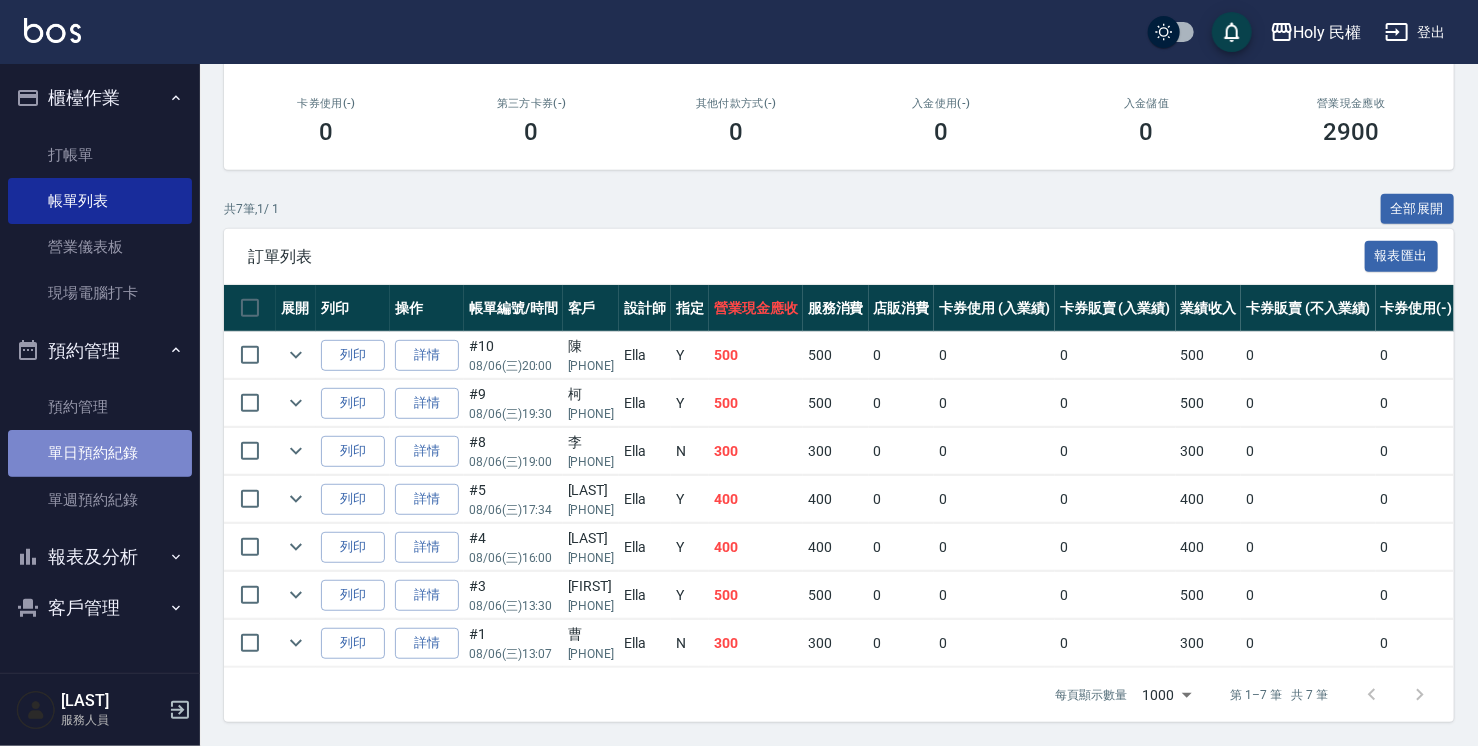 click on "單日預約紀錄" at bounding box center [100, 453] 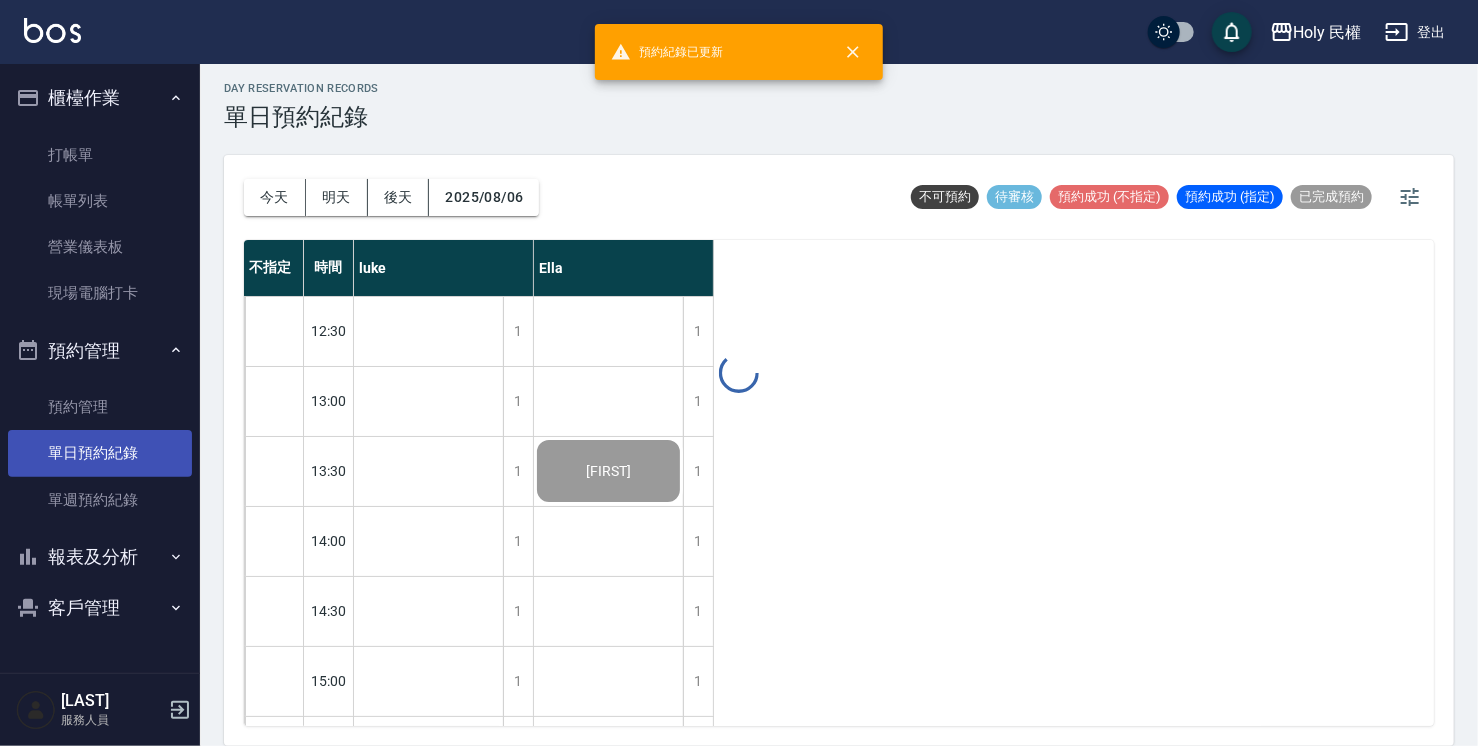 scroll, scrollTop: 0, scrollLeft: 0, axis: both 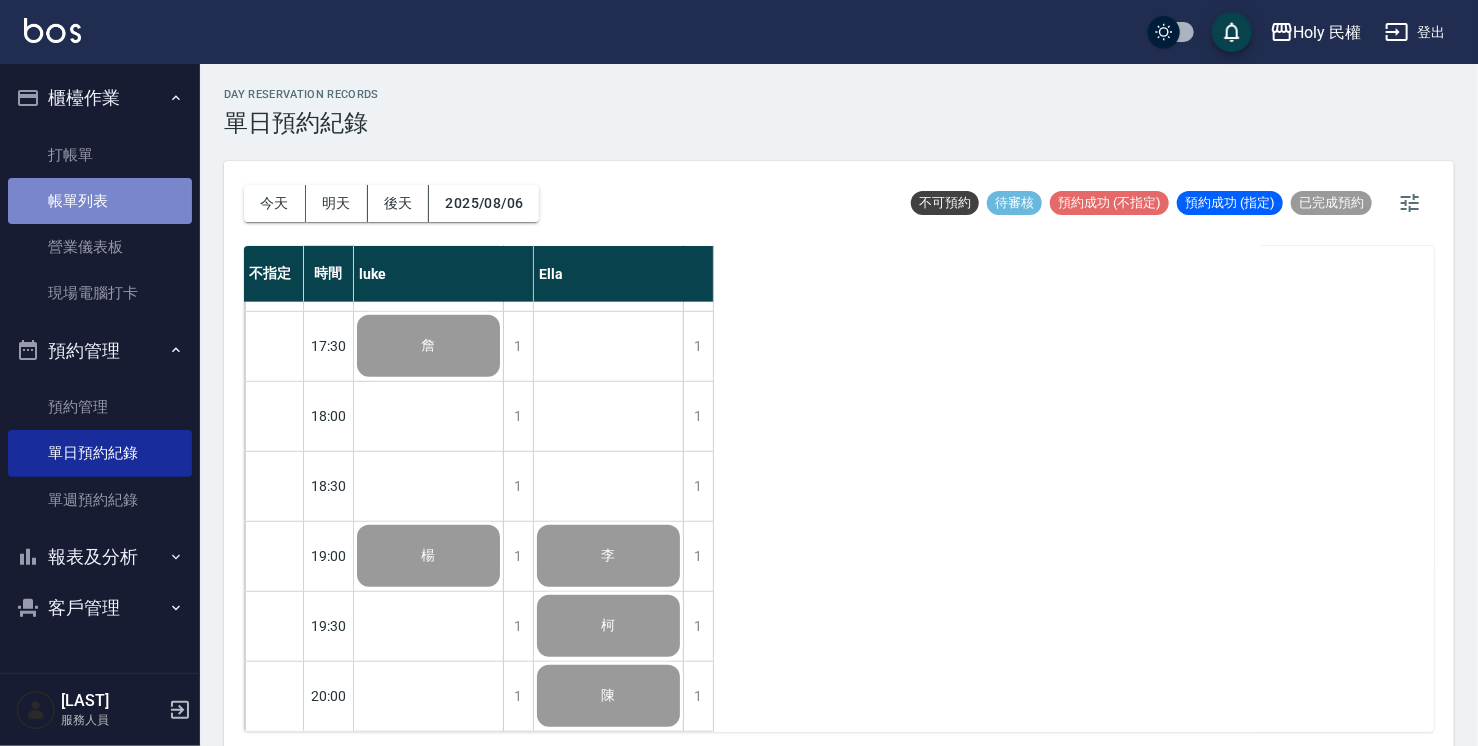 click on "帳單列表" at bounding box center [100, 201] 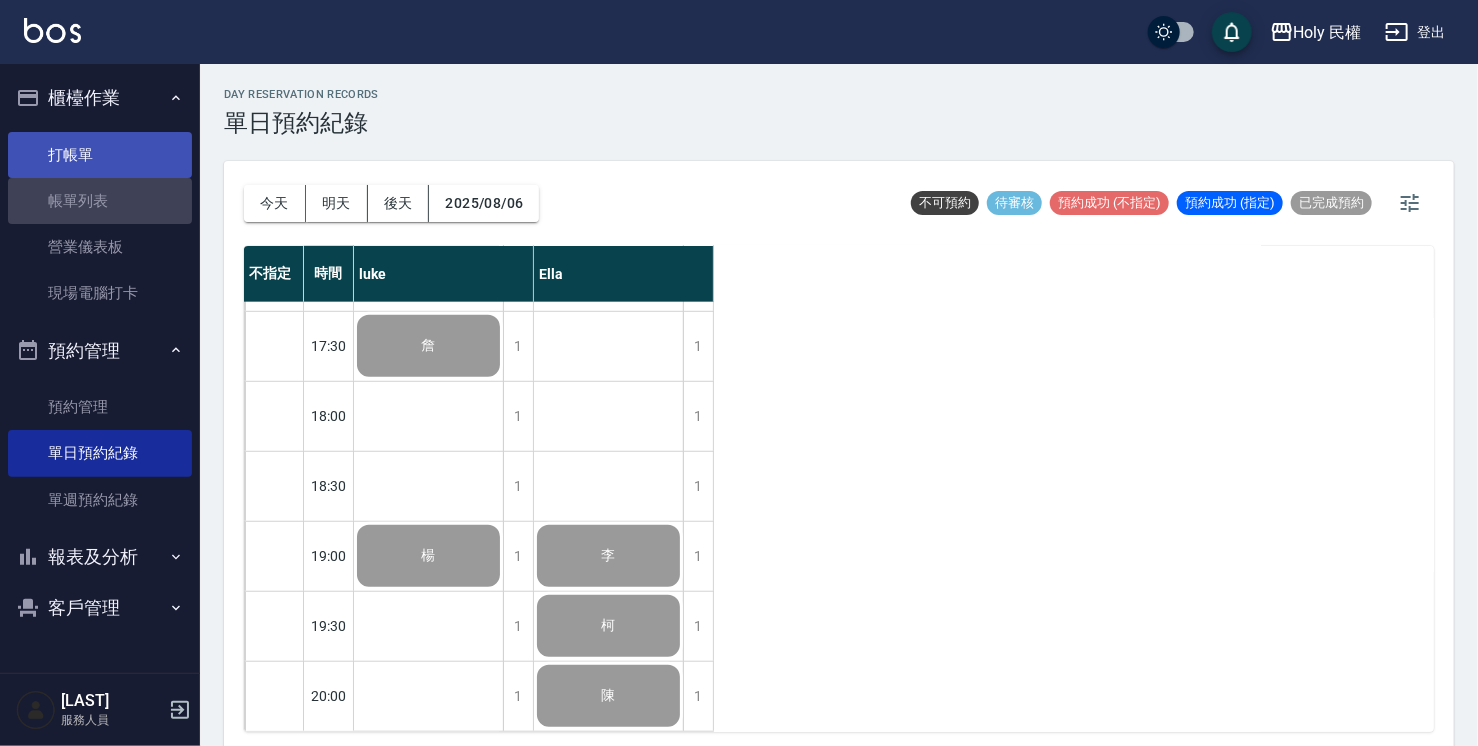 click on "打帳單" at bounding box center [100, 155] 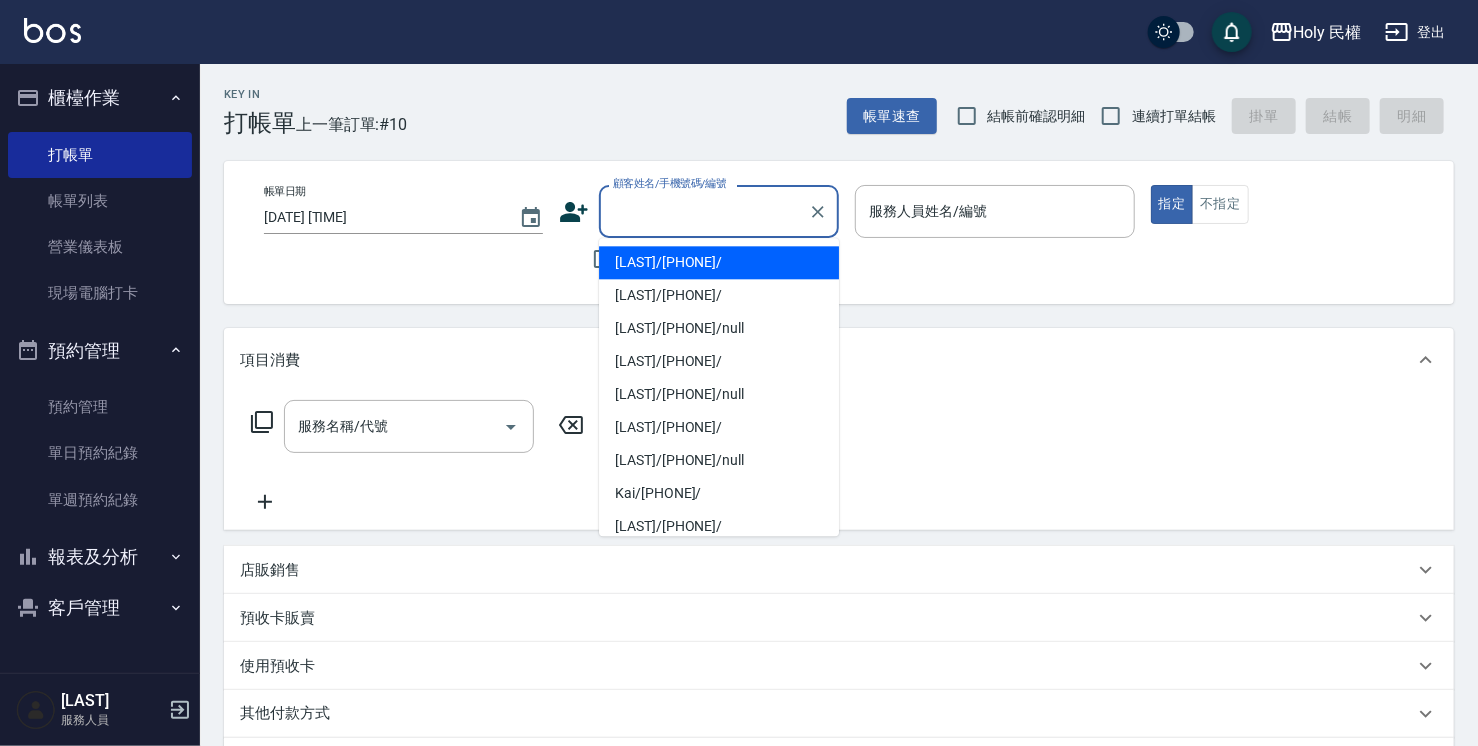 click on "顧客姓名/手機號碼/編號" at bounding box center (704, 211) 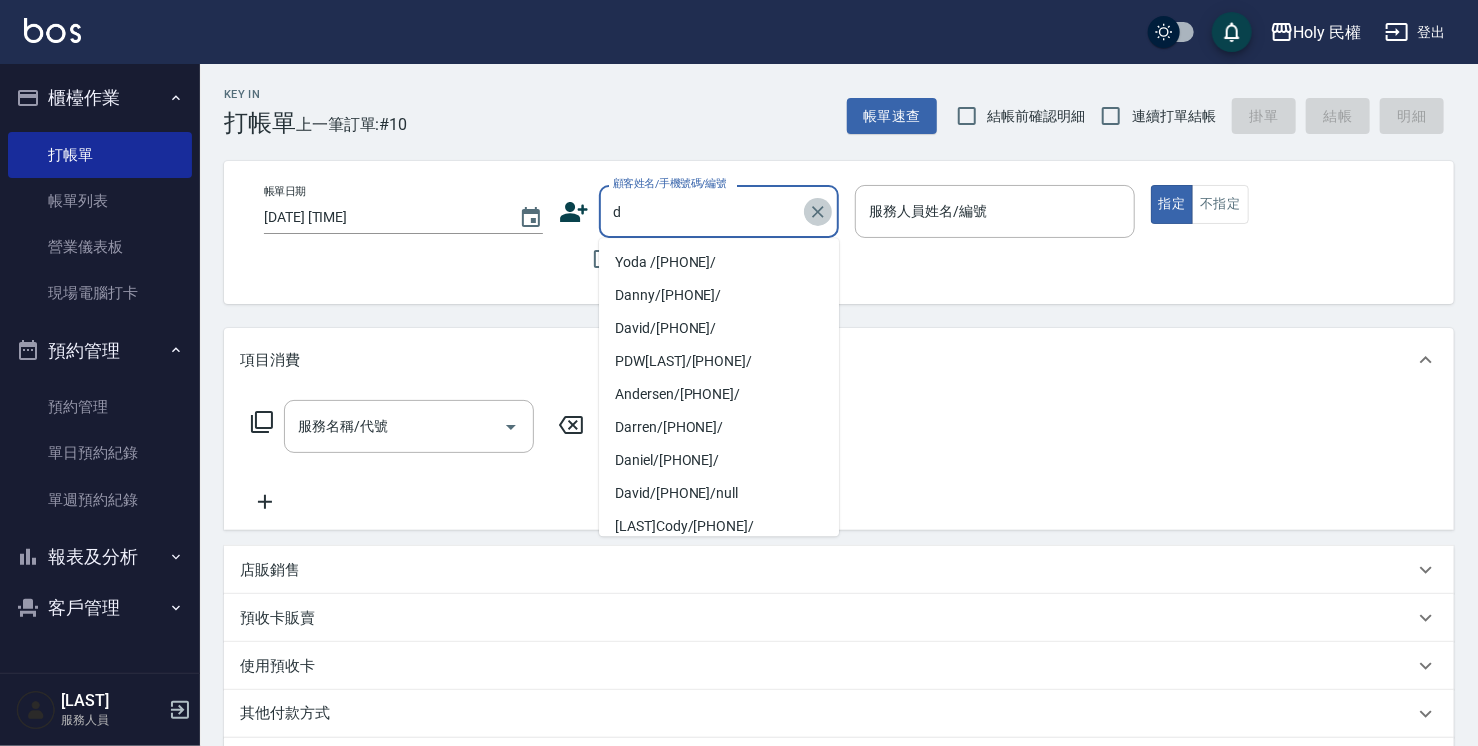 click 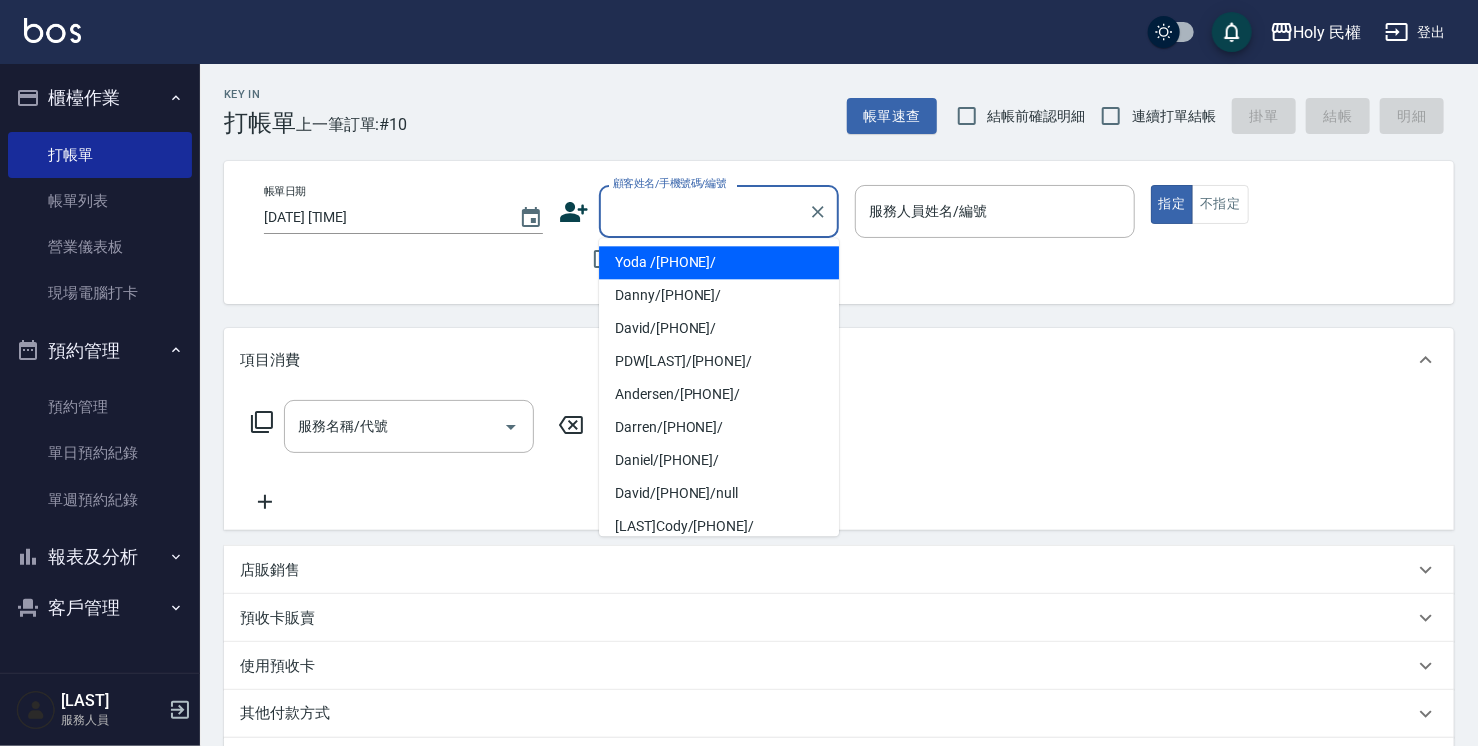 click on "帳單日期 2025/08/06 20:42 顧客姓名/手機號碼/編號 顧客姓名/手機號碼/編號 不留客資 服務人員姓名/編號 服務人員姓名/編號 指定 不指定" at bounding box center [839, 232] 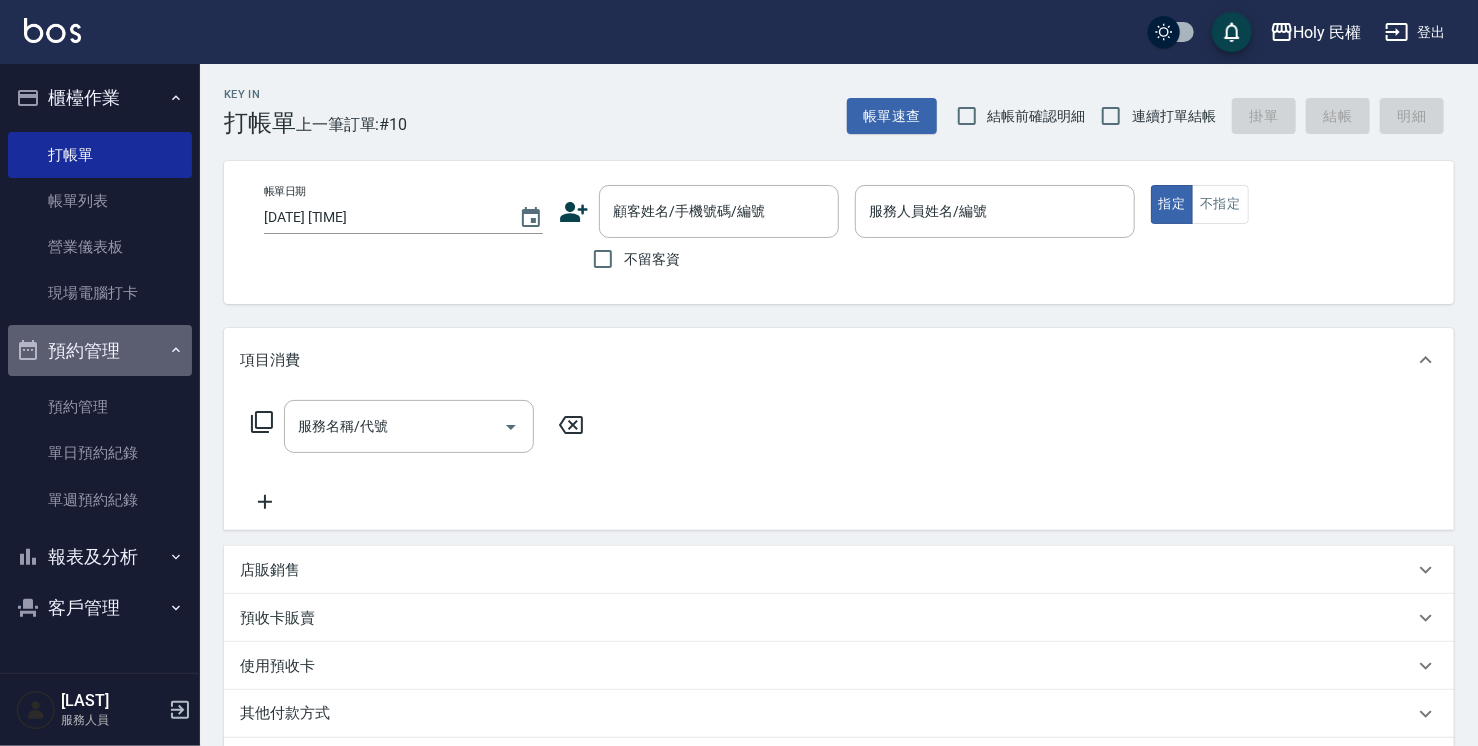 click on "預約管理" at bounding box center [100, 351] 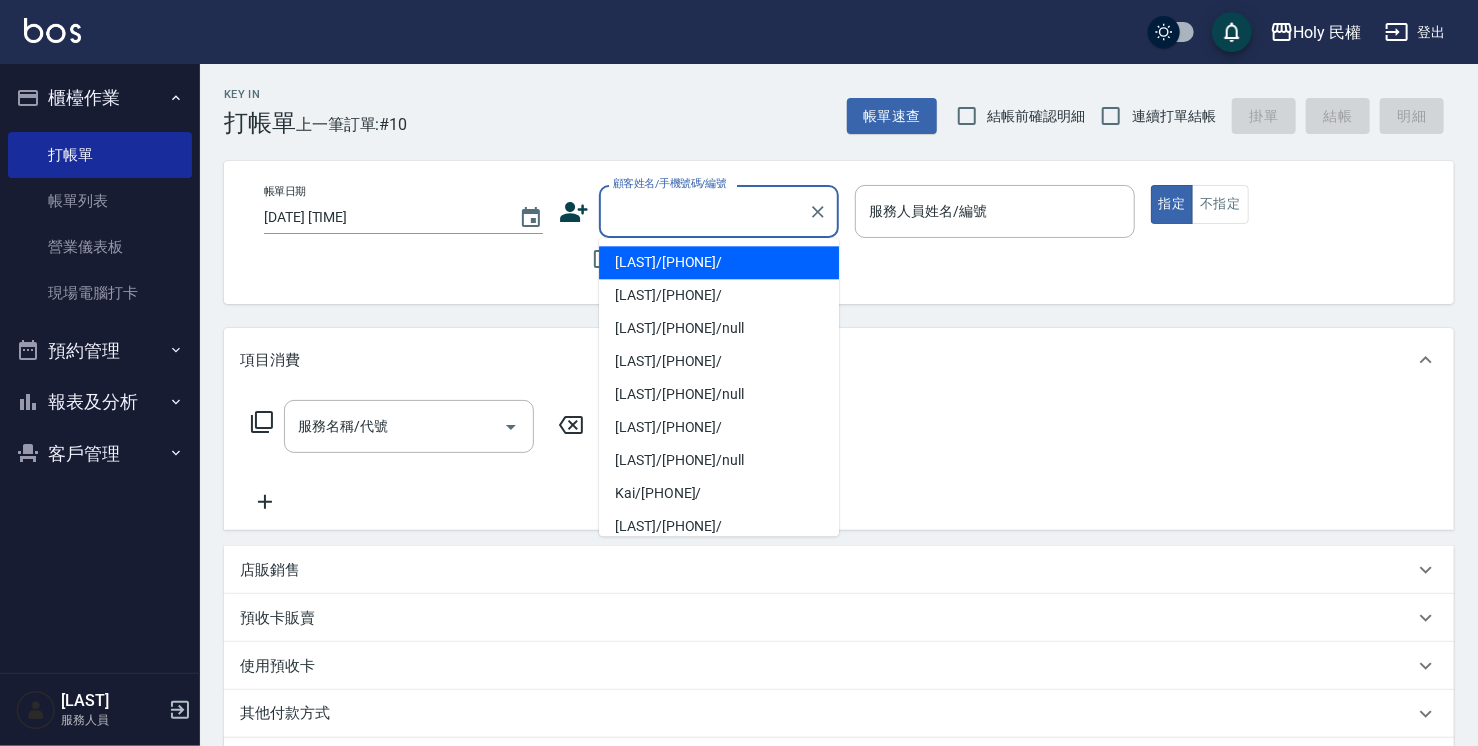 click on "顧客姓名/手機號碼/編號" at bounding box center (704, 211) 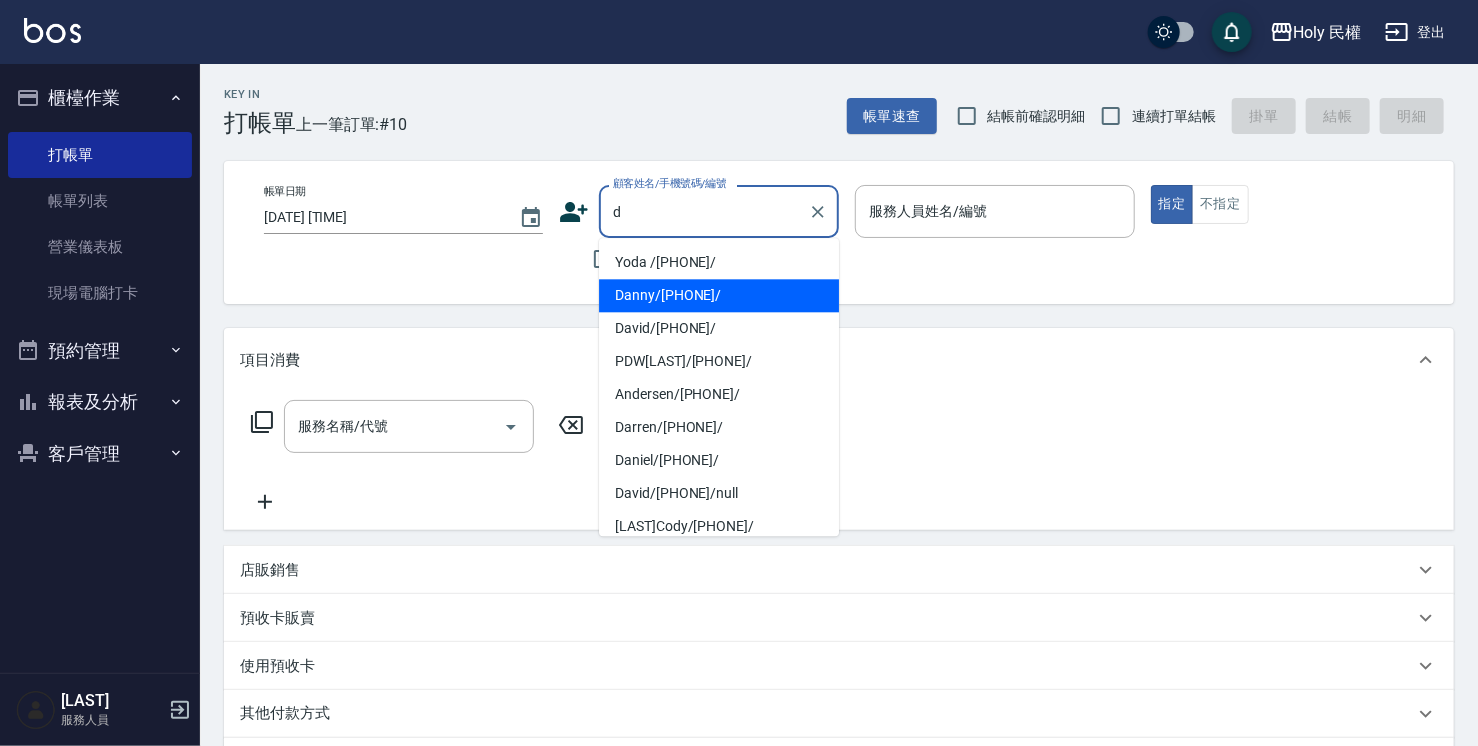 click on "Danny/[PHONE]/" at bounding box center [719, 295] 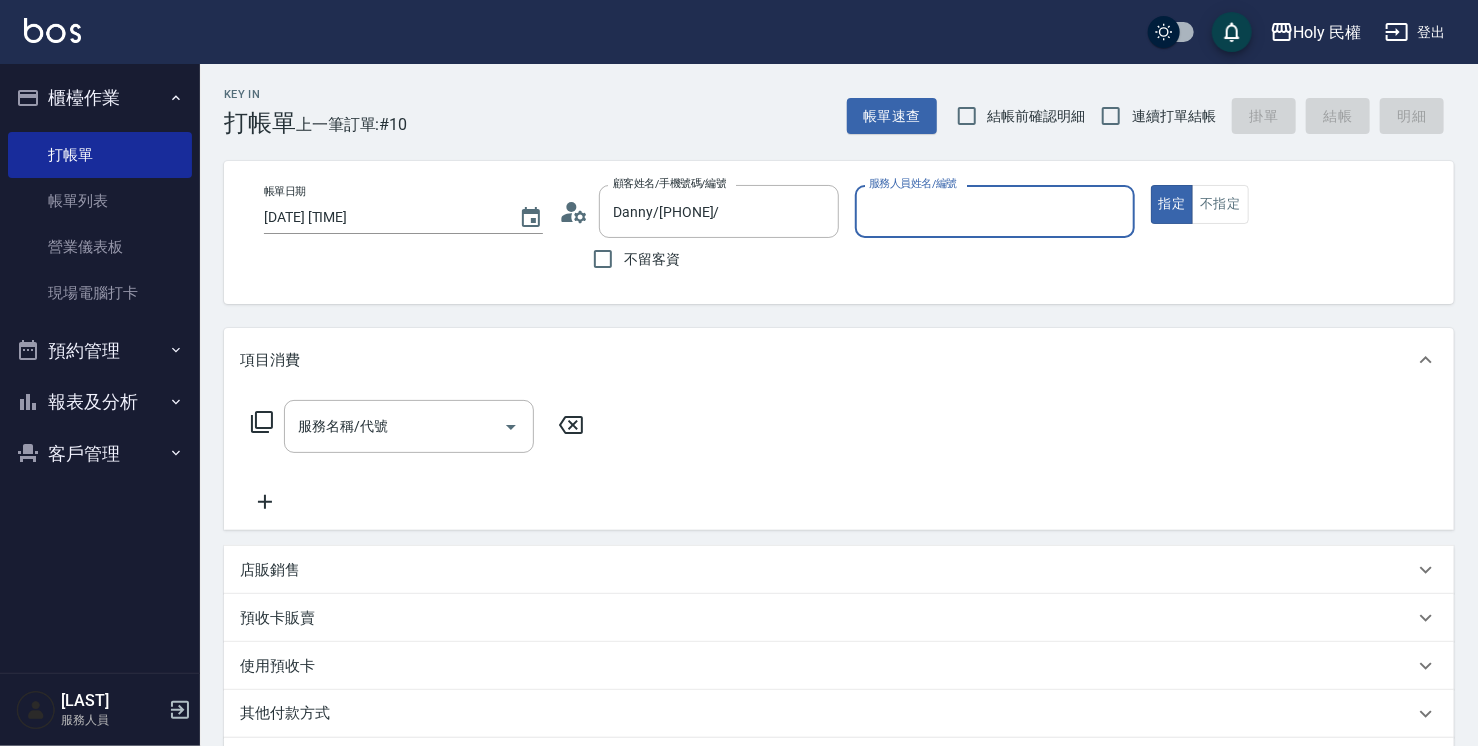 type on "Ella(無代號)" 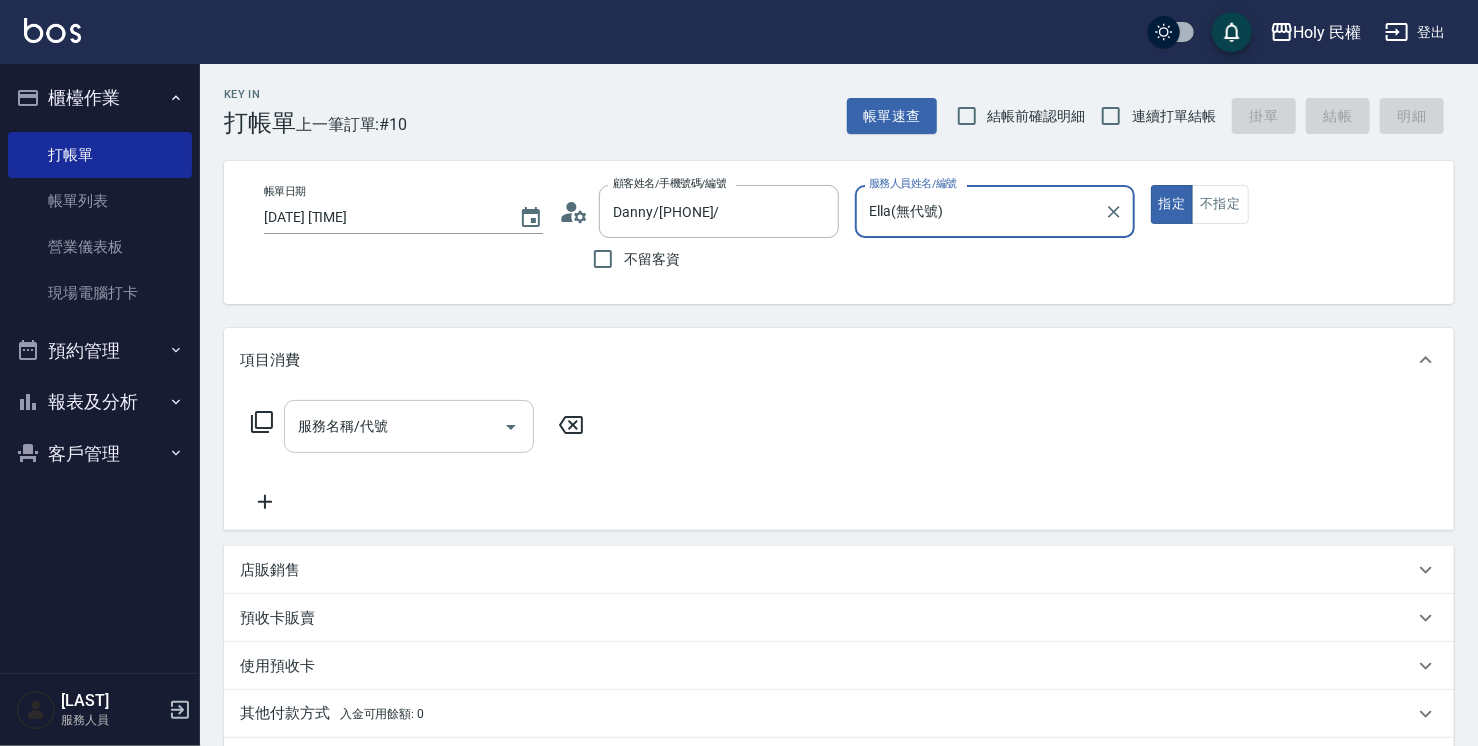 click on "服務名稱/代號" at bounding box center (394, 426) 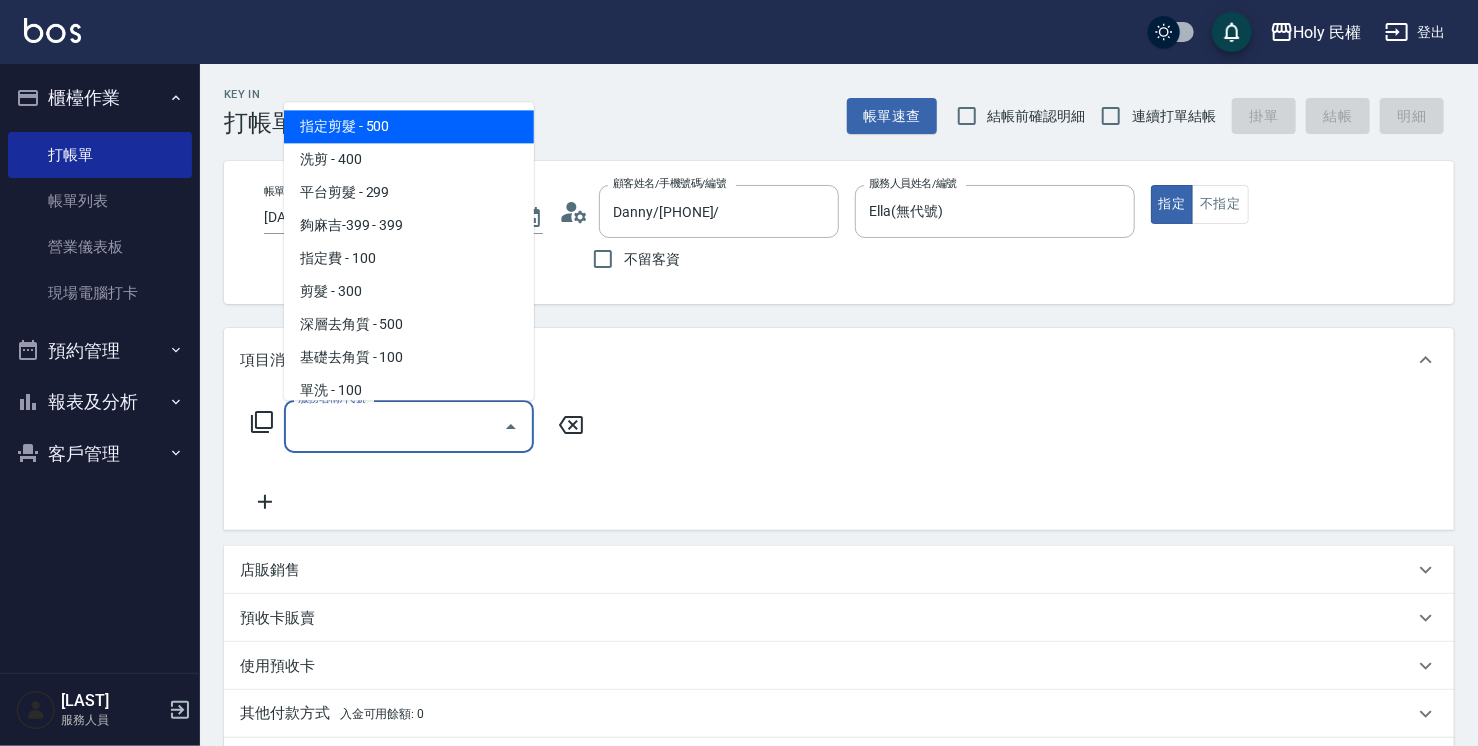 click on "指定剪髮 - 500 洗剪 - 400 平台剪髮 - 299 夠麻吉-399 - 399 指定費 - 100 剪髮 - 300 深層去角質 - 500 基礎去角質 - 100 單洗 - 100" at bounding box center (409, 251) 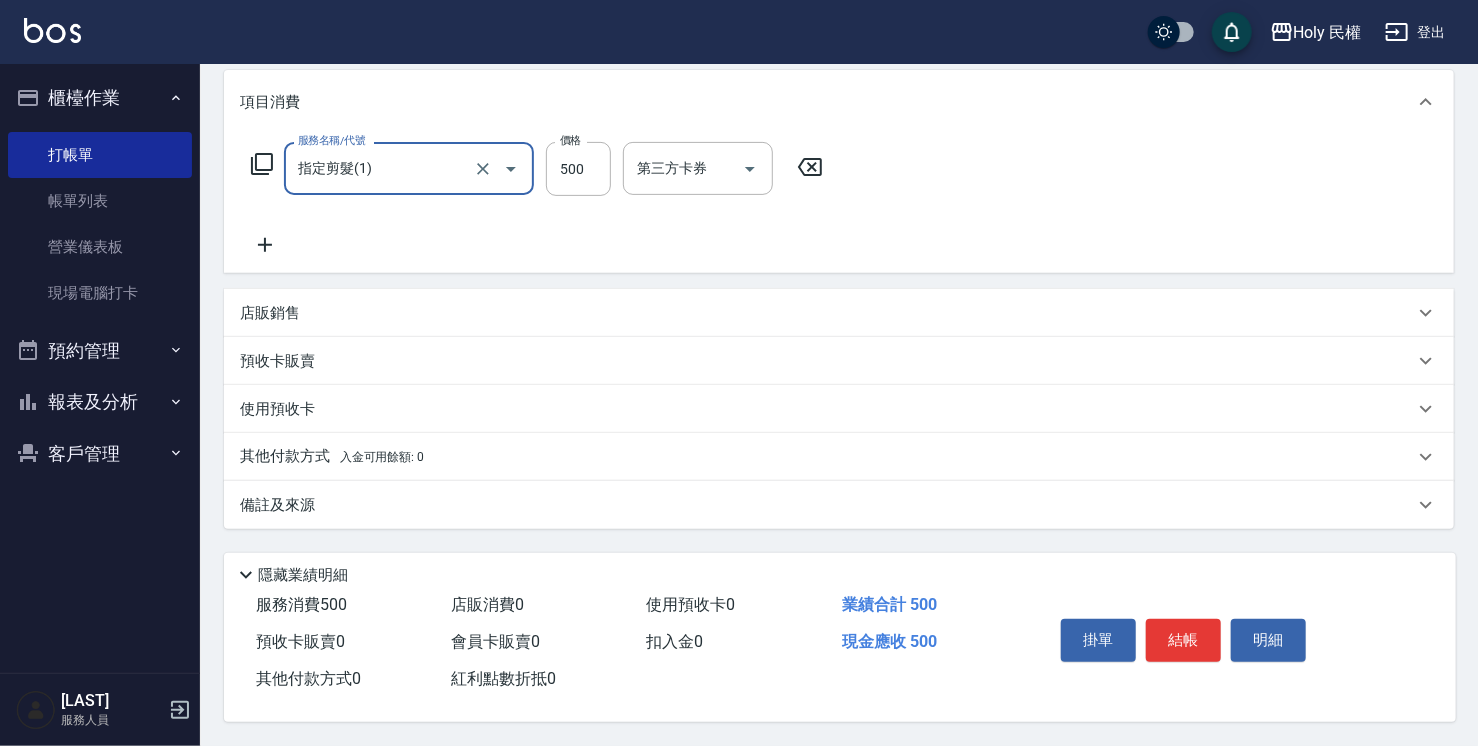 scroll, scrollTop: 264, scrollLeft: 0, axis: vertical 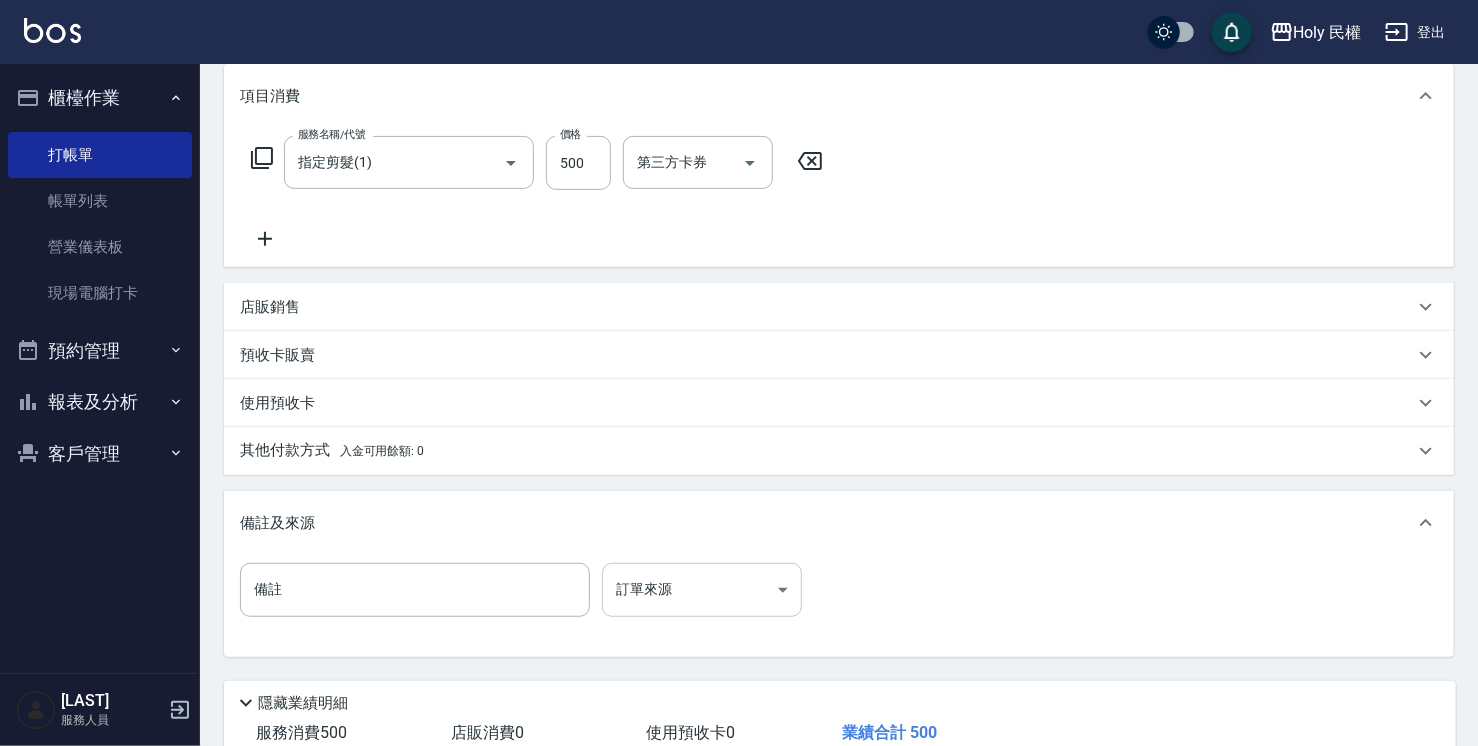 click on "Holy 民權 登出 櫃檯作業 打帳單 帳單列表 營業儀表板 現場電腦打卡 預約管理 預約管理 單日預約紀錄 單週預約紀錄 報表及分析 報表目錄 店家日報表 店家排行榜 設計師日報表 設計師排行榜 商品銷售排行榜 顧客入金餘額表 顧客卡券餘額表 客戶管理 客戶列表 卡券管理 黃聖智 服務人員 Key In 打帳單 上一筆訂單:#10 帳單速查 結帳前確認明細 連續打單結帳 掛單 結帳 明細 帳單日期 2025/08/06 20:42 顧客姓名/手機號碼/編號 Danny/[PHONE]/ 顧客姓名/手機號碼/編號 不留客資 服務人員姓名/編號 Ella(無代號) 服務人員姓名/編號 指定 不指定 項目消費 服務名稱/代號 指定剪髮(1) 服務名稱/代號 價格 500 價格 第三方卡券 第三方卡券 店販銷售 服務人員姓名/編號 服務人員姓名/編號 商品代號/名稱 商品代號/名稱 預收卡販賣 卡券名稱/代號 卡券名稱/代號 使用預收卡 卡券代號/名稱 0 0" at bounding box center (739, 305) 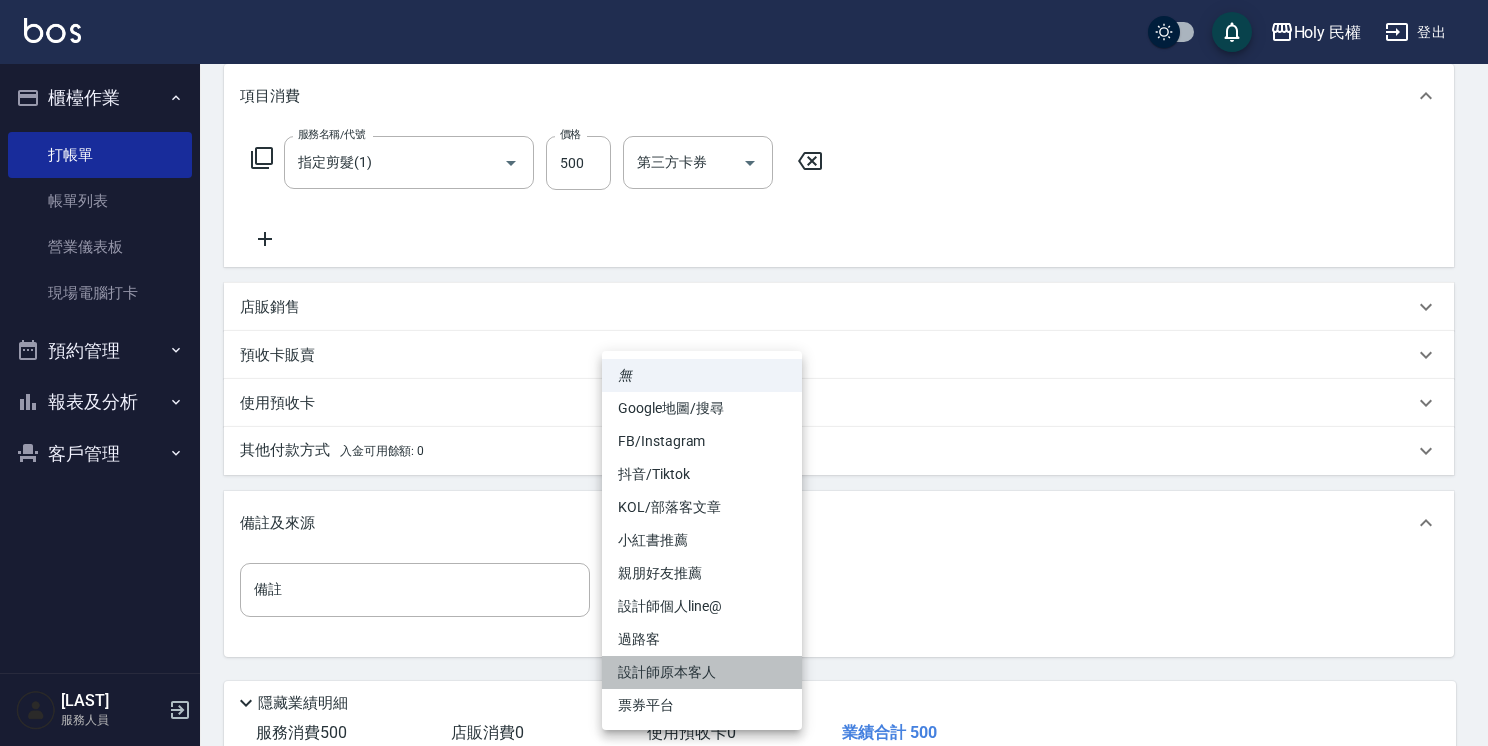 click on "設計師原本客人" at bounding box center [702, 672] 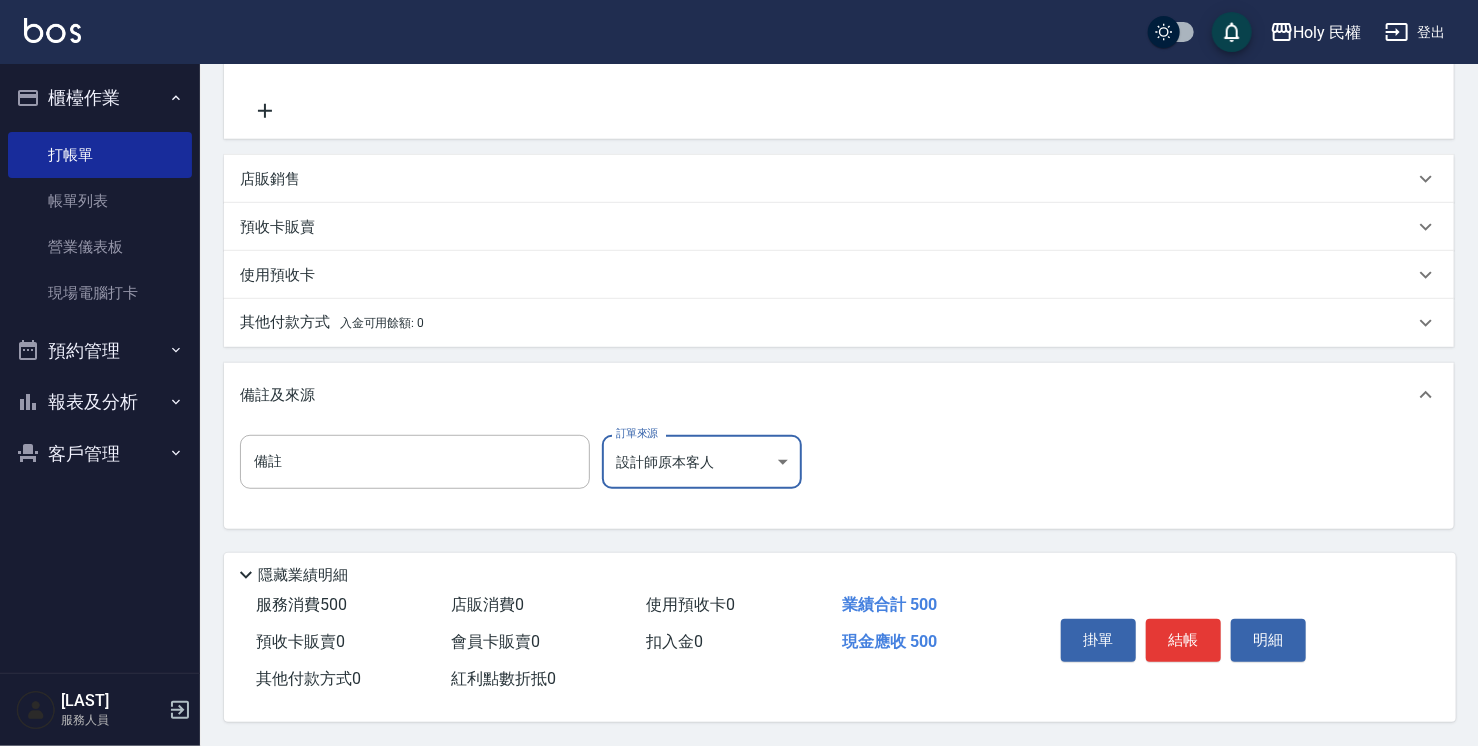 scroll, scrollTop: 398, scrollLeft: 0, axis: vertical 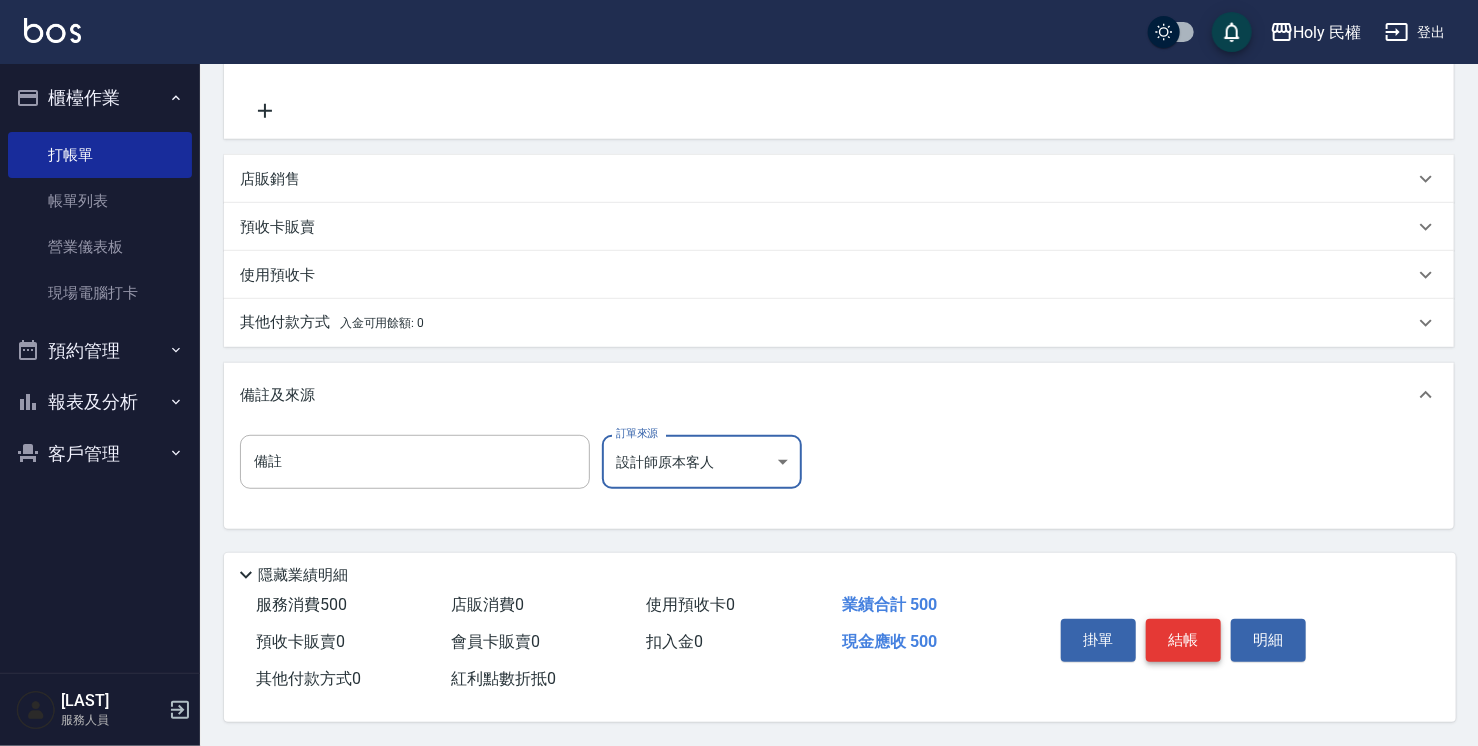click on "結帳" at bounding box center (1183, 640) 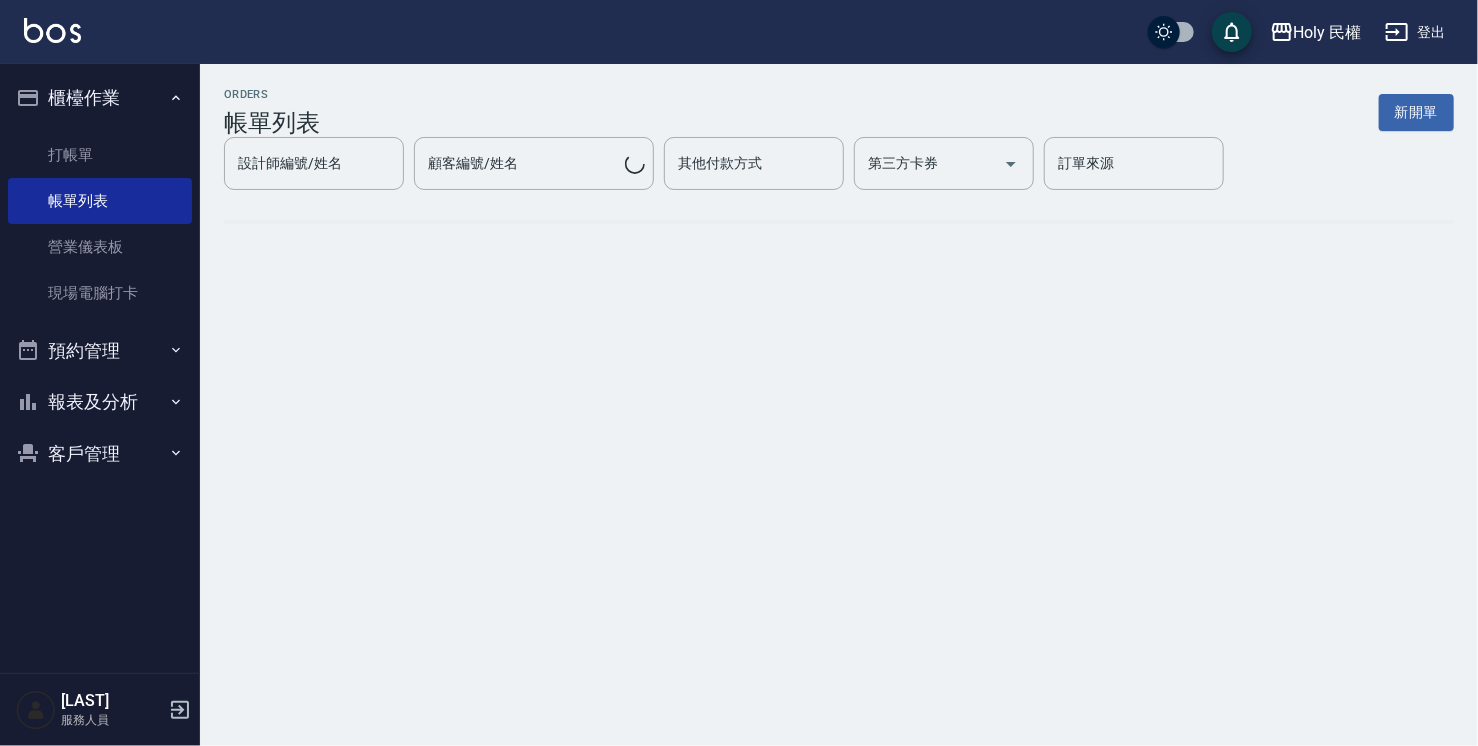 scroll, scrollTop: 0, scrollLeft: 0, axis: both 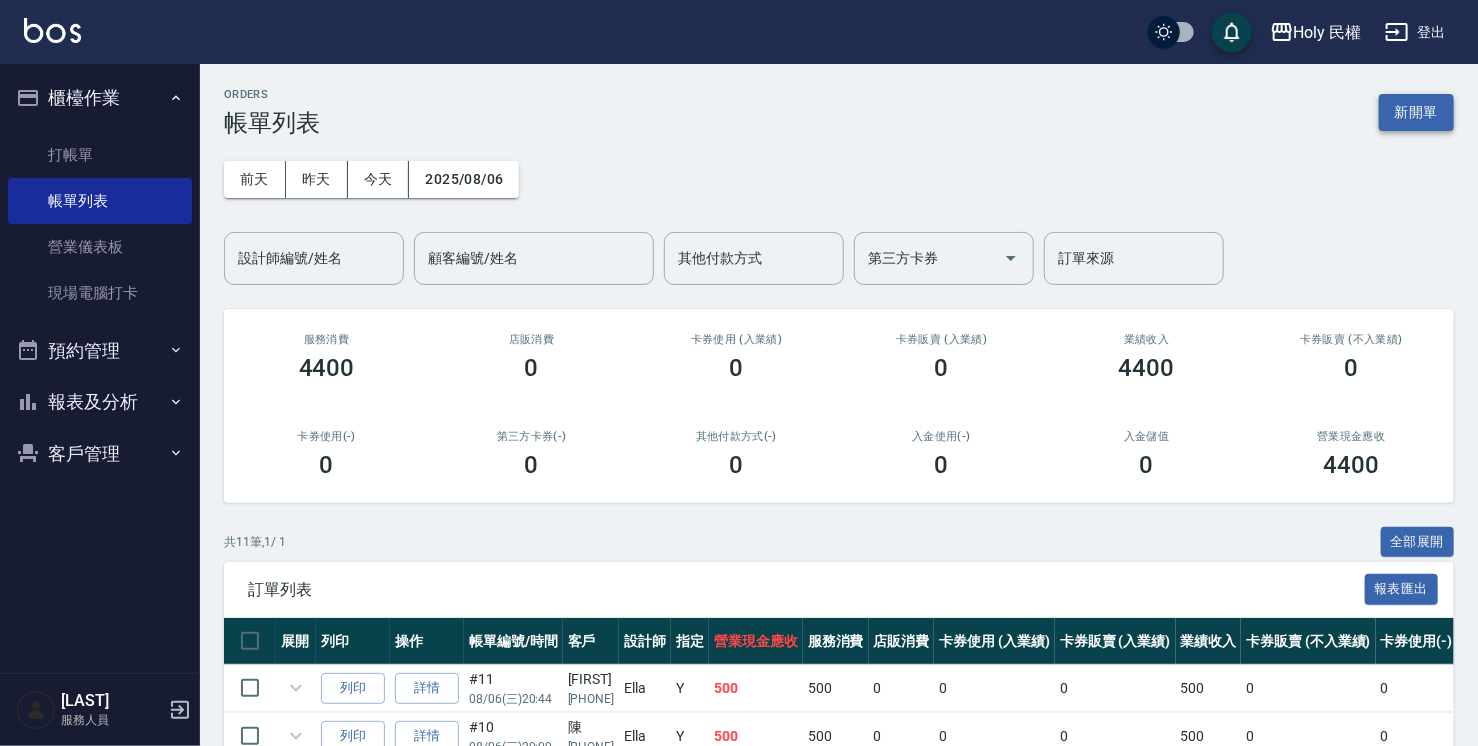 click on "新開單" at bounding box center [1416, 112] 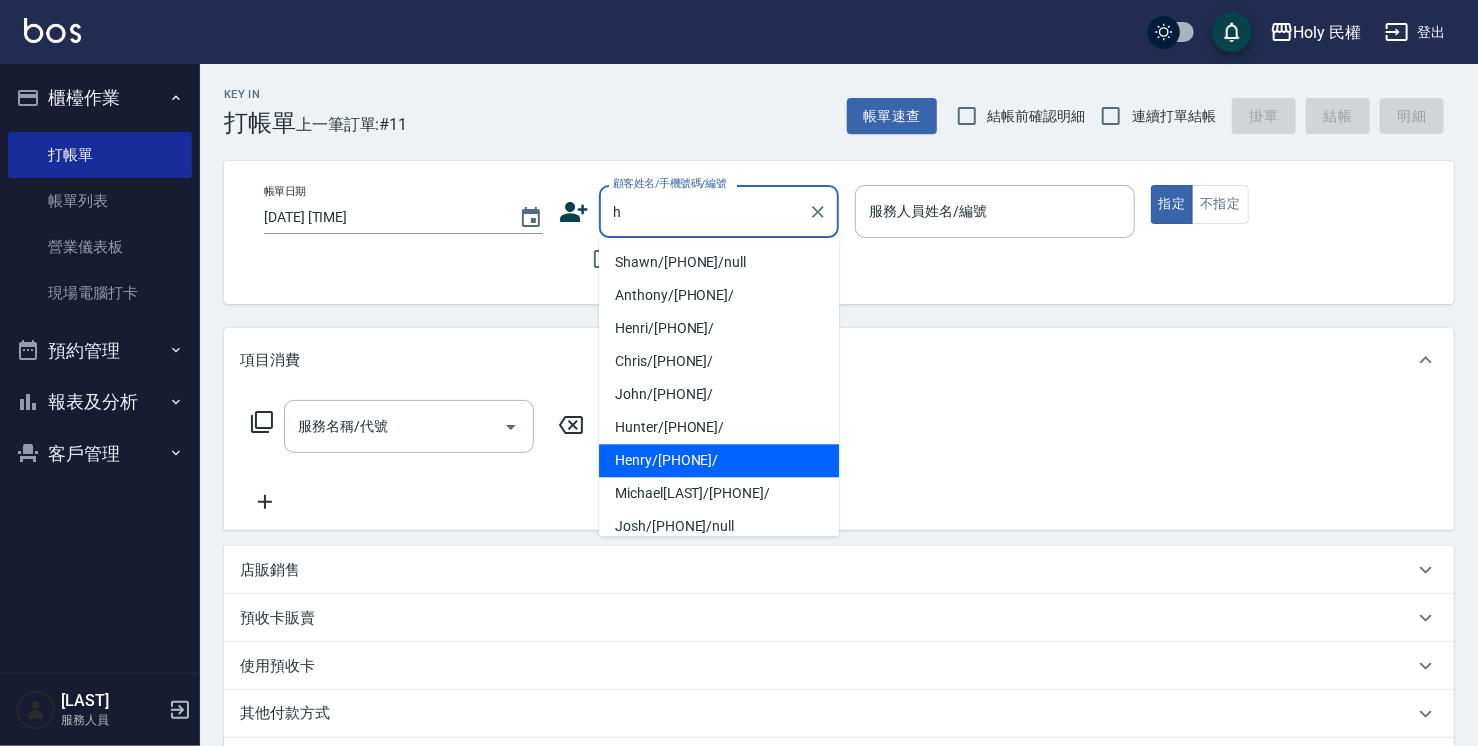 click on "Henry/[PHONE]/" at bounding box center (719, 460) 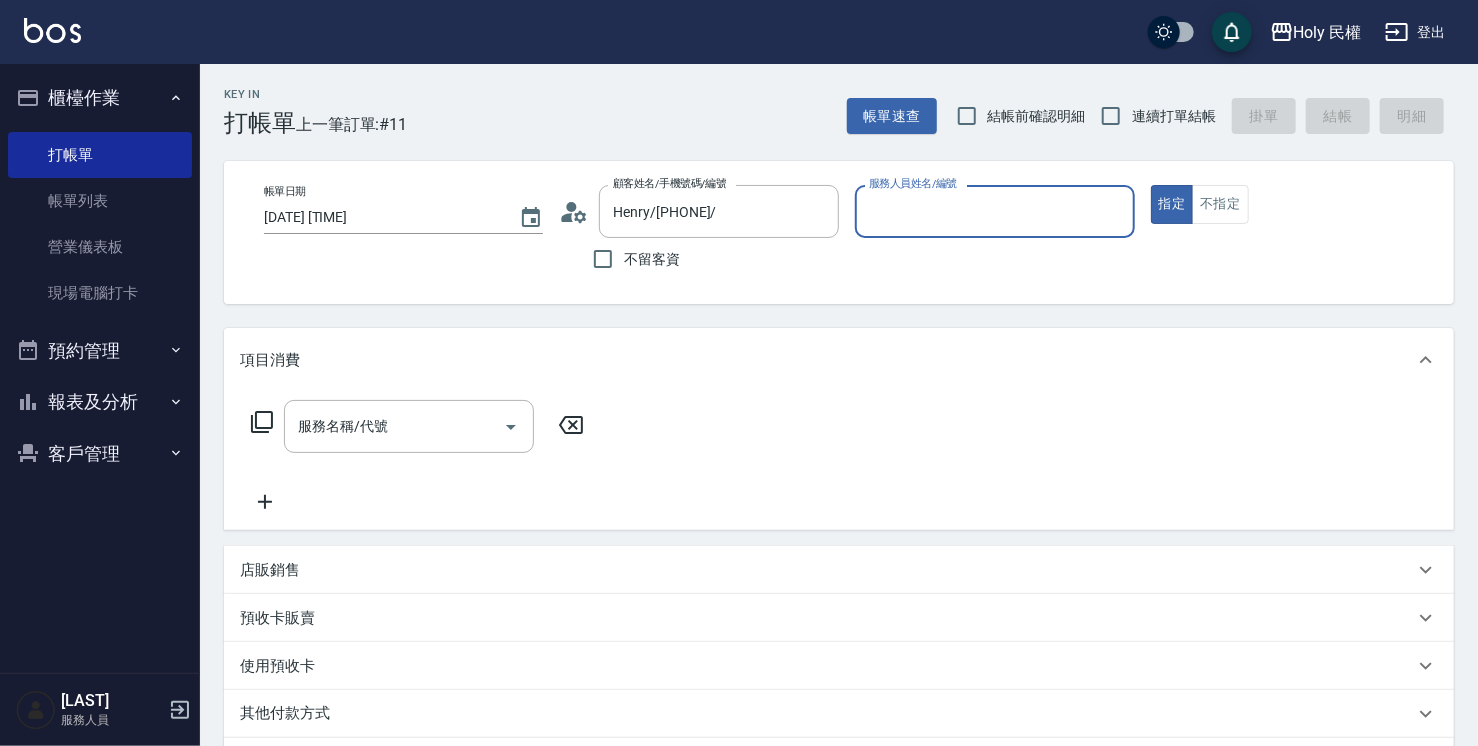type on "Ella(無代號)" 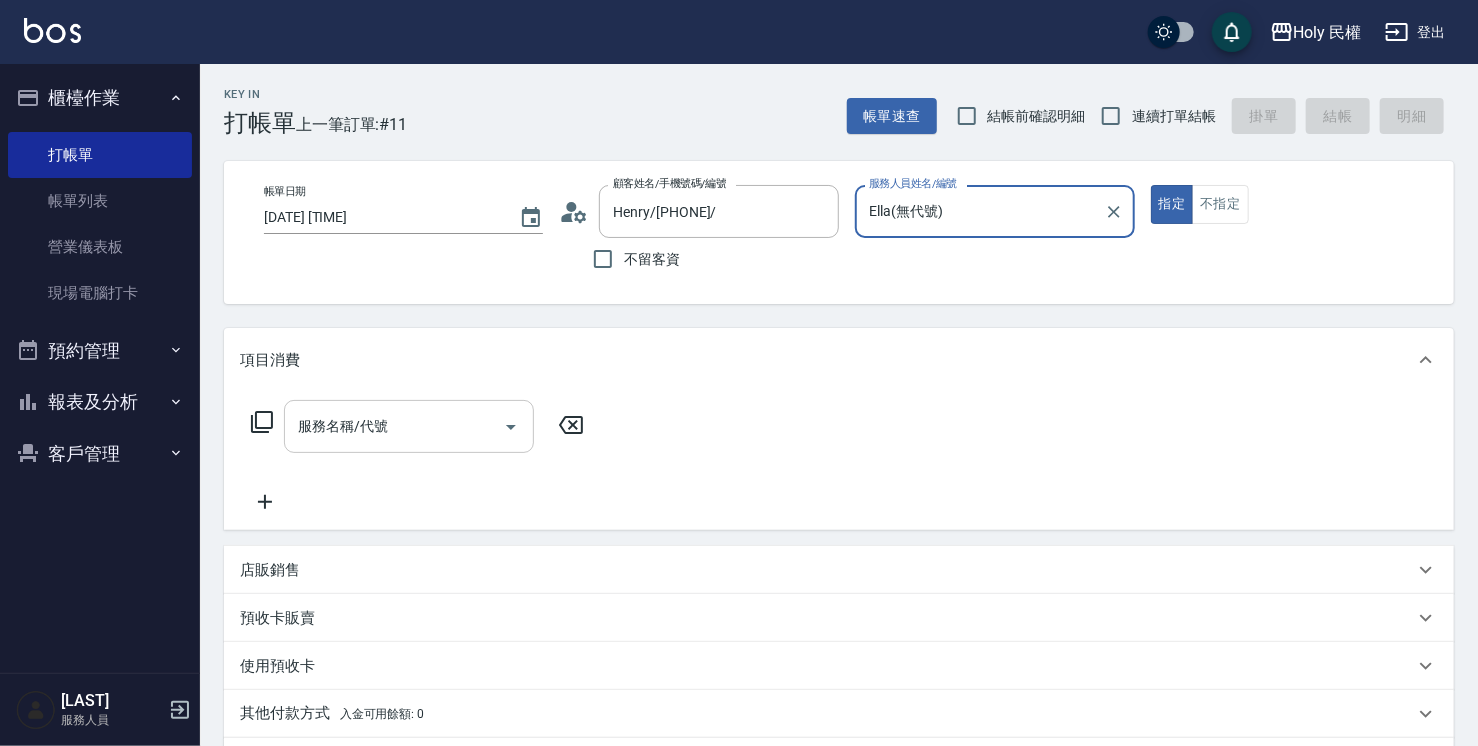 click on "服務名稱/代號" at bounding box center (394, 426) 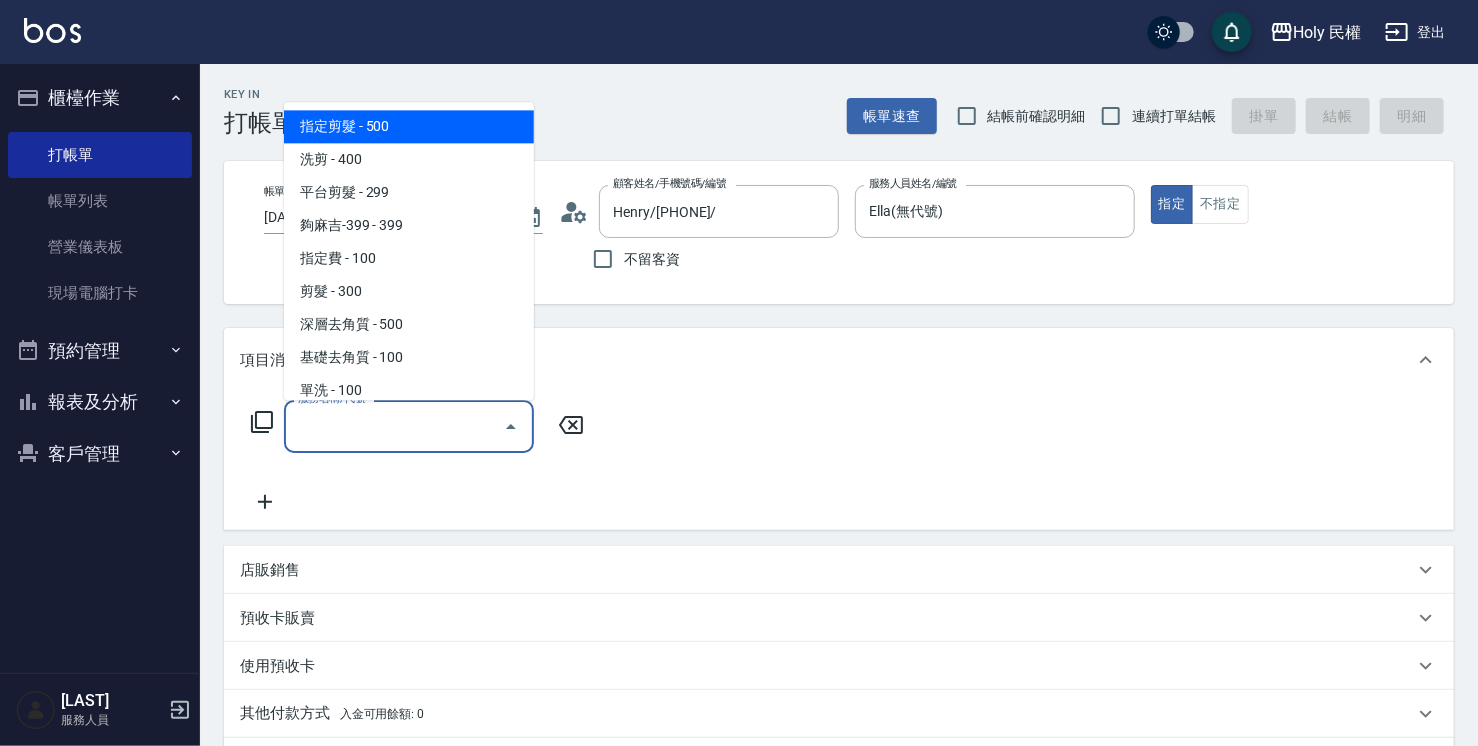click on "指定剪髮 - 500" at bounding box center (409, 126) 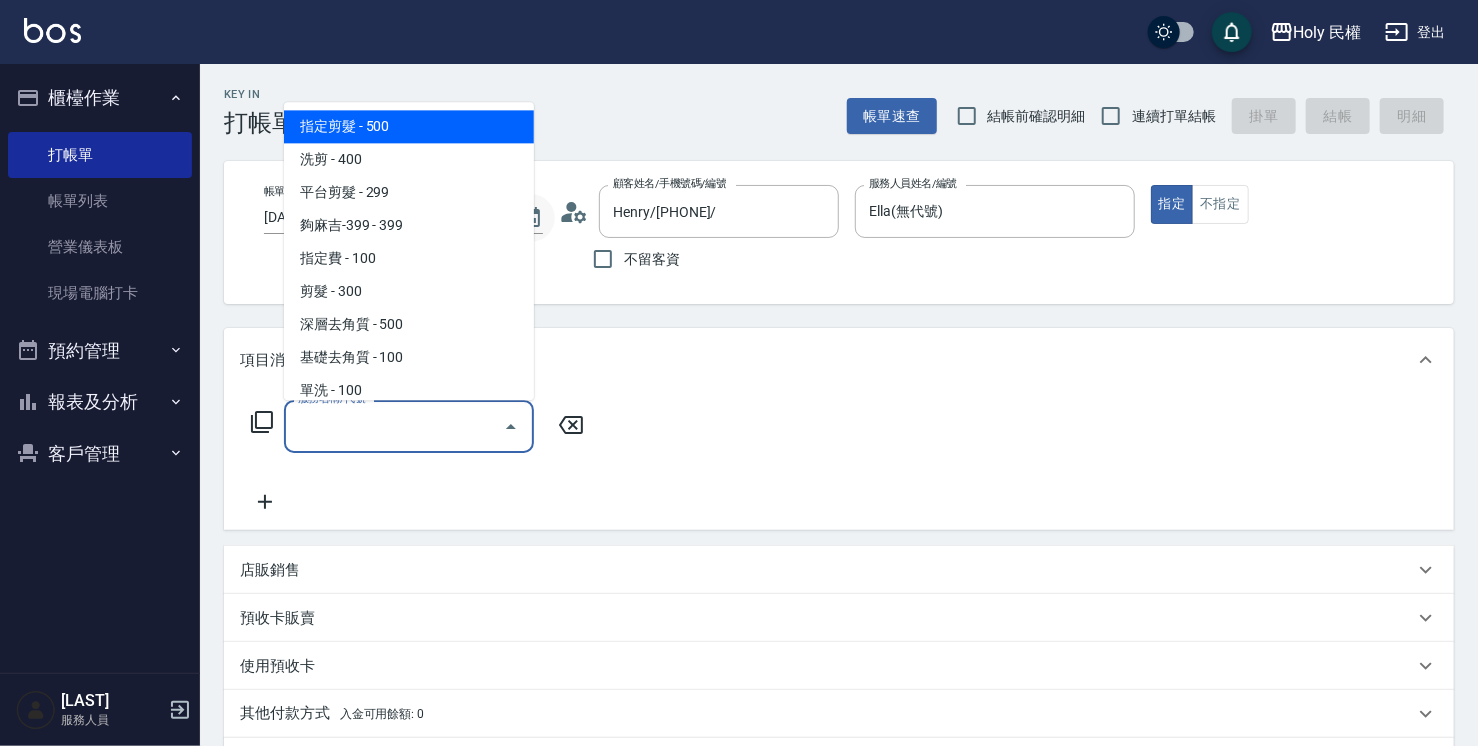 type on "指定剪髮(1)" 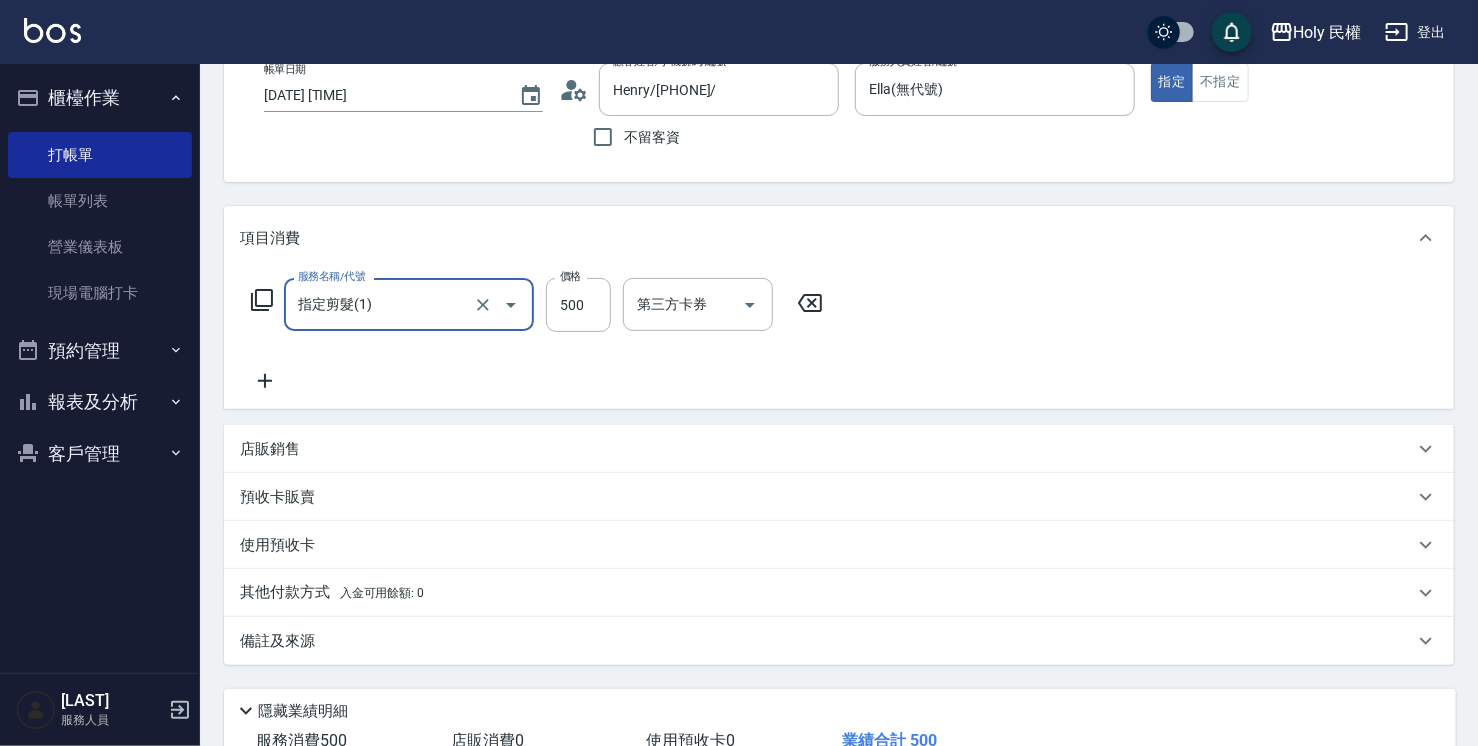 scroll, scrollTop: 264, scrollLeft: 0, axis: vertical 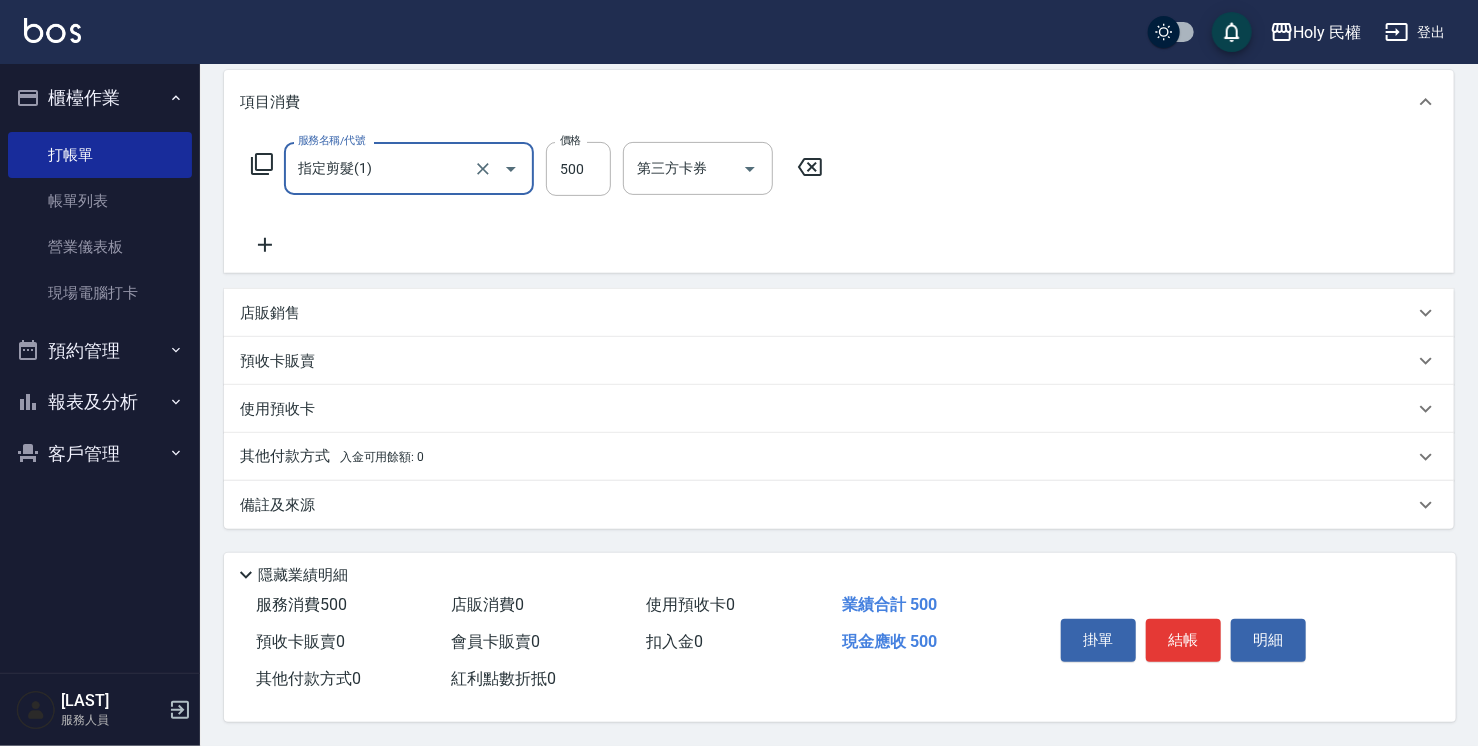click on "備註及來源" at bounding box center [827, 505] 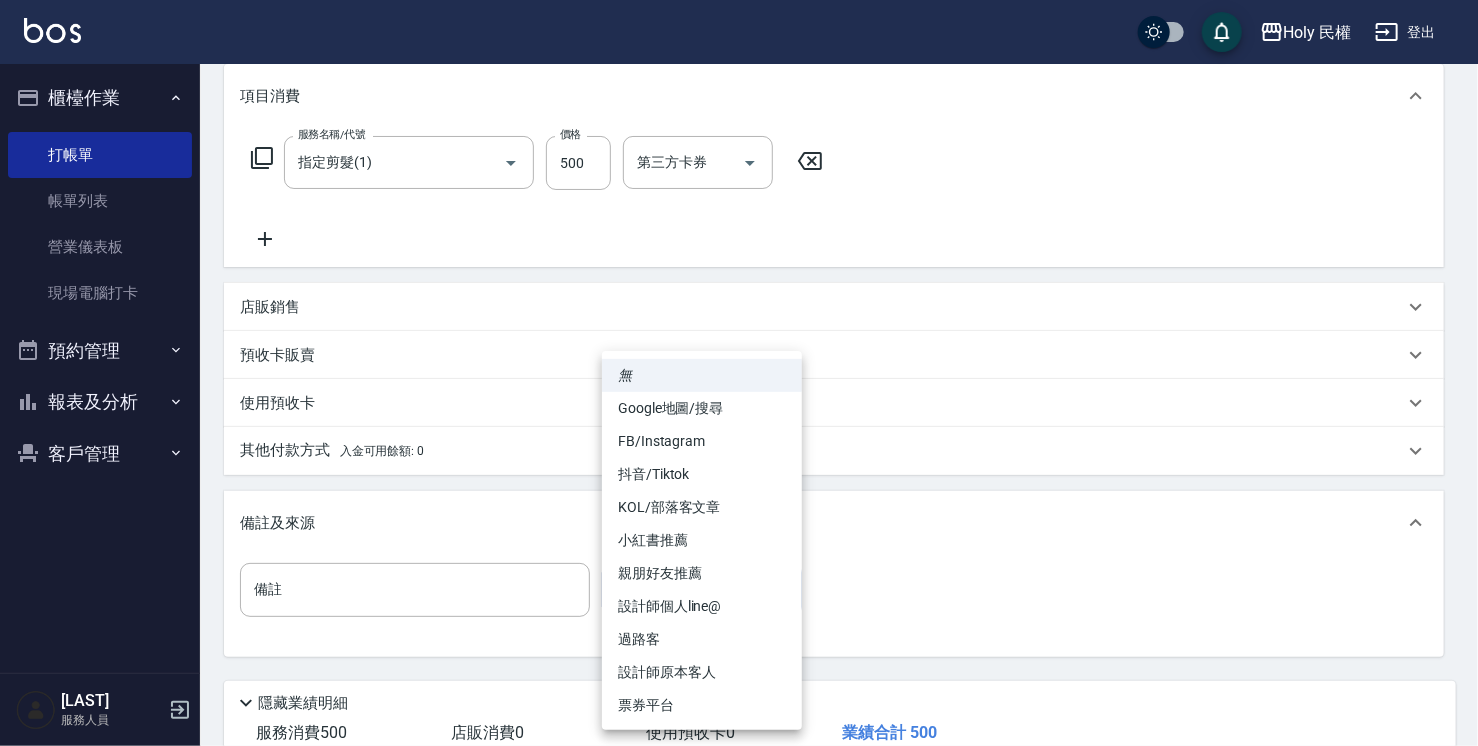 click on "Holy 民權 登出 櫃檯作業 打帳單 帳單列表 營業儀表板 現場電腦打卡 預約管理 預約管理 單日預約紀錄 單週預約紀錄 報表及分析 報表目錄 店家日報表 店家排行榜 設計師日報表 設計師排行榜 商品銷售排行榜 顧客入金餘額表 顧客卡券餘額表 客戶管理 客戶列表 卡券管理 黃聖智 服務人員 Key In 打帳單 上一筆訂單:#11 帳單速查 結帳前確認明細 連續打單結帳 掛單 結帳 明細 帳單日期 2025/08/06 20:44 顧客姓名/手機號碼/編號 Henry/[PHONE]/ 顧客姓名/手機號碼/編號 不留客資 服務人員姓名/編號 Ella(無代號) 服務人員姓名/編號 指定 不指定 項目消費 服務名稱/代號 指定剪髮(1) 服務名稱/代號 價格 500 價格 第三方卡券 第三方卡券 店販銷售 服務人員姓名/編號 服務人員姓名/編號 商品代號/名稱 商品代號/名稱 預收卡販賣 卡券名稱/代號 卡券名稱/代號 使用預收卡 卡券代號/名稱 0 0" at bounding box center (739, 305) 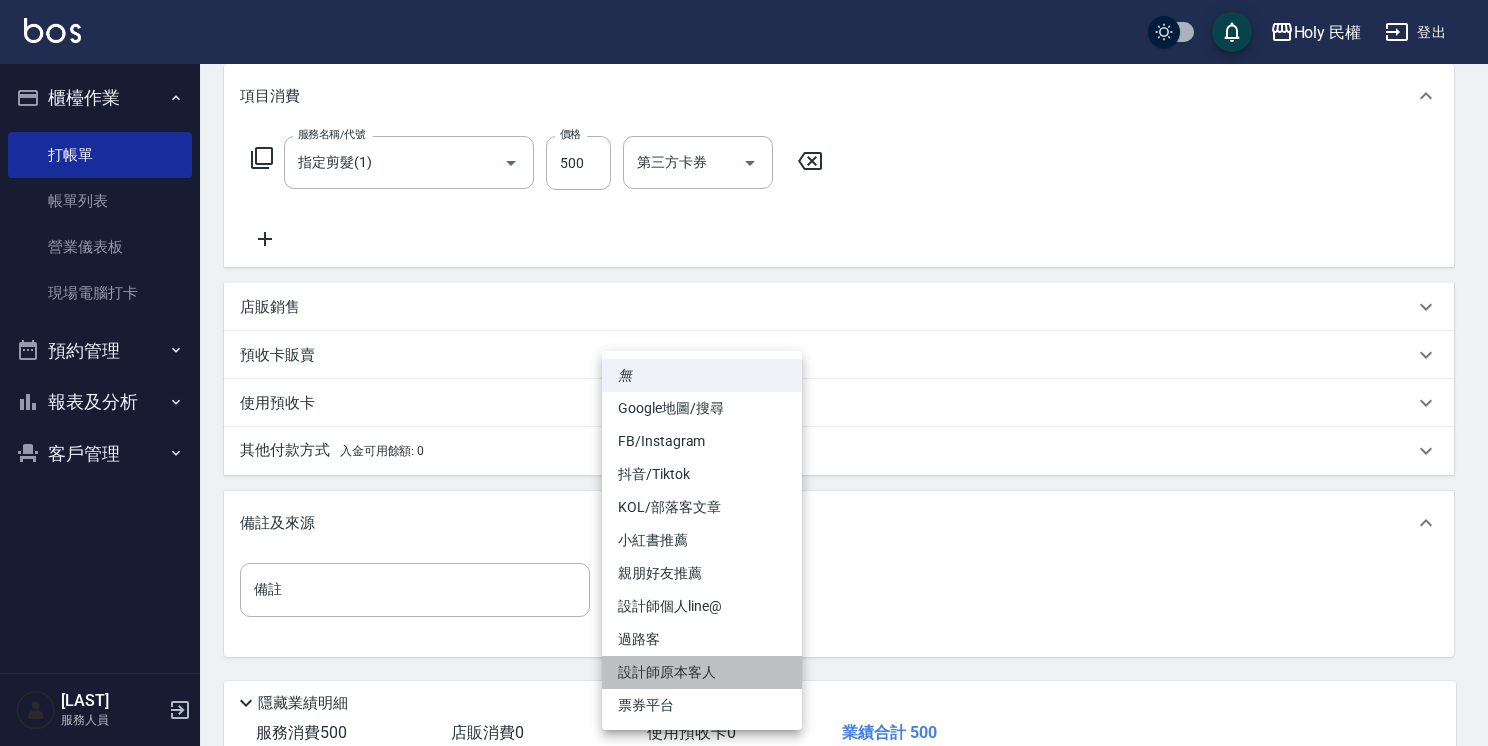 click on "設計師原本客人" at bounding box center [702, 672] 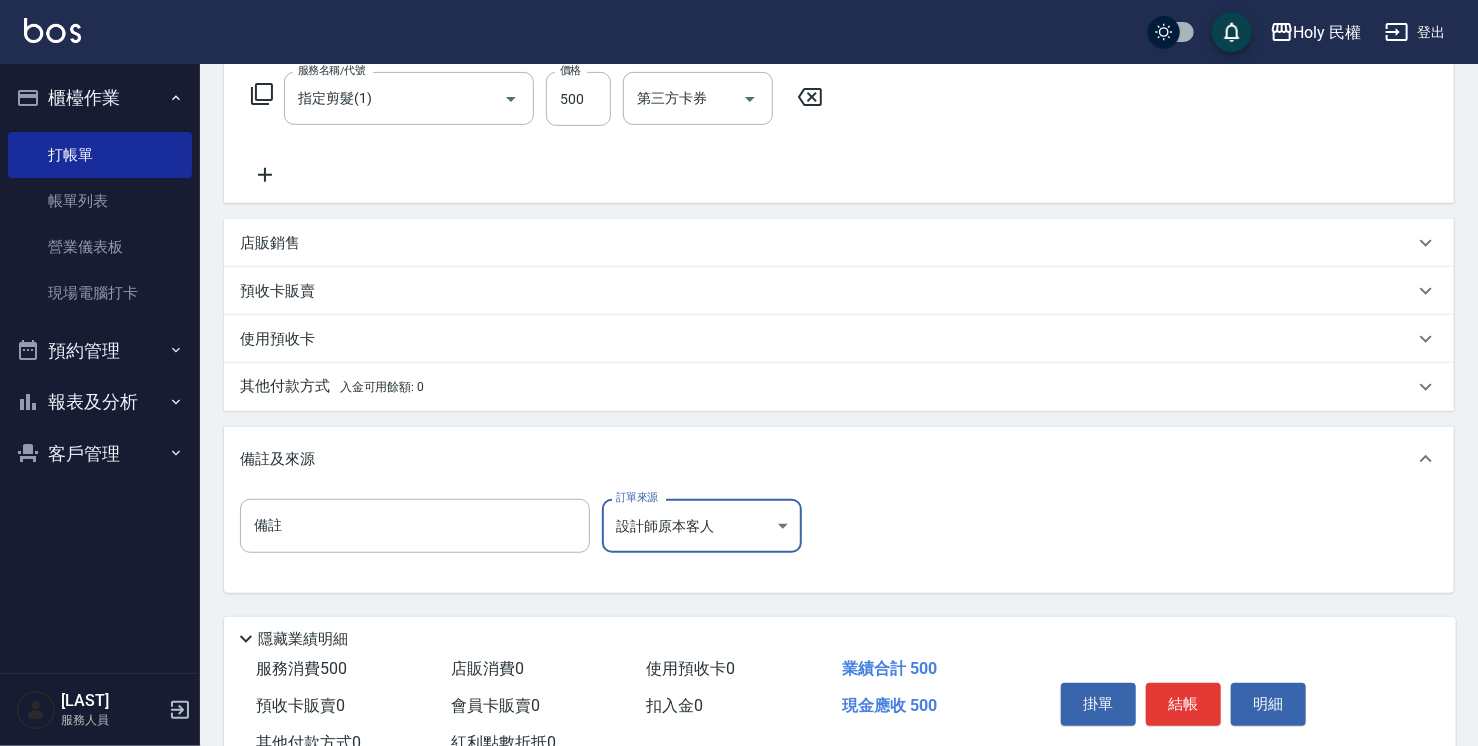 scroll, scrollTop: 398, scrollLeft: 0, axis: vertical 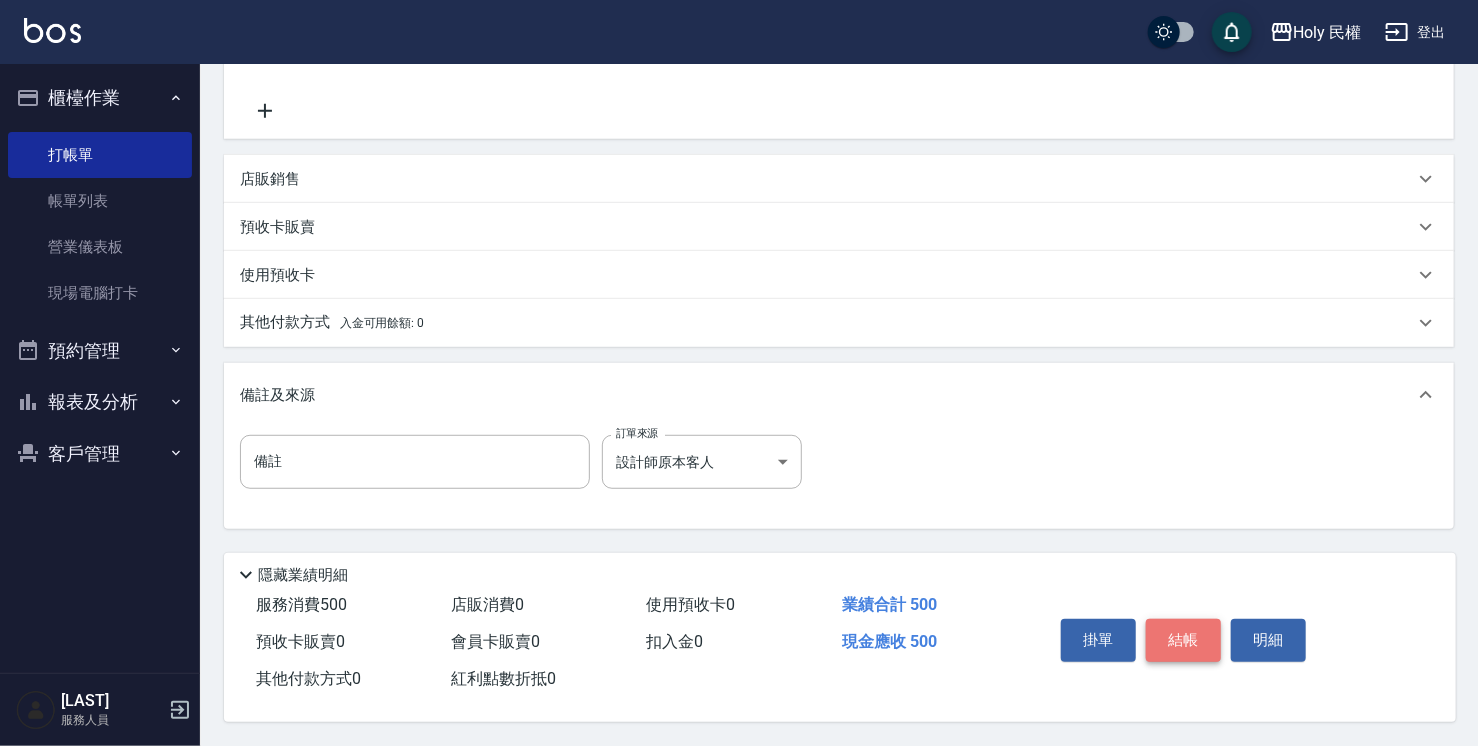 click on "結帳" at bounding box center (1183, 640) 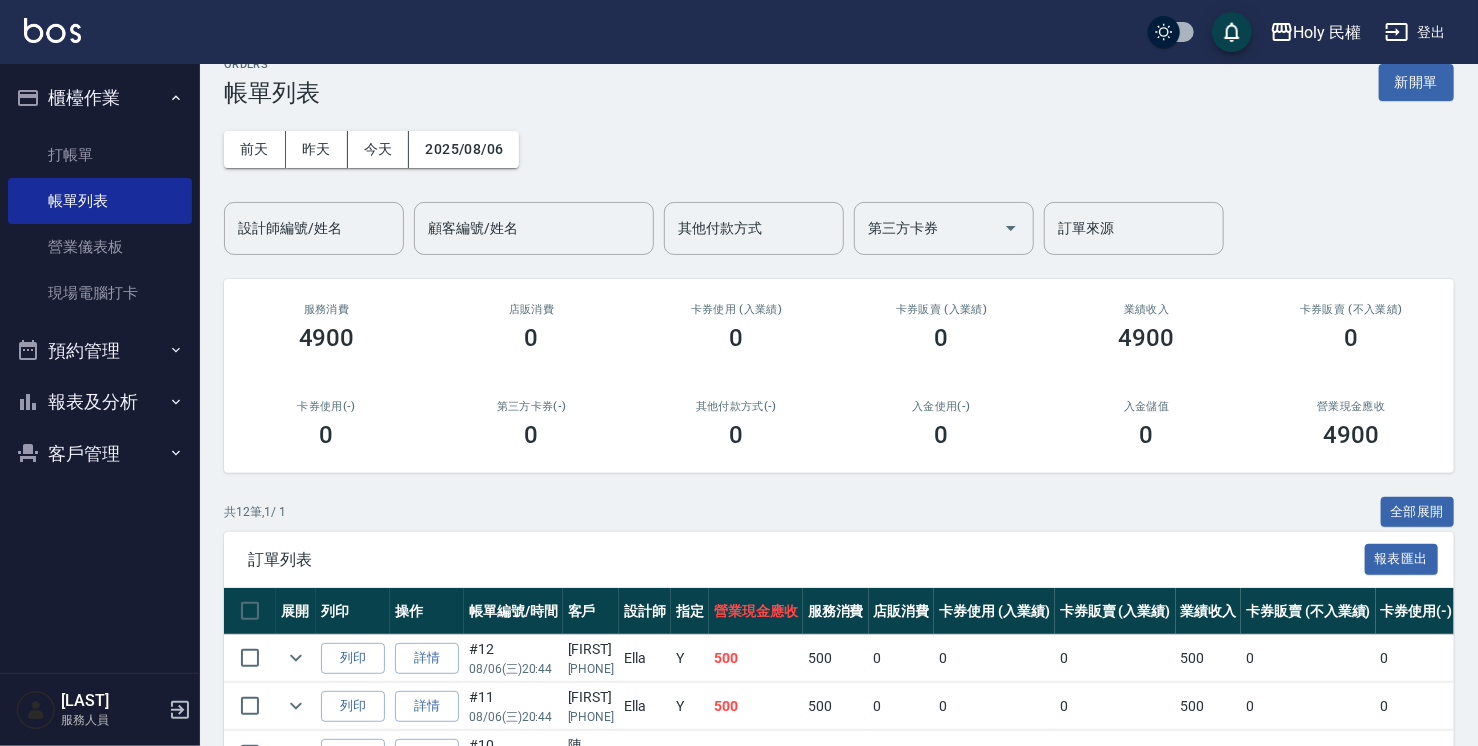 scroll, scrollTop: 0, scrollLeft: 0, axis: both 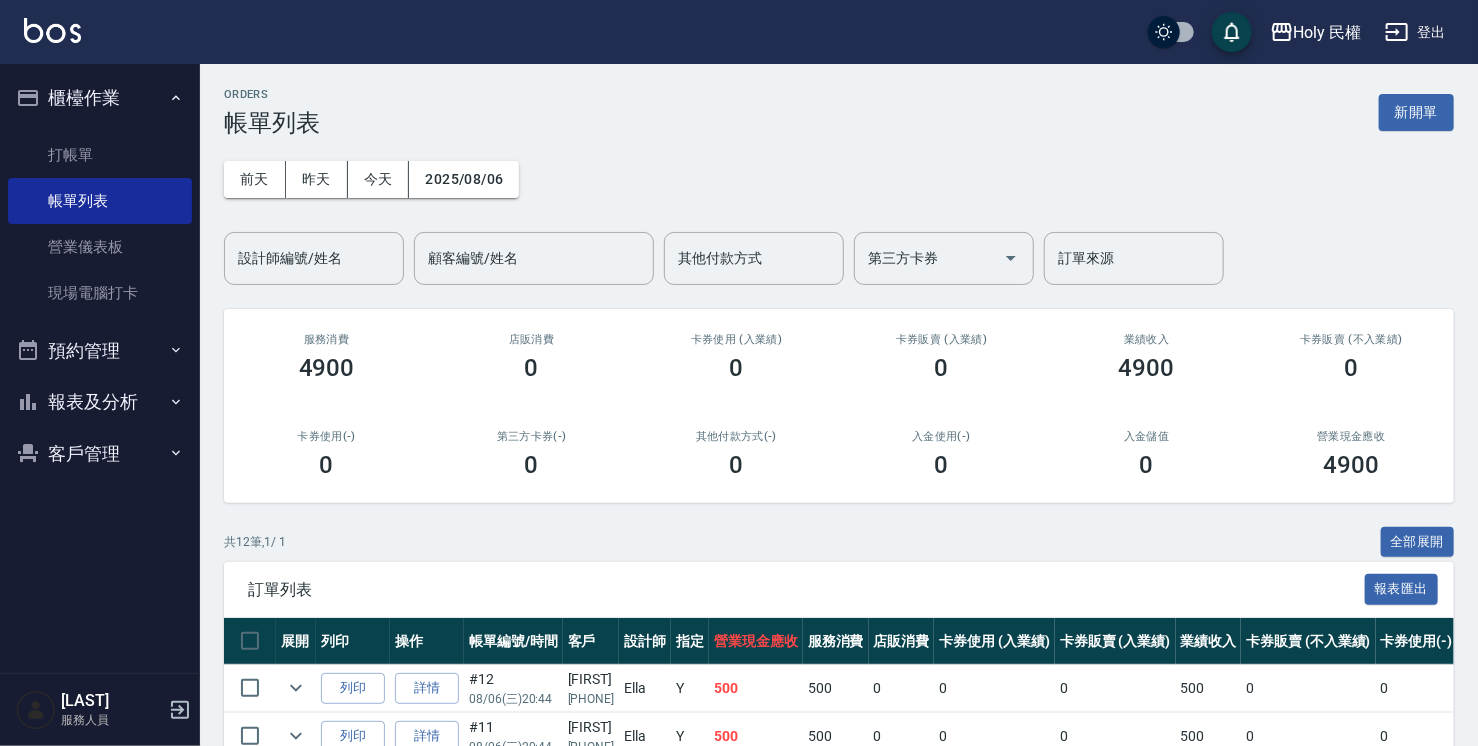 click on "預約管理" at bounding box center [100, 351] 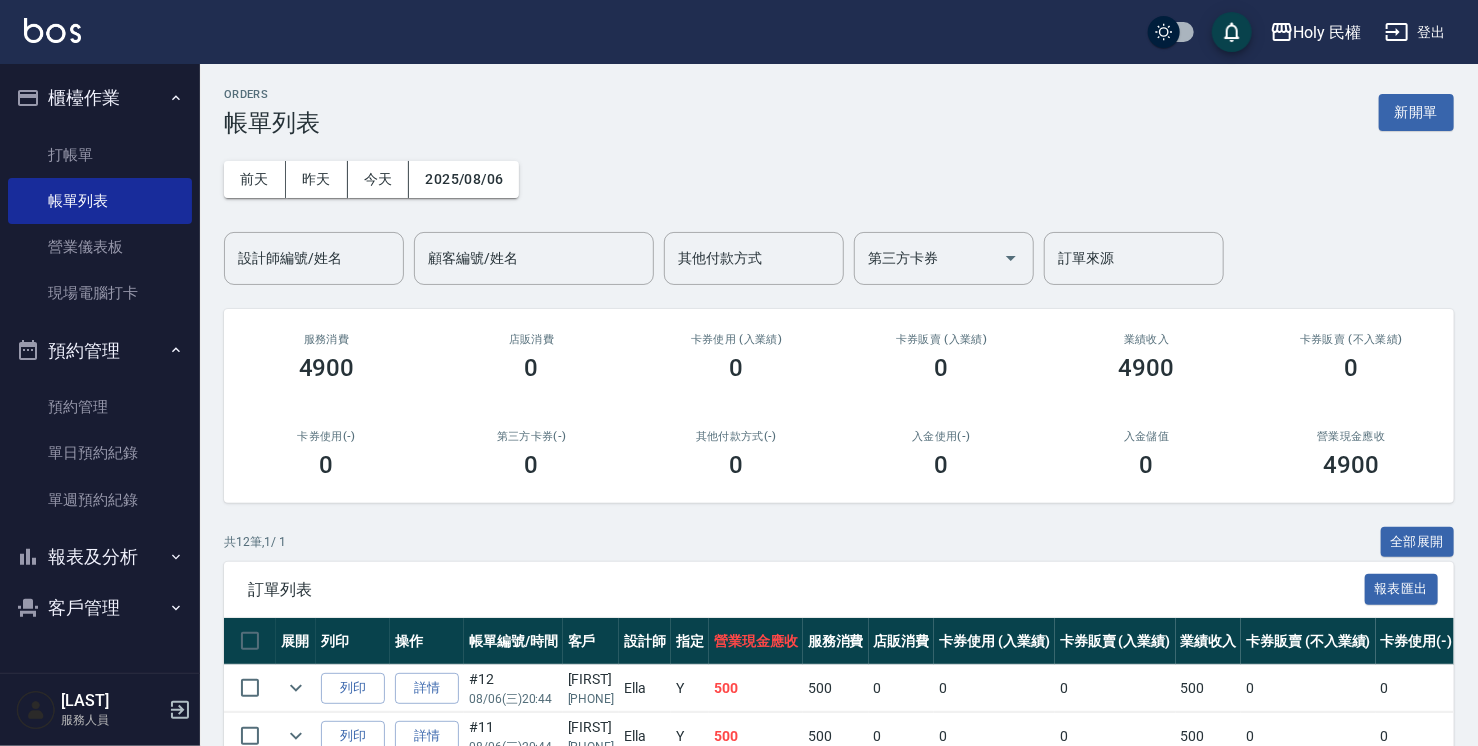 click 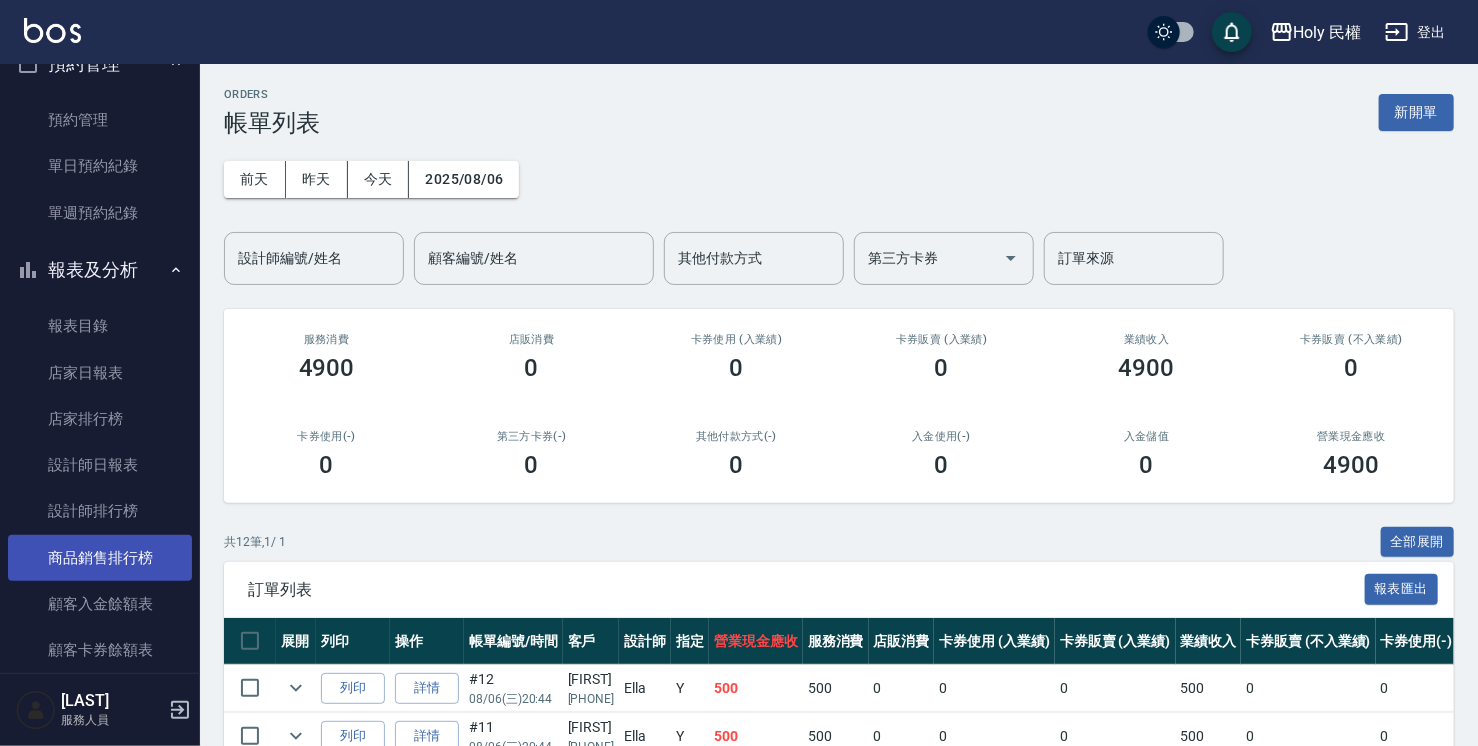 scroll, scrollTop: 300, scrollLeft: 0, axis: vertical 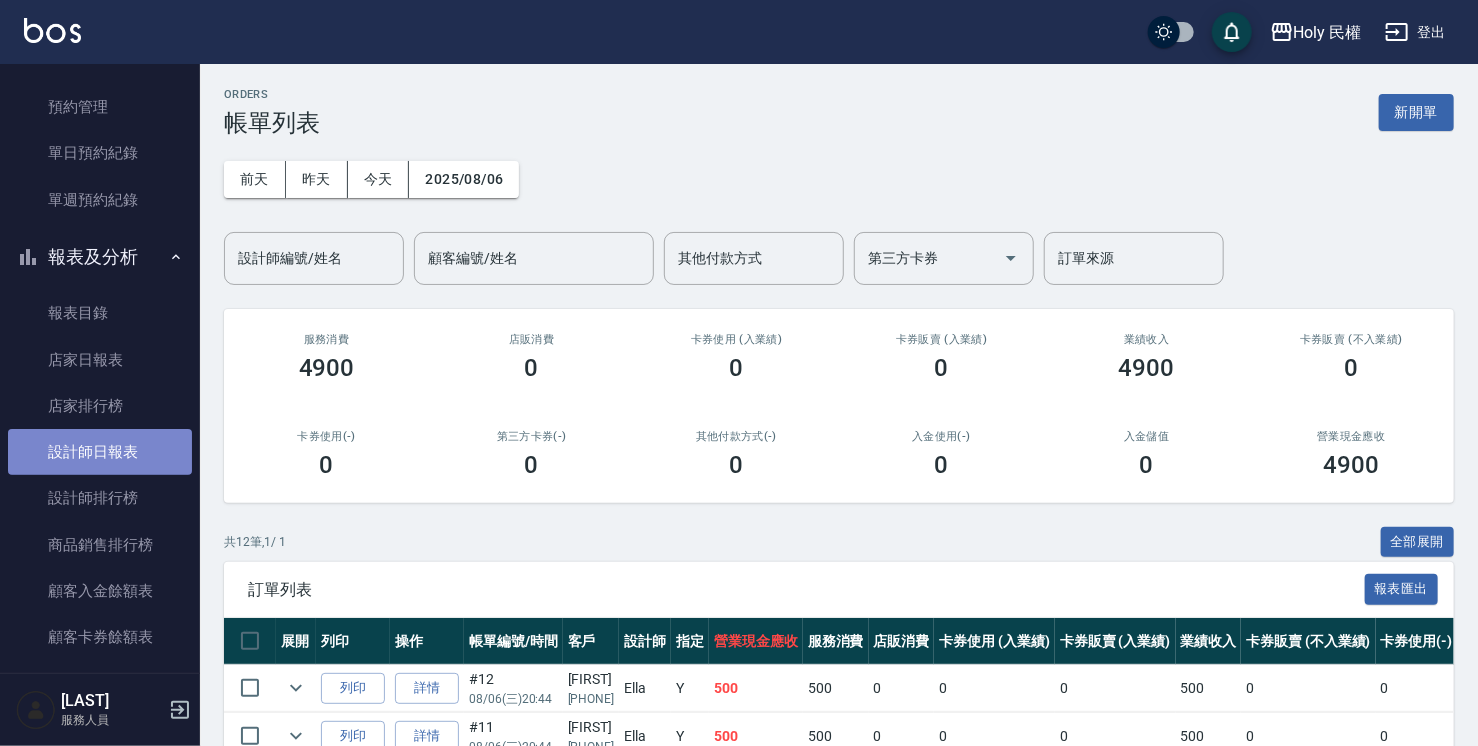 click on "設計師日報表" at bounding box center [100, 452] 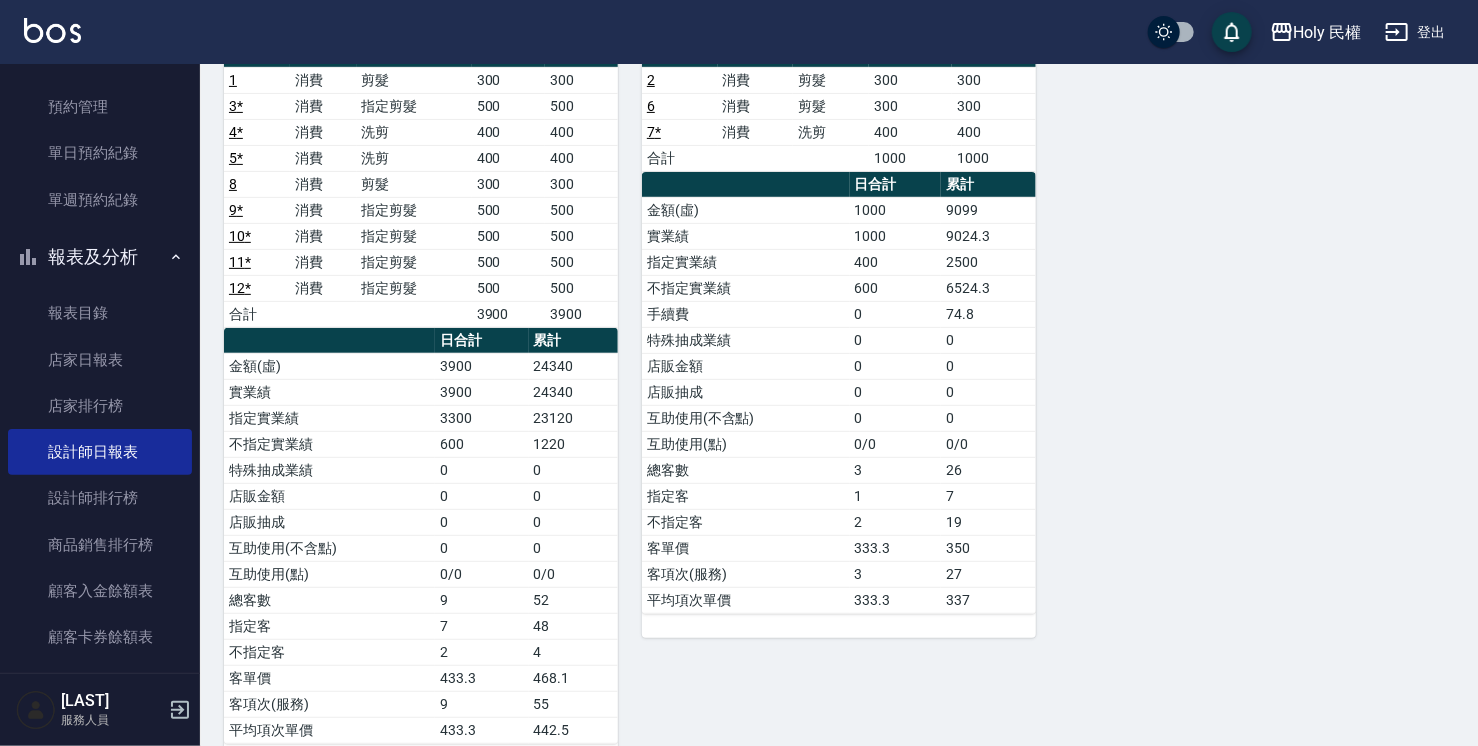 scroll, scrollTop: 272, scrollLeft: 0, axis: vertical 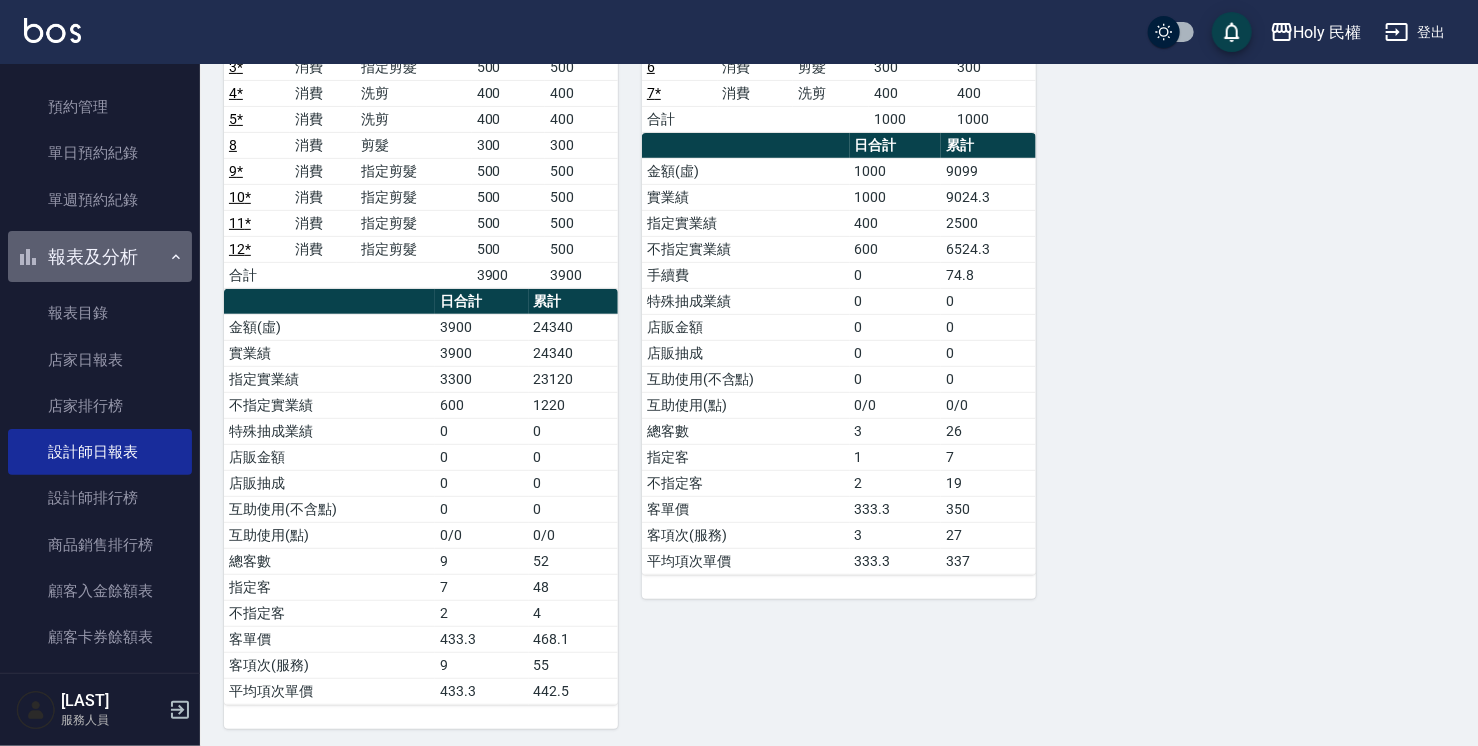 click on "報表及分析" at bounding box center (100, 257) 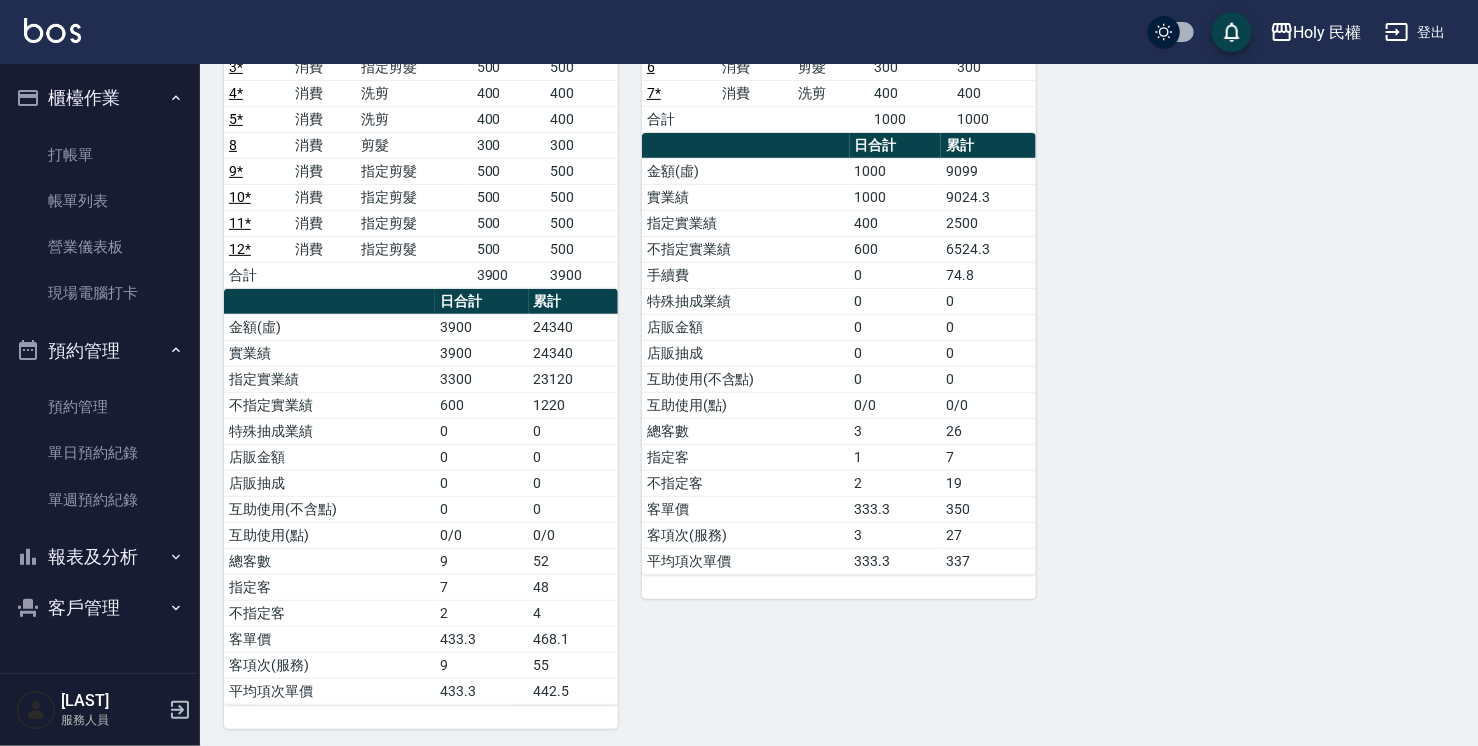 scroll, scrollTop: 0, scrollLeft: 0, axis: both 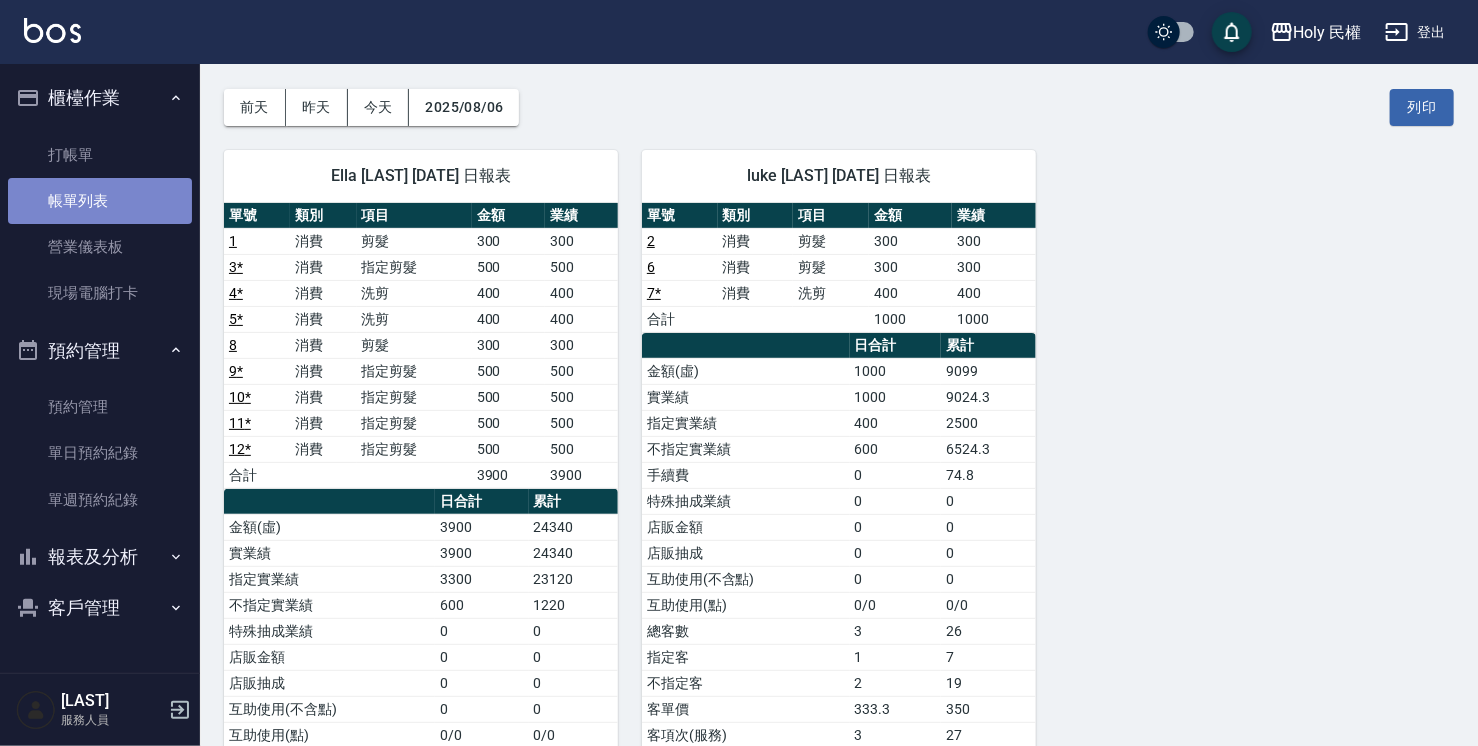 click on "帳單列表" at bounding box center (100, 201) 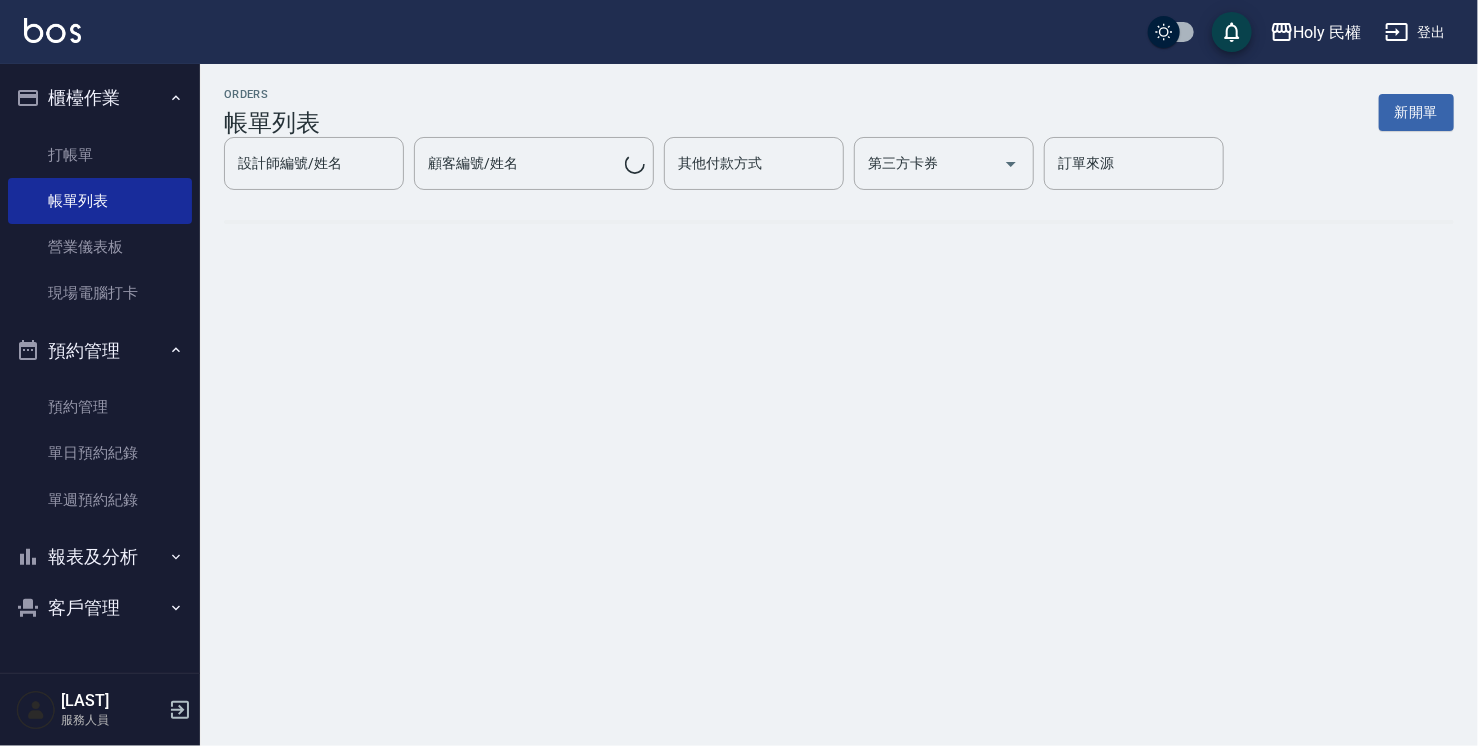 scroll, scrollTop: 0, scrollLeft: 0, axis: both 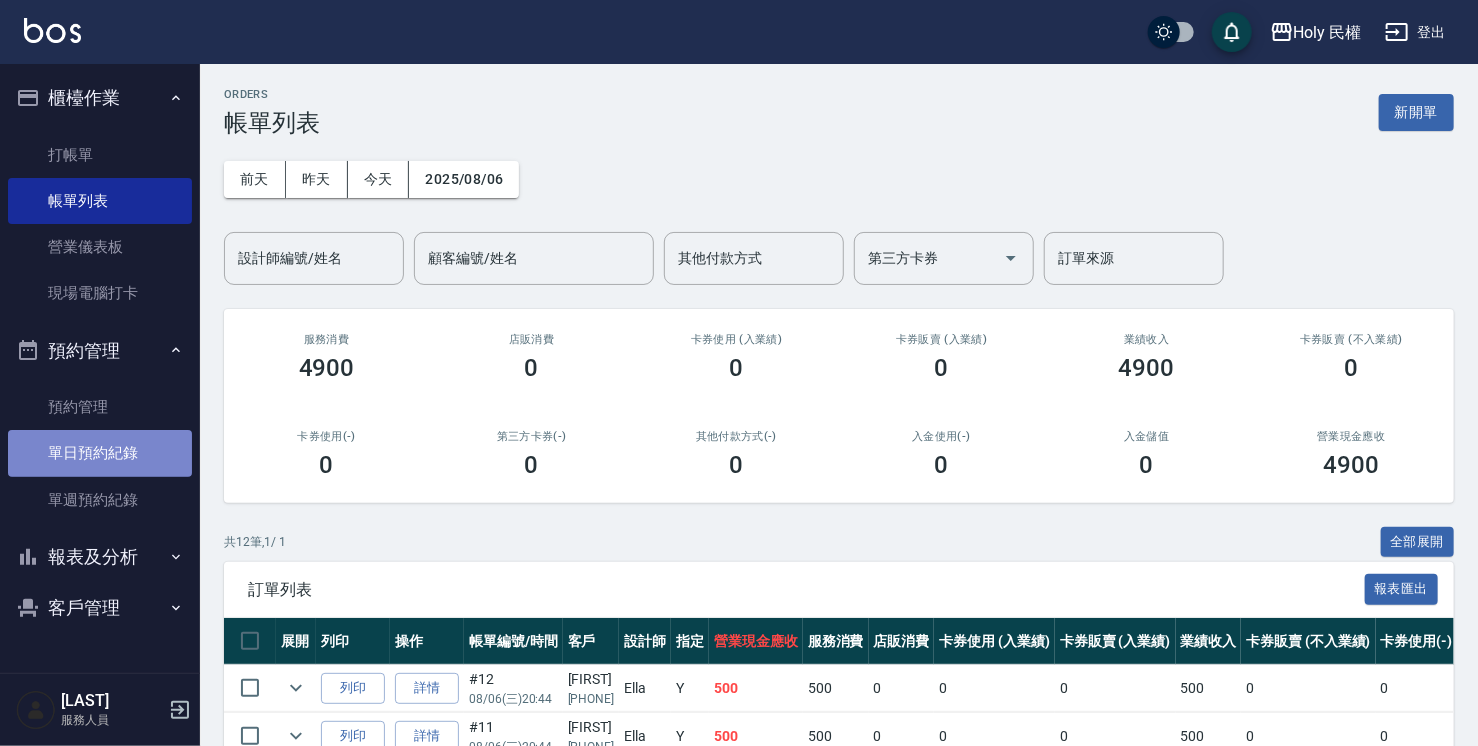 click on "單日預約紀錄" at bounding box center [100, 453] 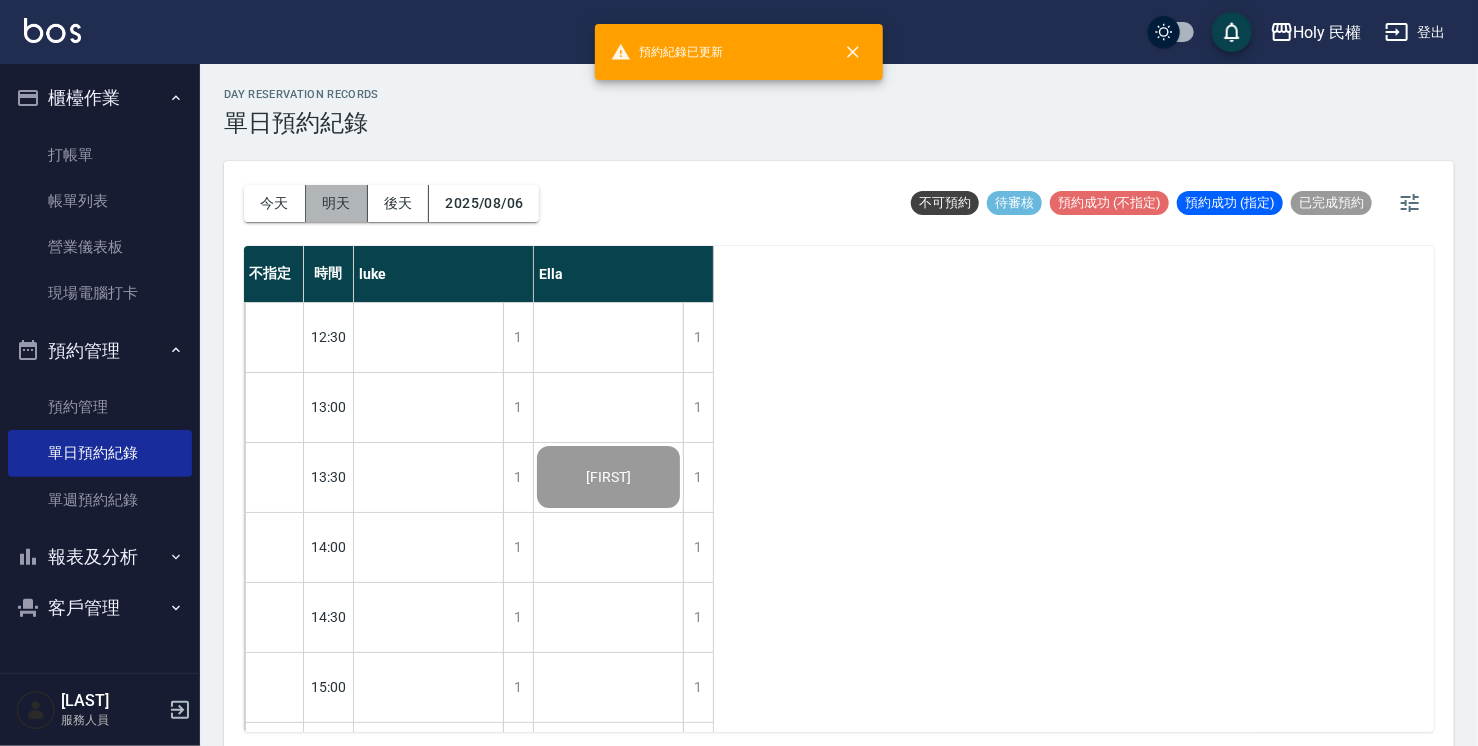 click on "明天" at bounding box center [337, 203] 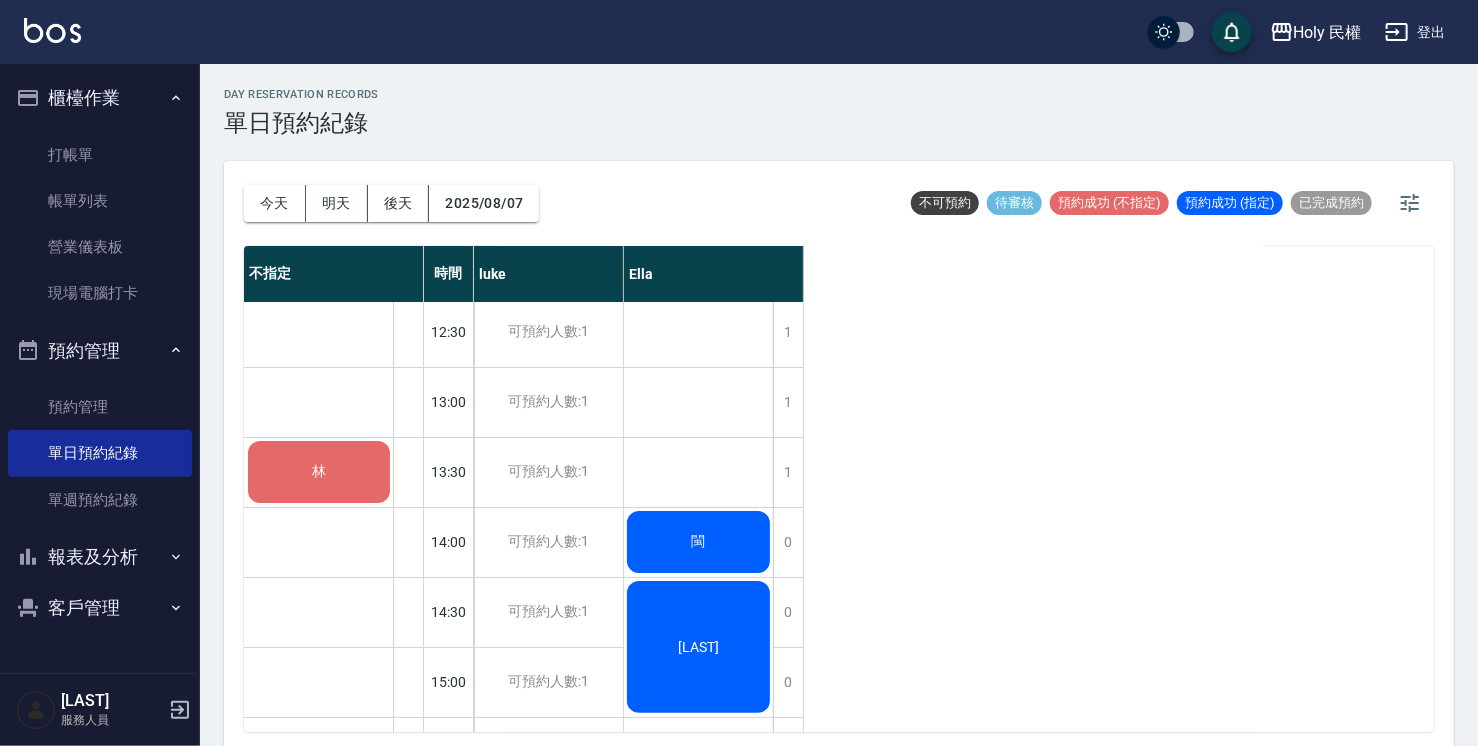 scroll, scrollTop: 0, scrollLeft: 0, axis: both 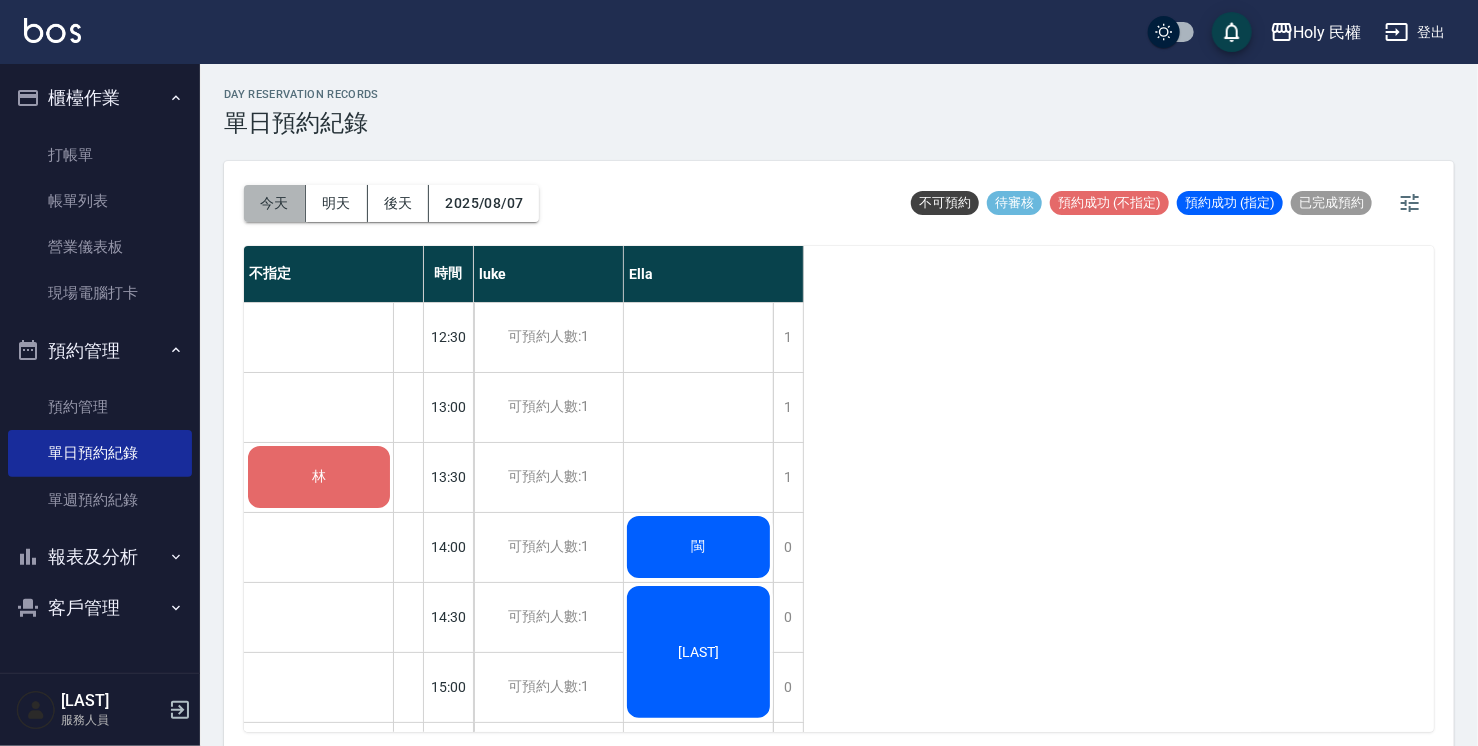 click on "今天" at bounding box center (275, 203) 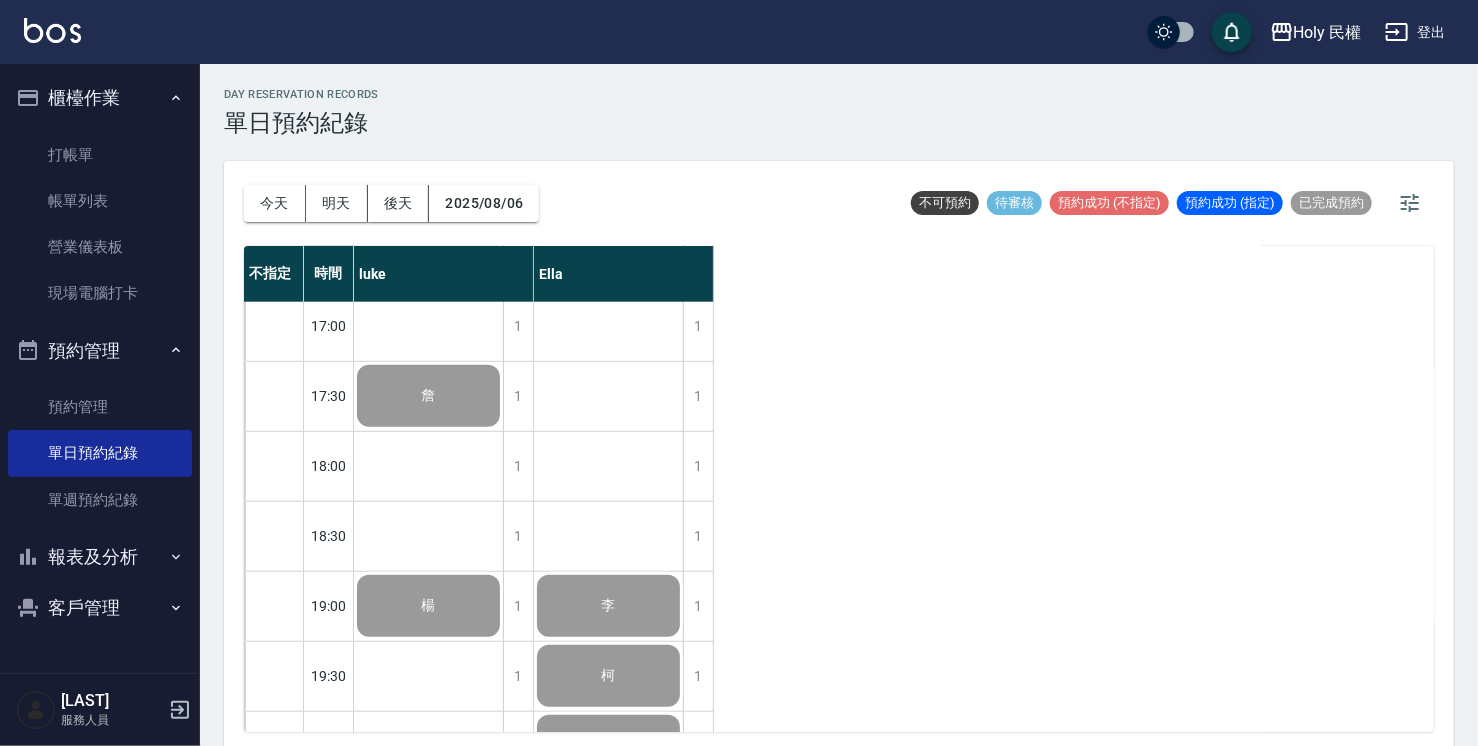 scroll, scrollTop: 705, scrollLeft: 0, axis: vertical 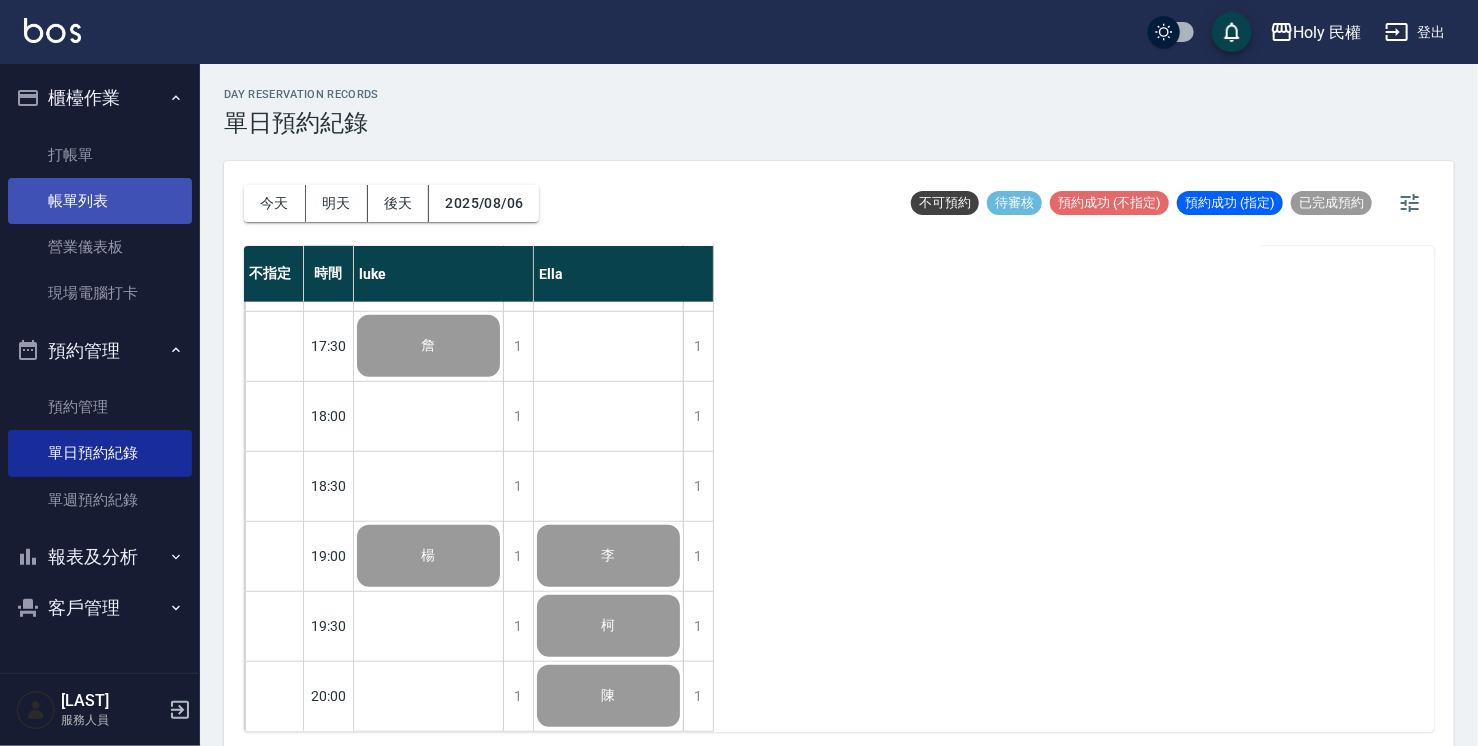 click on "帳單列表" at bounding box center [100, 201] 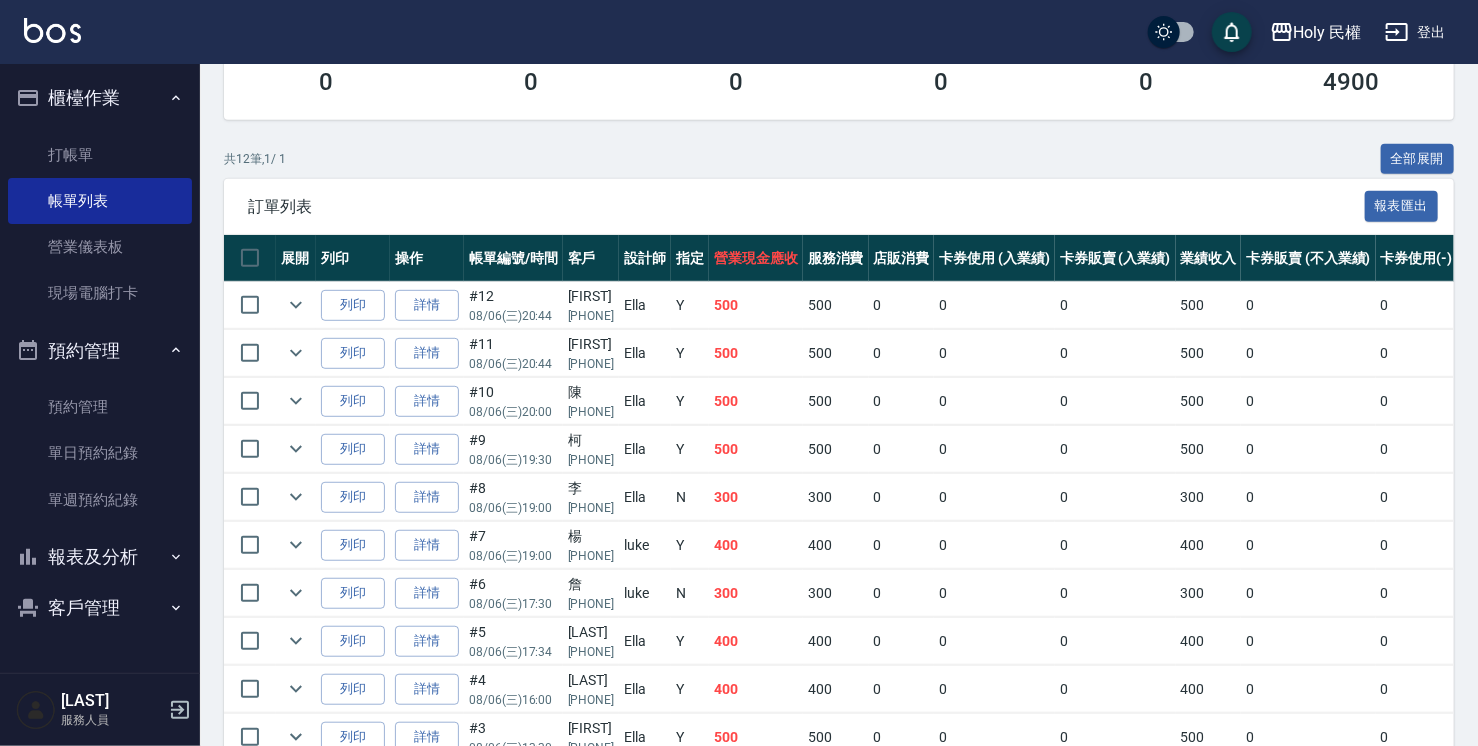 scroll, scrollTop: 0, scrollLeft: 0, axis: both 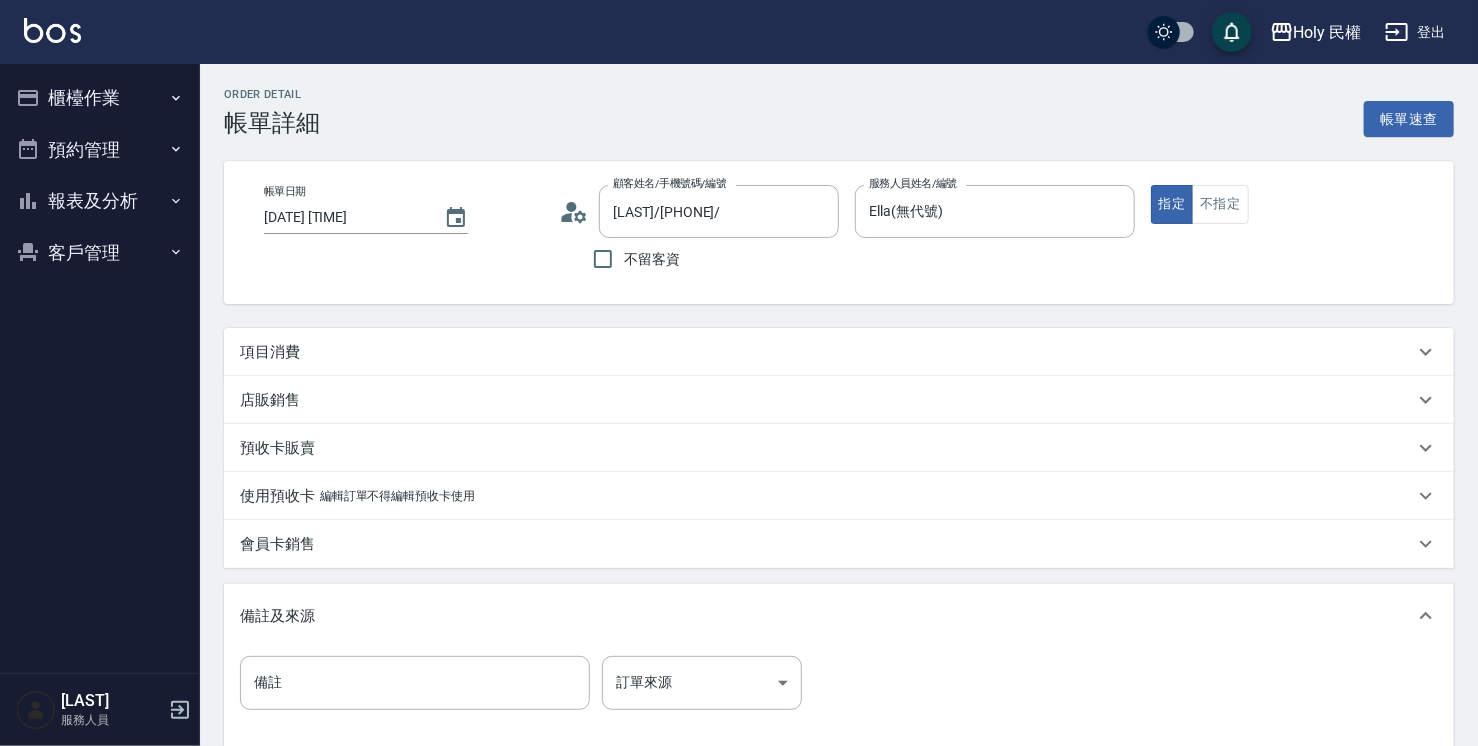 click on "項目消費" at bounding box center (827, 352) 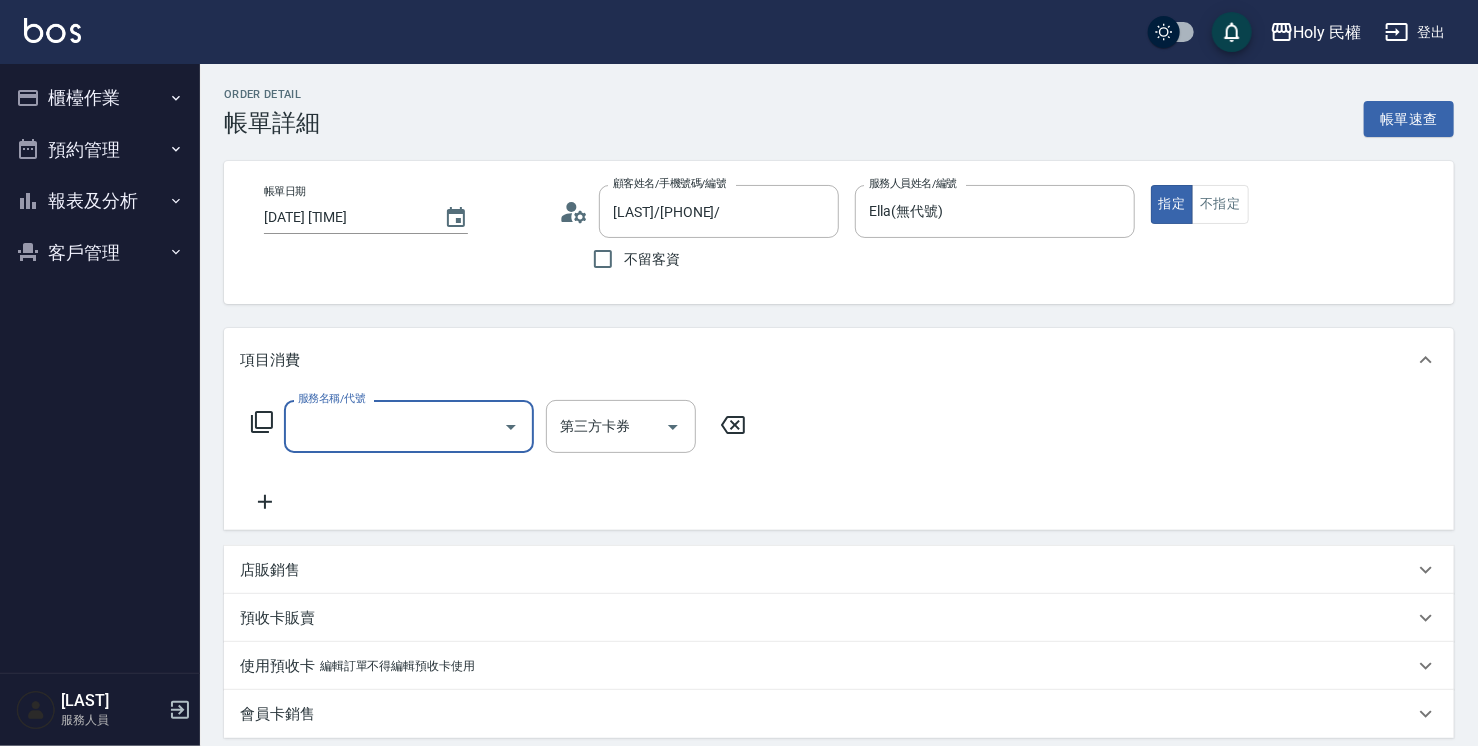 scroll, scrollTop: 0, scrollLeft: 0, axis: both 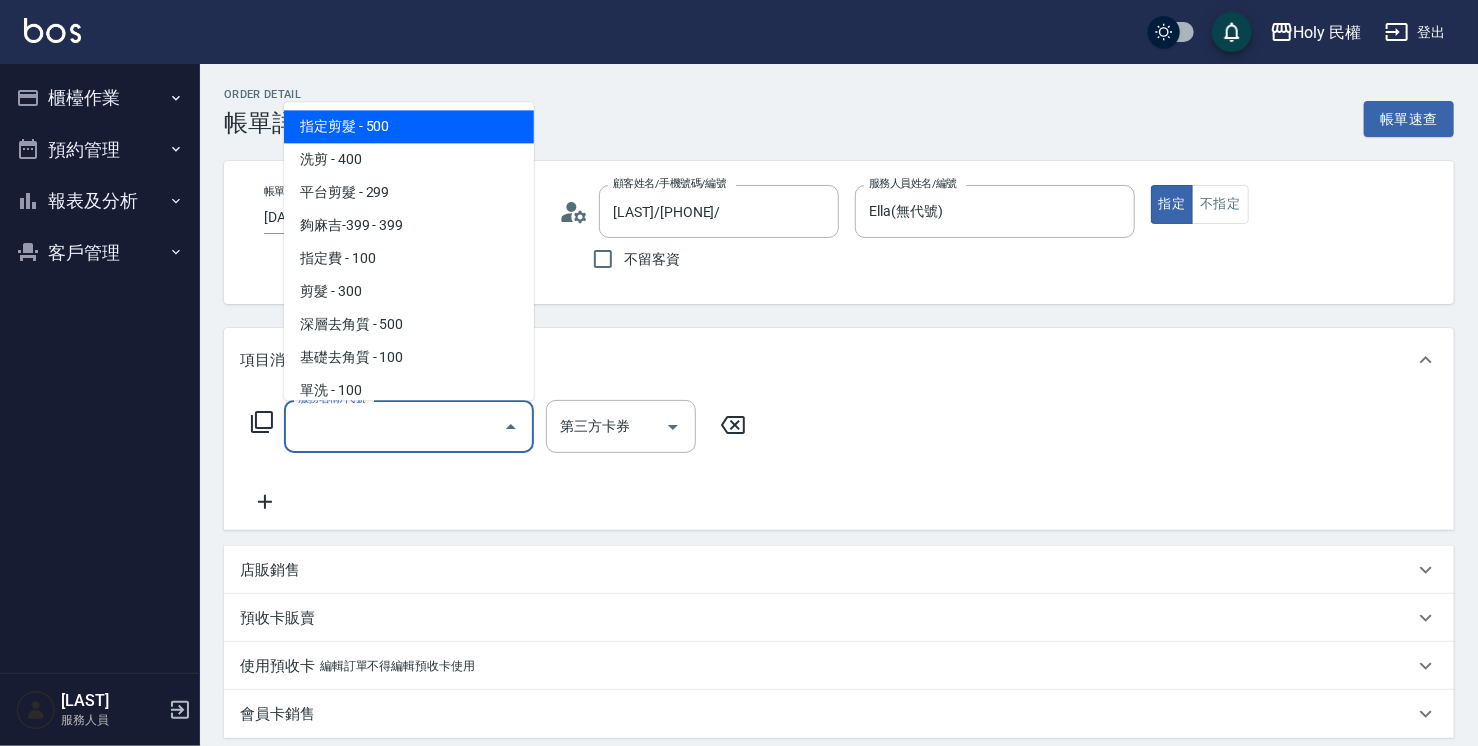click on "指定剪髮 - 500" at bounding box center [409, 126] 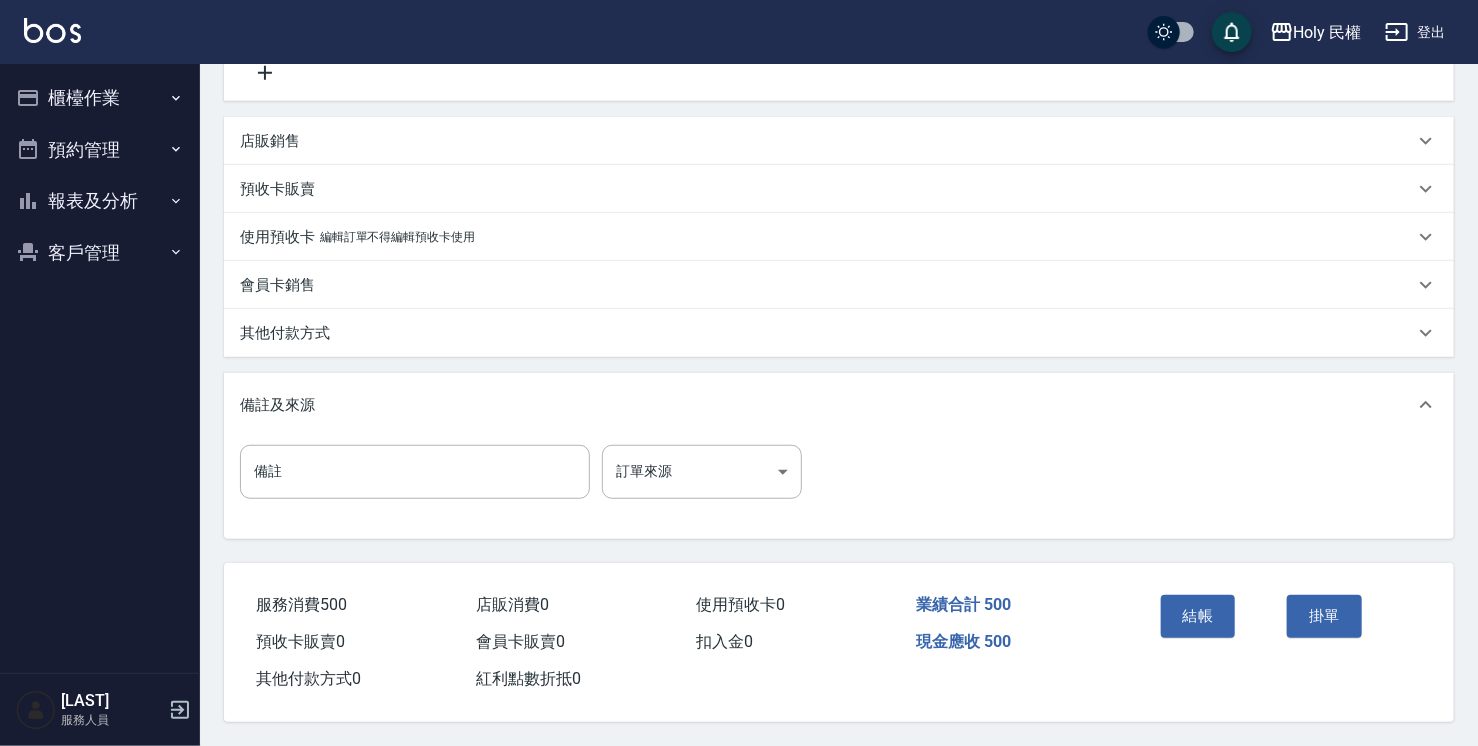 scroll, scrollTop: 436, scrollLeft: 0, axis: vertical 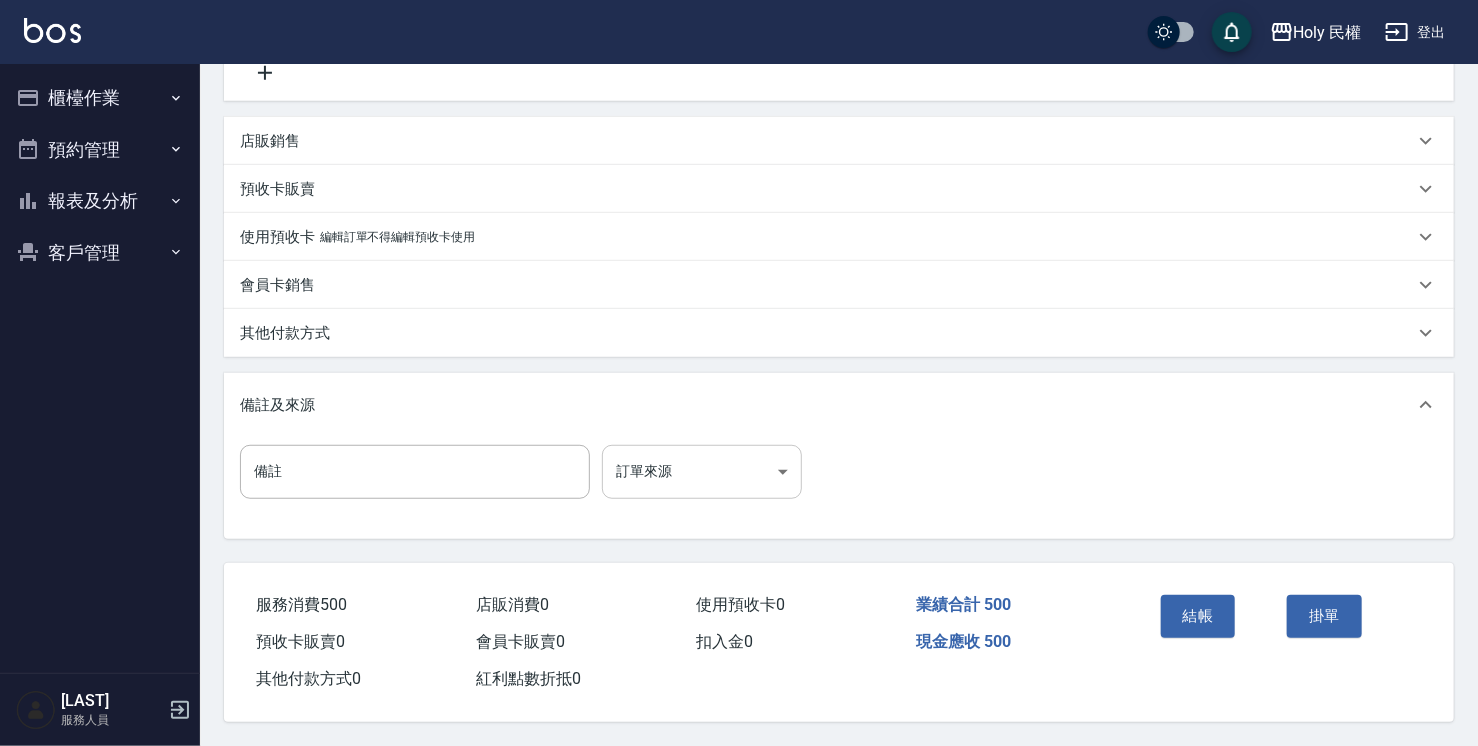 click on "Holy 民權 登出 櫃檯作業 打帳單 帳單列表 營業儀表板 現場電腦打卡 預約管理 預約管理 單日預約紀錄 單週預約紀錄 報表及分析 報表目錄 店家日報表 店家排行榜 設計師日報表 設計師排行榜 商品銷售排行榜 顧客入金餘額表 顧客卡券餘額表 客戶管理 客戶列表 卡券管理 黃聖智 服務人員 Order detail 帳單詳細  帳單速查 帳單日期 2025/08/06 19:30 顧客姓名/手機號碼/編號 柯/0958303353/ 顧客姓名/手機號碼/編號 不留客資 服務人員姓名/編號 Ella(無代號) 服務人員姓名/編號 指定 不指定 項目消費 服務名稱/代號 指定剪髮(1) 服務名稱/代號 價格 500 價格 第三方卡券 第三方卡券 店販銷售 服務人員姓名/編號 服務人員姓名/編號 商品代號/名稱 商品代號/名稱 預收卡販賣 卡券名稱/代號 卡券名稱/代號 使用預收卡 編輯訂單不得編輯預收卡使用 卡券名稱/代號 卡券名稱/代號 會員卡銷售 0" at bounding box center [739, 158] 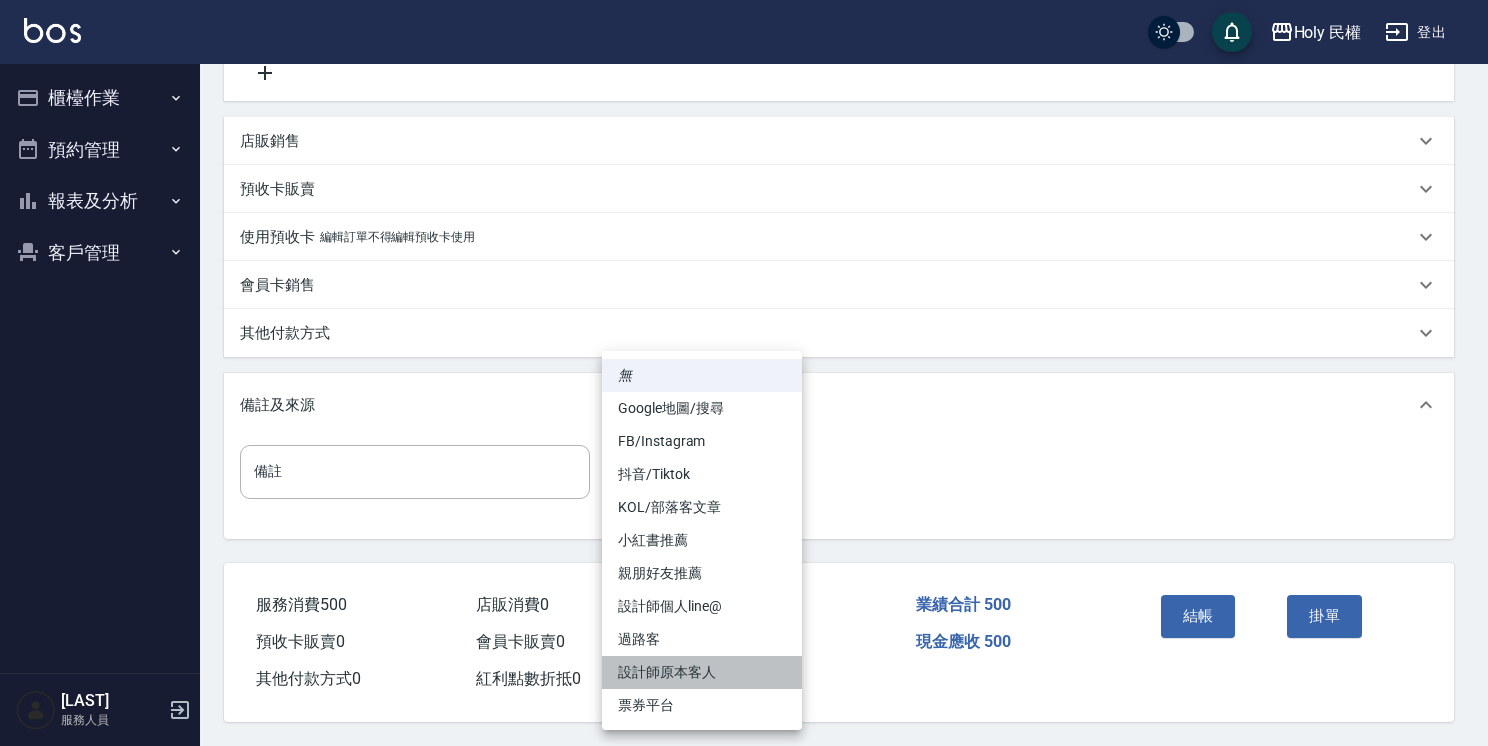 click on "設計師原本客人" at bounding box center (702, 672) 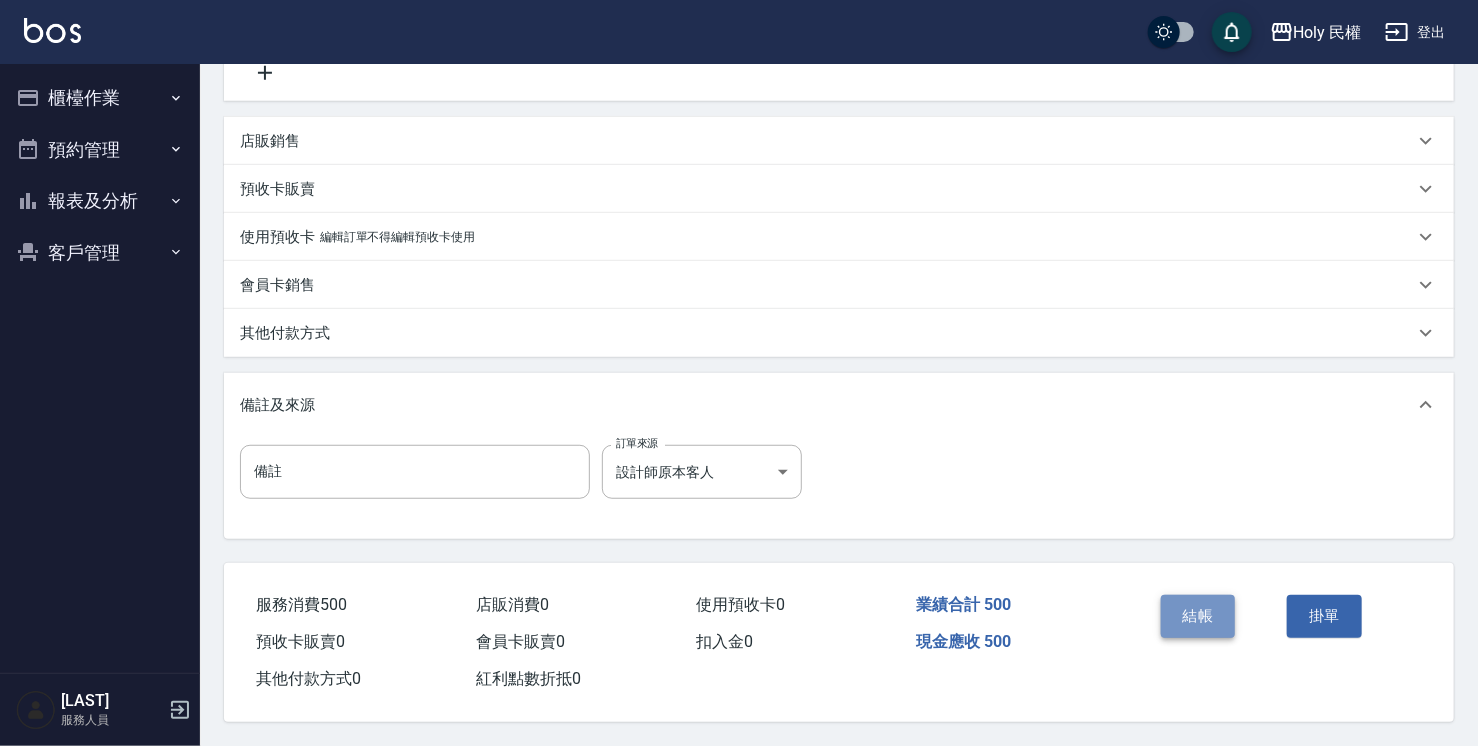 click on "結帳" at bounding box center [1198, 616] 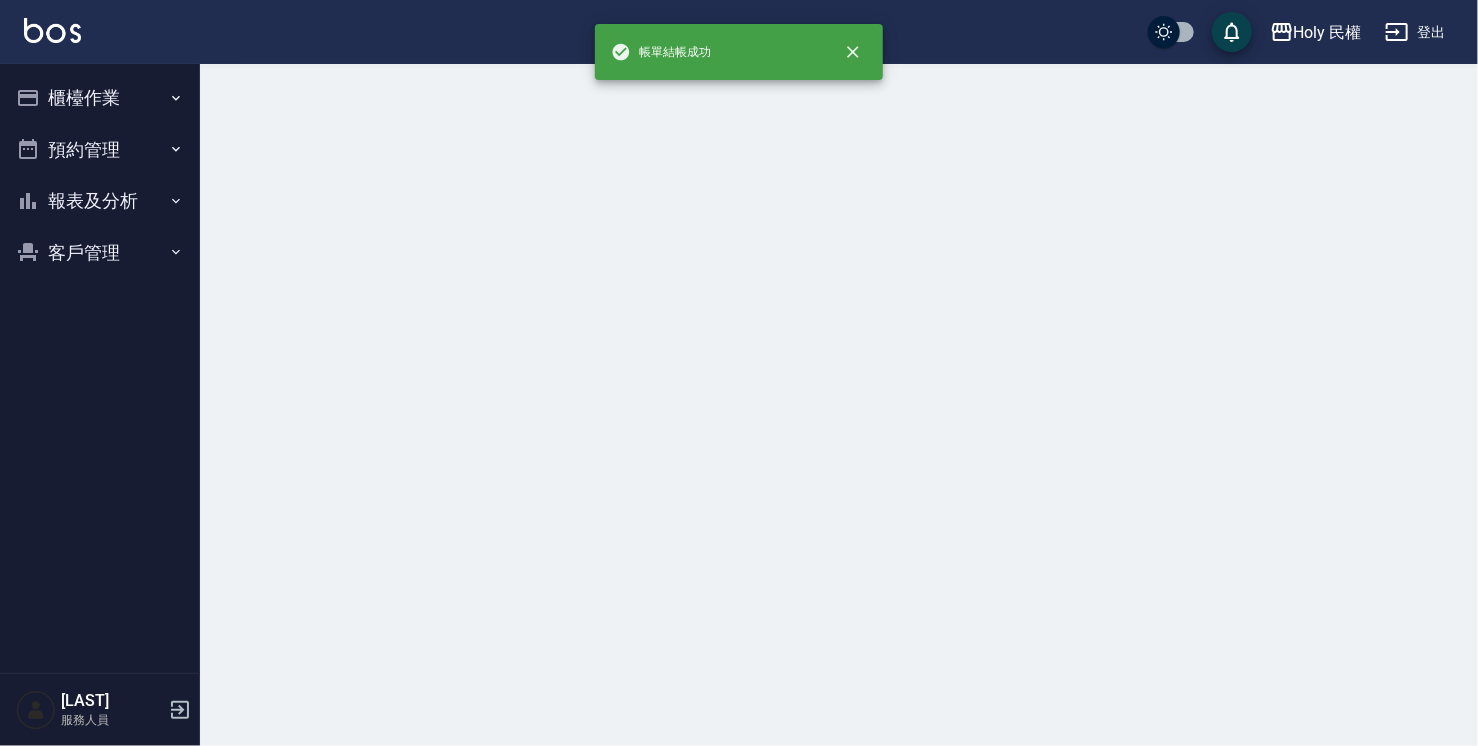 scroll, scrollTop: 0, scrollLeft: 0, axis: both 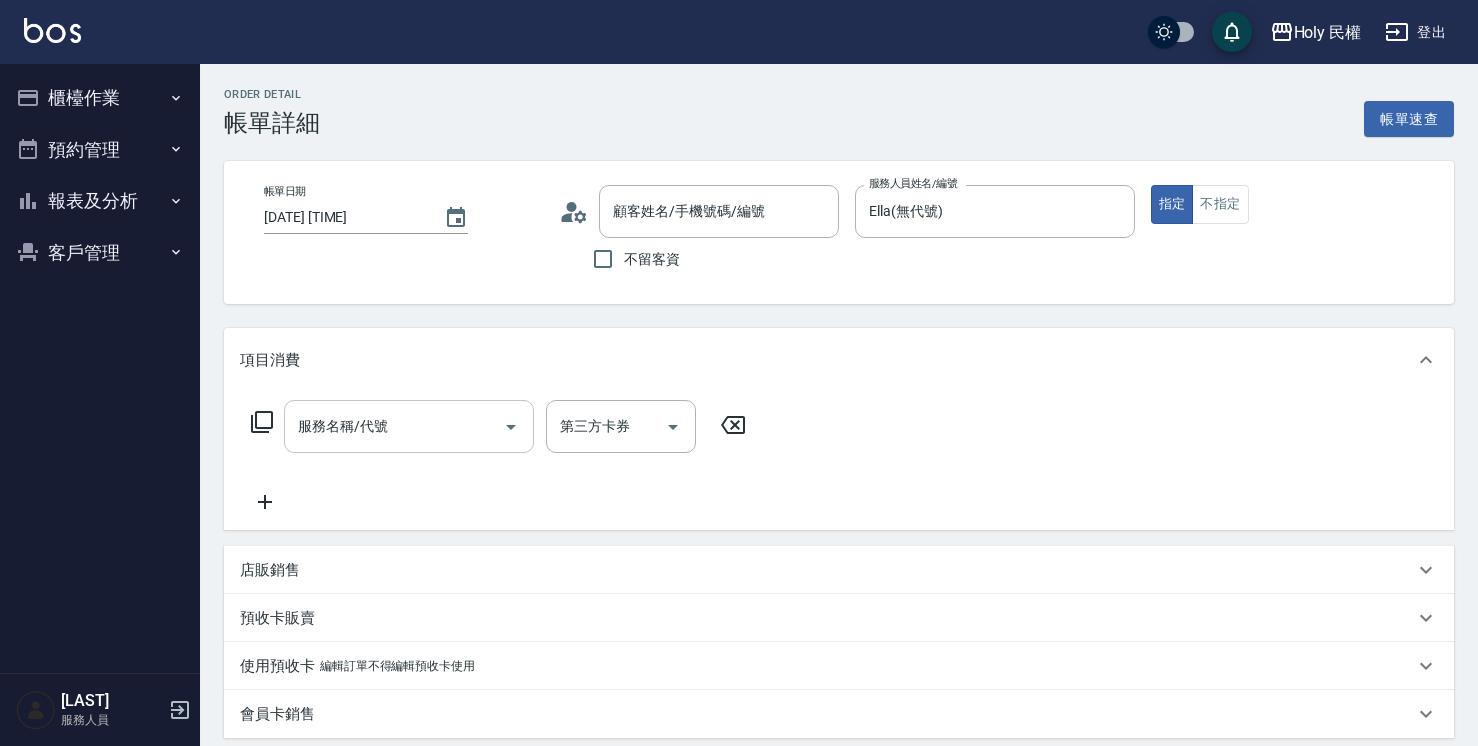 type on "陳/[PHONE]/" 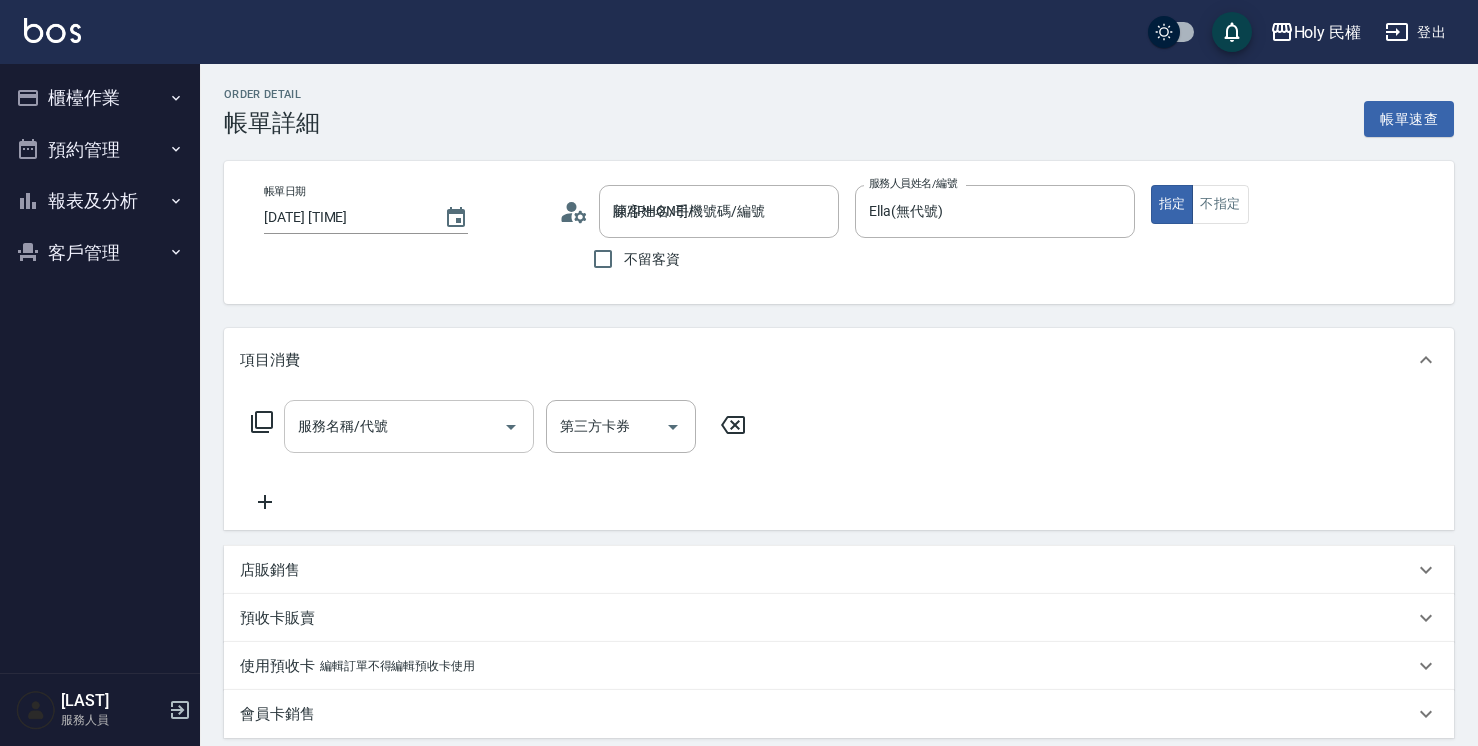 scroll, scrollTop: 0, scrollLeft: 0, axis: both 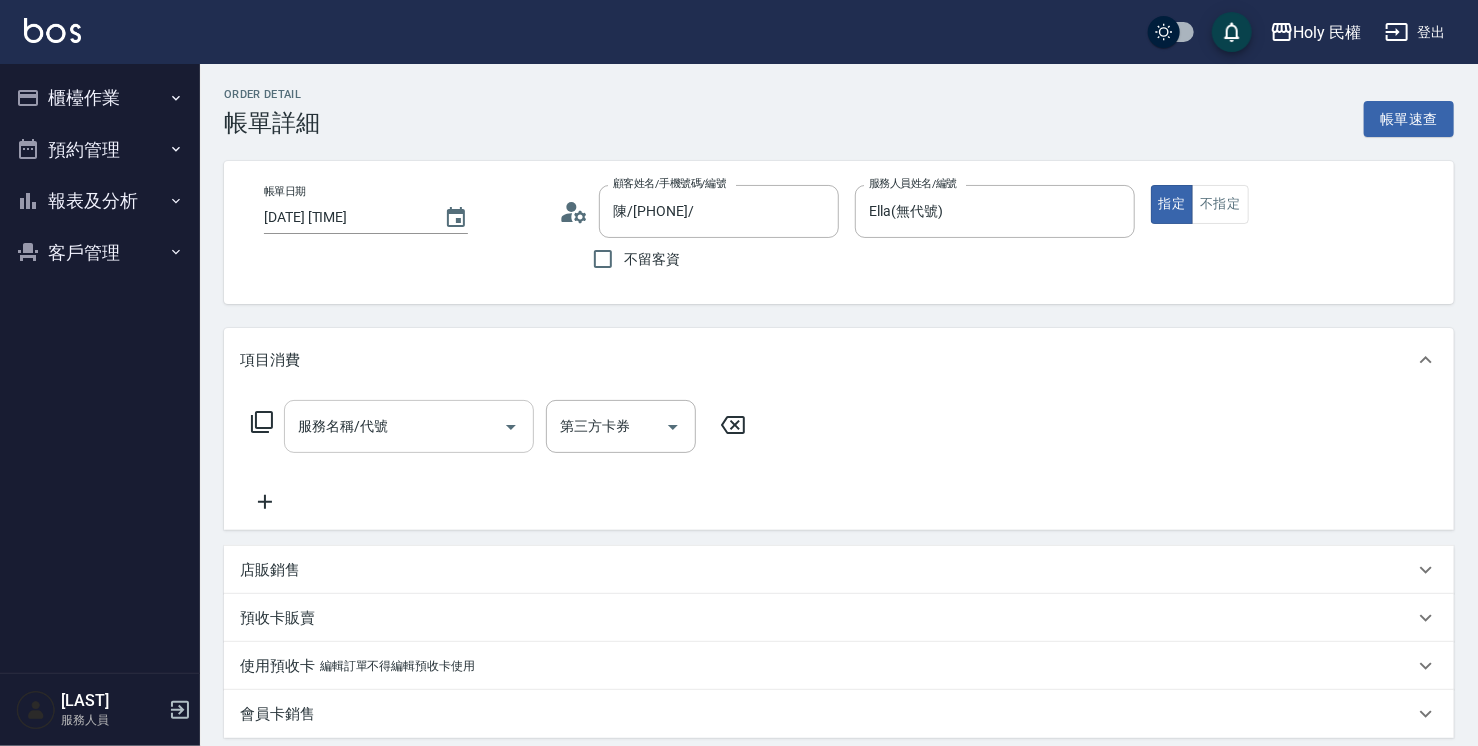 click on "服務名稱/代號 服務名稱/代號" at bounding box center [409, 426] 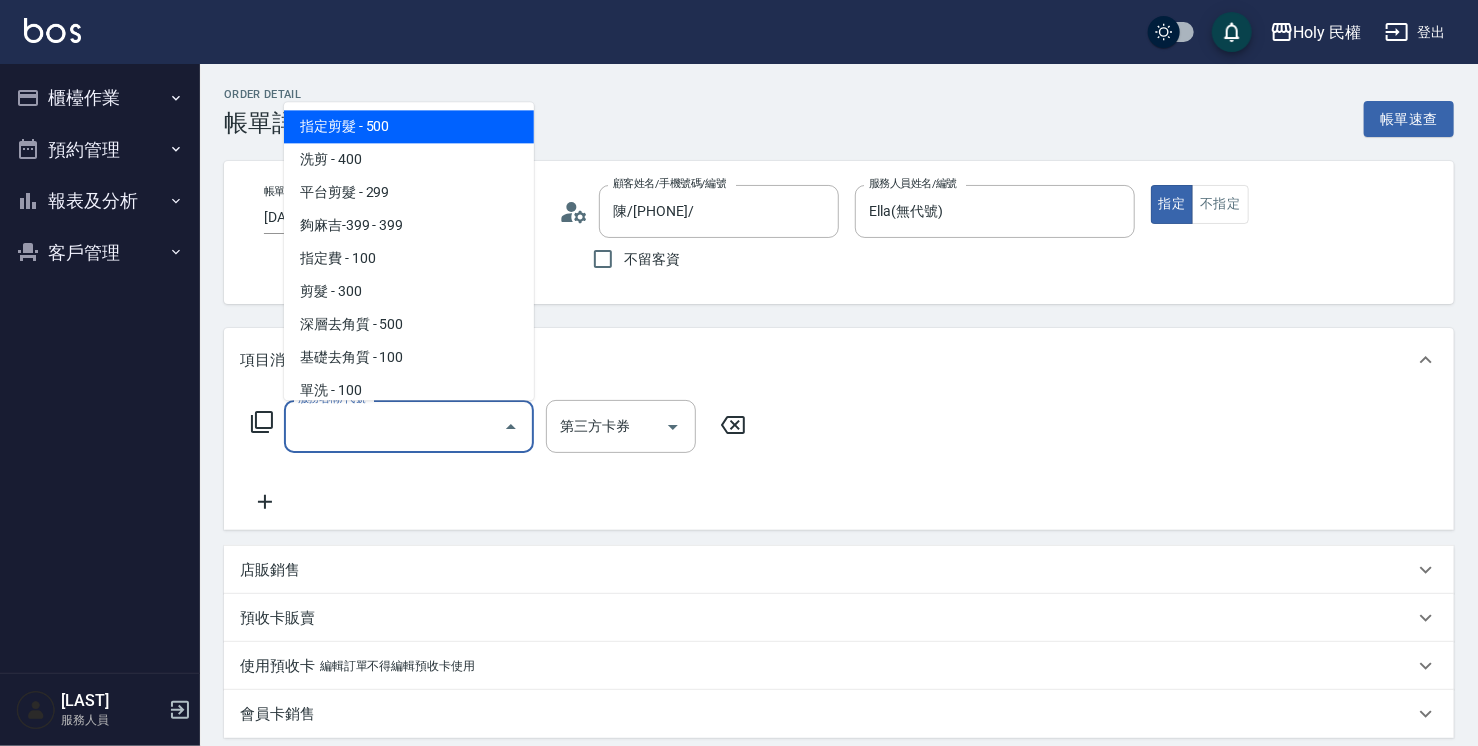 click on "指定剪髮 - 500" at bounding box center [409, 126] 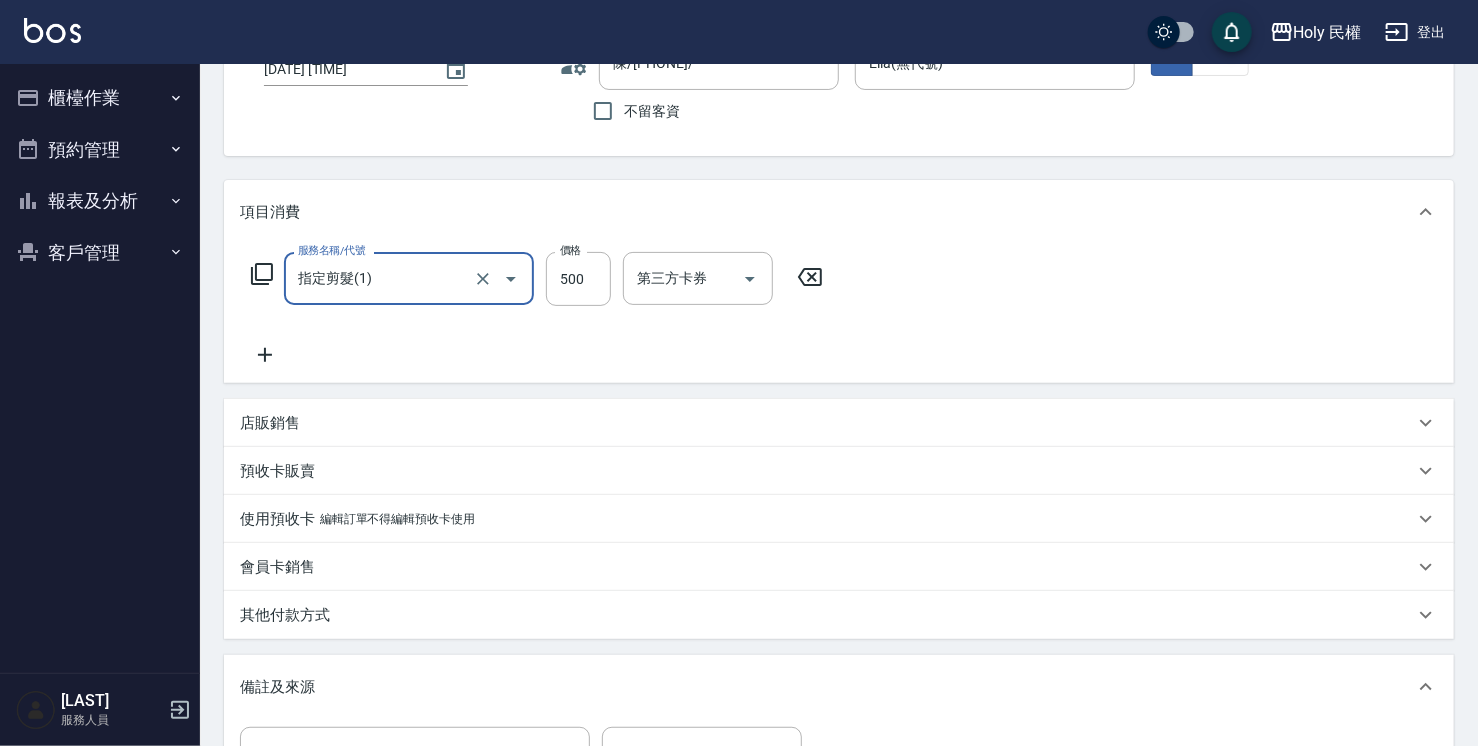 scroll, scrollTop: 300, scrollLeft: 0, axis: vertical 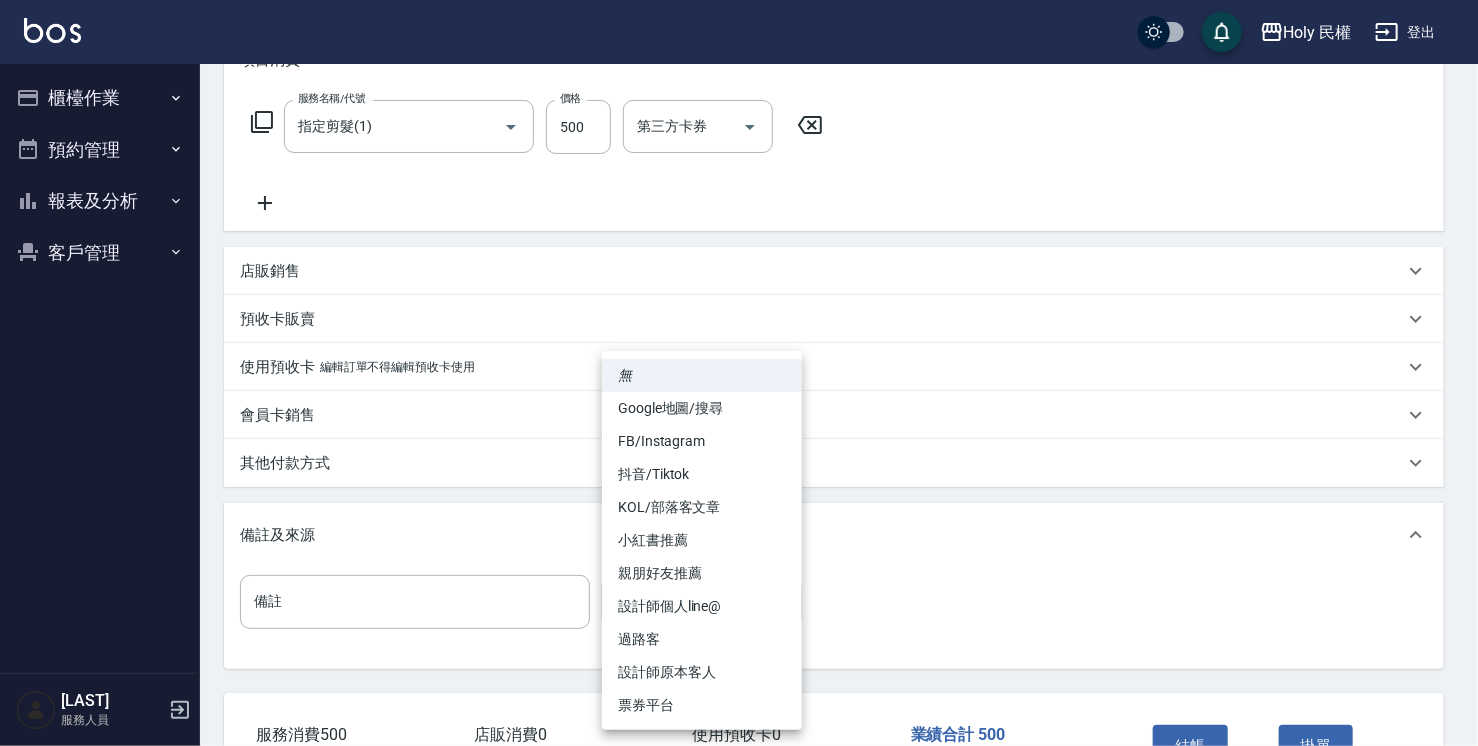 click on "Holy 民權 登出 櫃檯作業 打帳單 帳單列表 營業儀表板 現場電腦打卡 預約管理 預約管理 單日預約紀錄 單週預約紀錄 報表及分析 報表目錄 店家日報表 店家排行榜 設計師日報表 設計師排行榜 商品銷售排行榜 顧客入金餘額表 顧客卡券餘額表 客戶管理 客戶列表 卡券管理 [LAST] 服務人員 Order detail 帳單詳細  帳單速查 帳單日期 [DATE] [TIME] 顧客姓名/手機號碼/編號 陳/[PHONE]/ 顧客姓名/手機號碼/編號 不留客資 服務人員姓名/編號 Ella(無代號) 服務人員姓名/編號 指定 不指定 項目消費 服務名稱/代號 指定剪髮(1) 服務名稱/代號 價格 500 價格 第三方卡券 第三方卡券 店販銷售 服務人員姓名/編號 服務人員姓名/編號 商品代號/名稱 商品代號/名稱 預收卡販賣 卡券名稱/代號 卡券名稱/代號 使用預收卡 編輯訂單不得編輯預收卡使用 卡券名稱/代號 卡券名稱/代號 會員卡銷售 0" at bounding box center [739, 288] 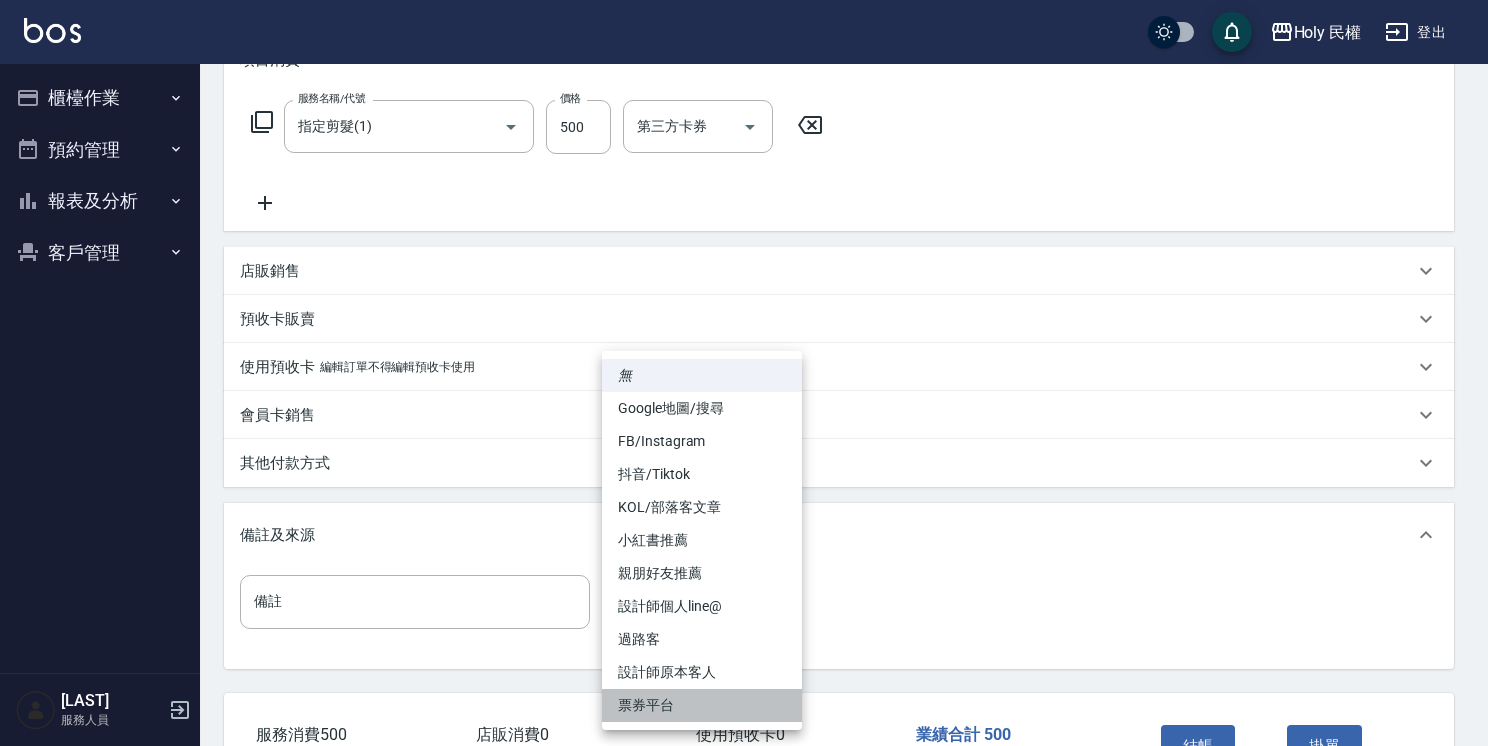 click on "票券平台" at bounding box center [702, 705] 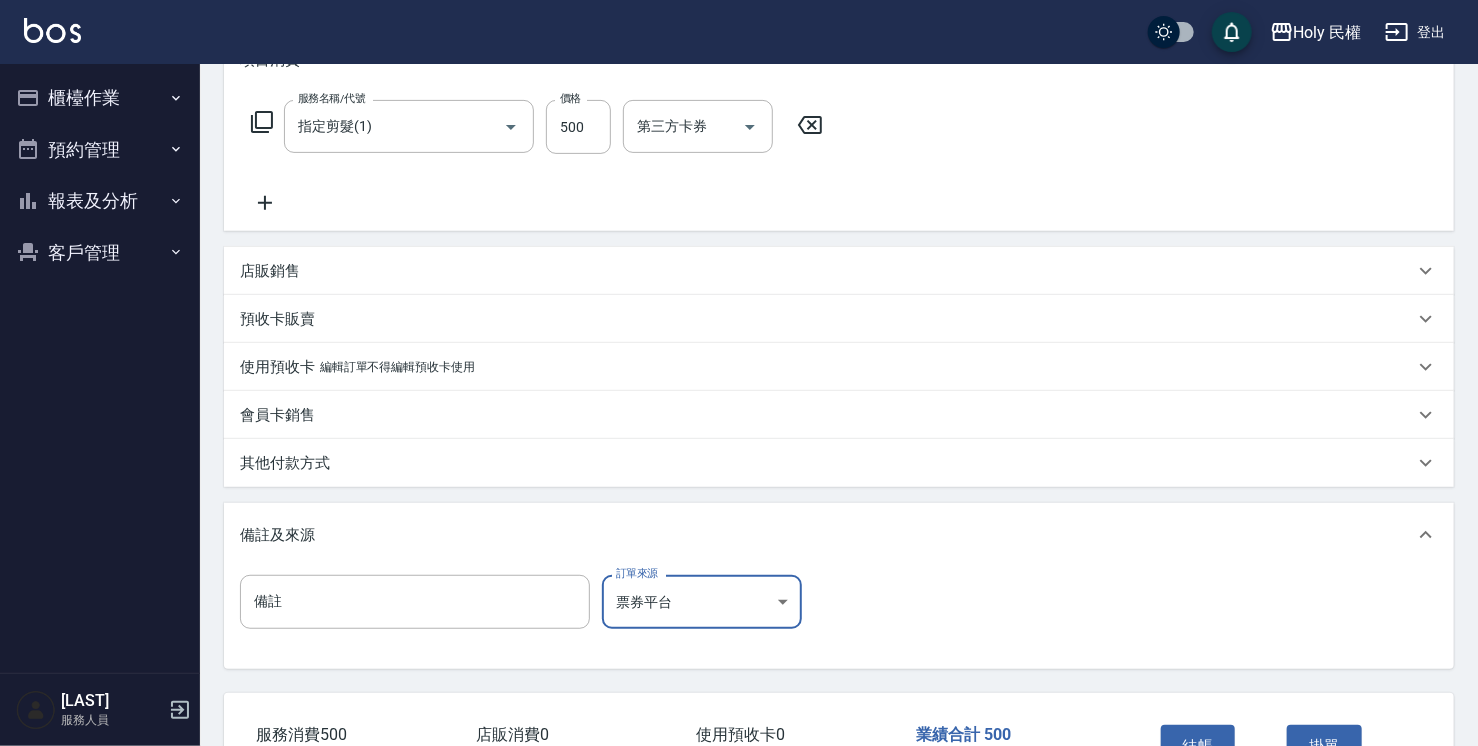 click on "Holy 民權 登出 櫃檯作業 打帳單 帳單列表 營業儀表板 現場電腦打卡 預約管理 預約管理 單日預約紀錄 單週預約紀錄 報表及分析 報表目錄 店家日報表 店家排行榜 設計師日報表 設計師排行榜 商品銷售排行榜 顧客入金餘額表 顧客卡券餘額表 客戶管理 客戶列表 卡券管理 黃聖智 服務人員 Order detail 帳單詳細  帳單速查 帳單日期 2025/08/06 20:00 顧客姓名/手機號碼/編號 陳/0926328217/ 顧客姓名/手機號碼/編號 不留客資 服務人員姓名/編號 Ella(無代號) 服務人員姓名/編號 指定 不指定 項目消費 服務名稱/代號 指定剪髮(1) 服務名稱/代號 價格 500 價格 第三方卡券 第三方卡券 店販銷售 服務人員姓名/編號 服務人員姓名/編號 商品代號/名稱 商品代號/名稱 預收卡販賣 卡券名稱/代號 卡券名稱/代號 使用預收卡 編輯訂單不得編輯預收卡使用 卡券名稱/代號 卡券名稱/代號 會員卡銷售 0" at bounding box center [739, 288] 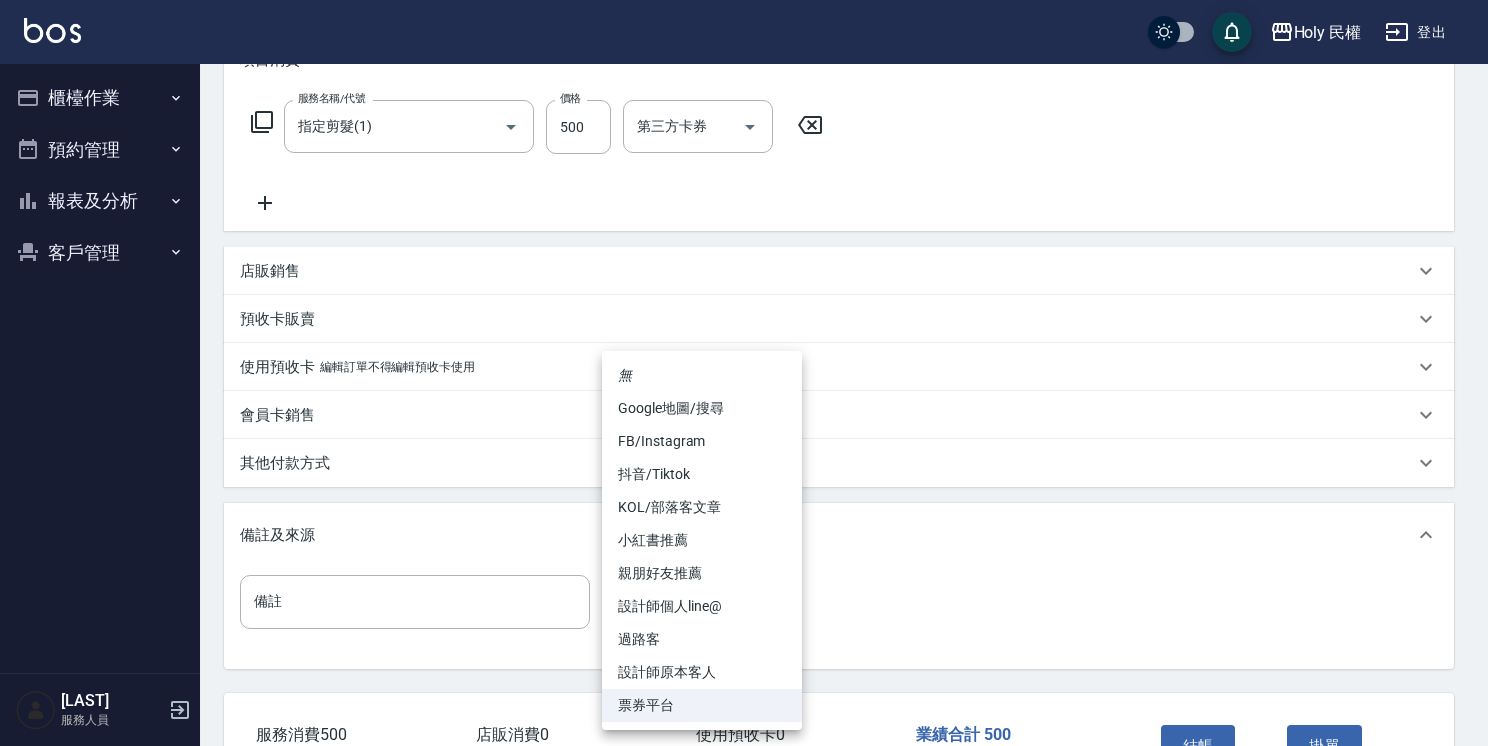 click on "設計師原本客人" at bounding box center (702, 672) 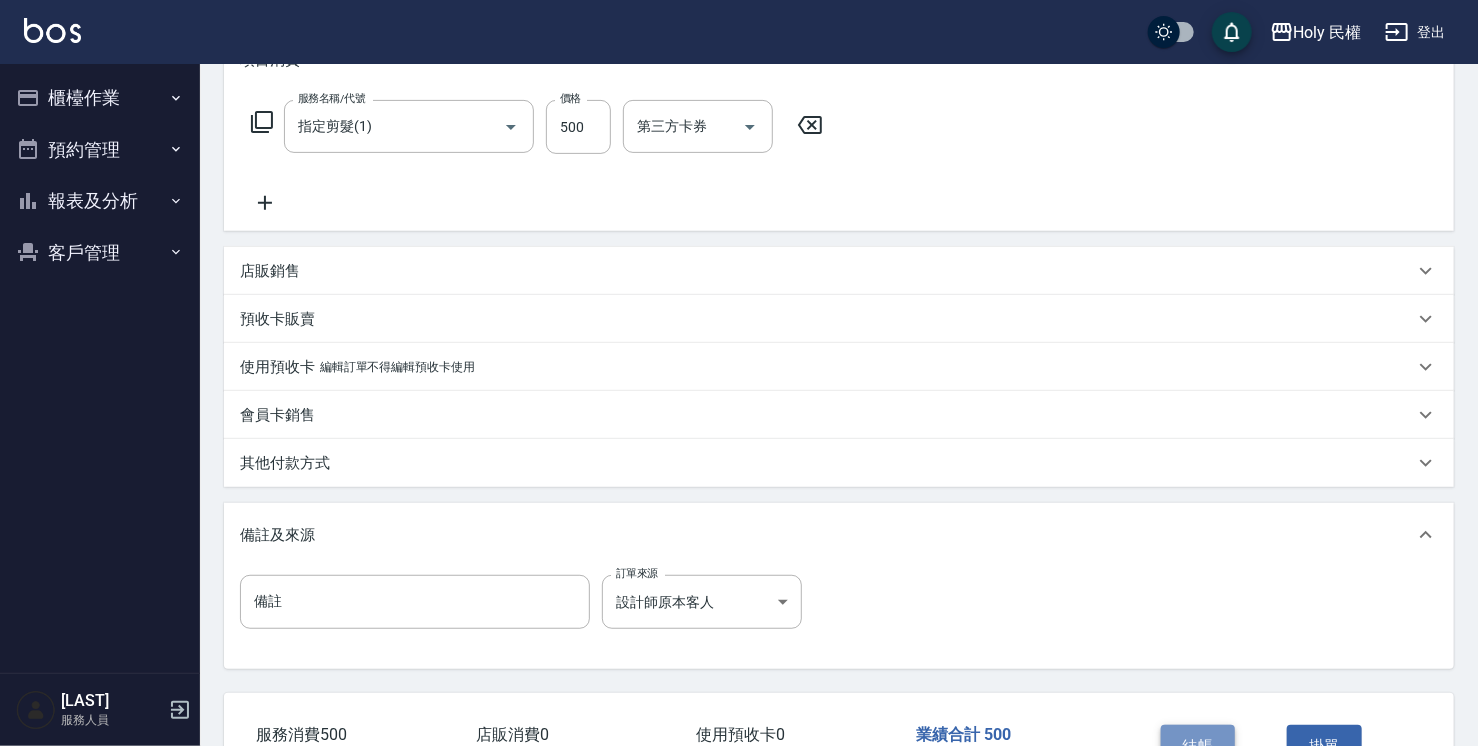 click on "結帳" at bounding box center (1198, 746) 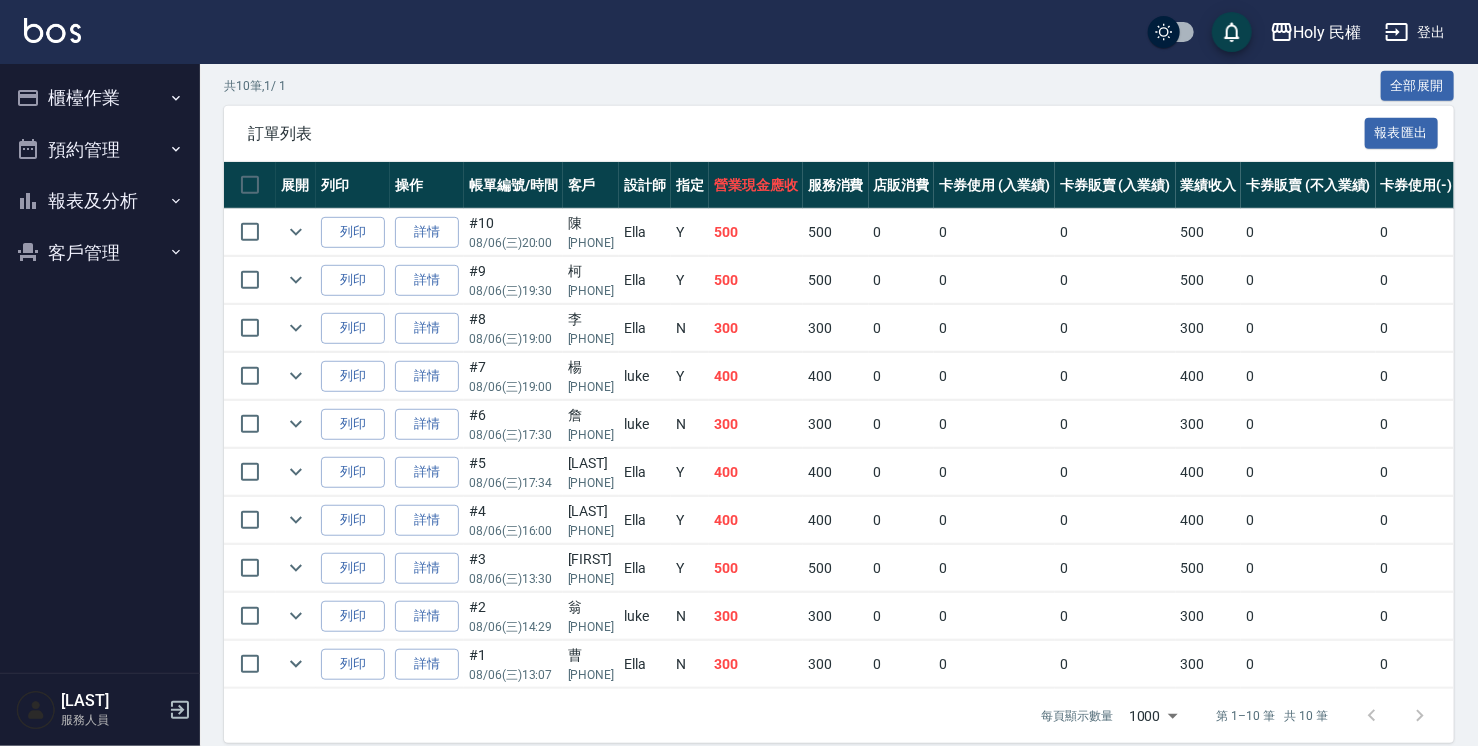 scroll, scrollTop: 488, scrollLeft: 0, axis: vertical 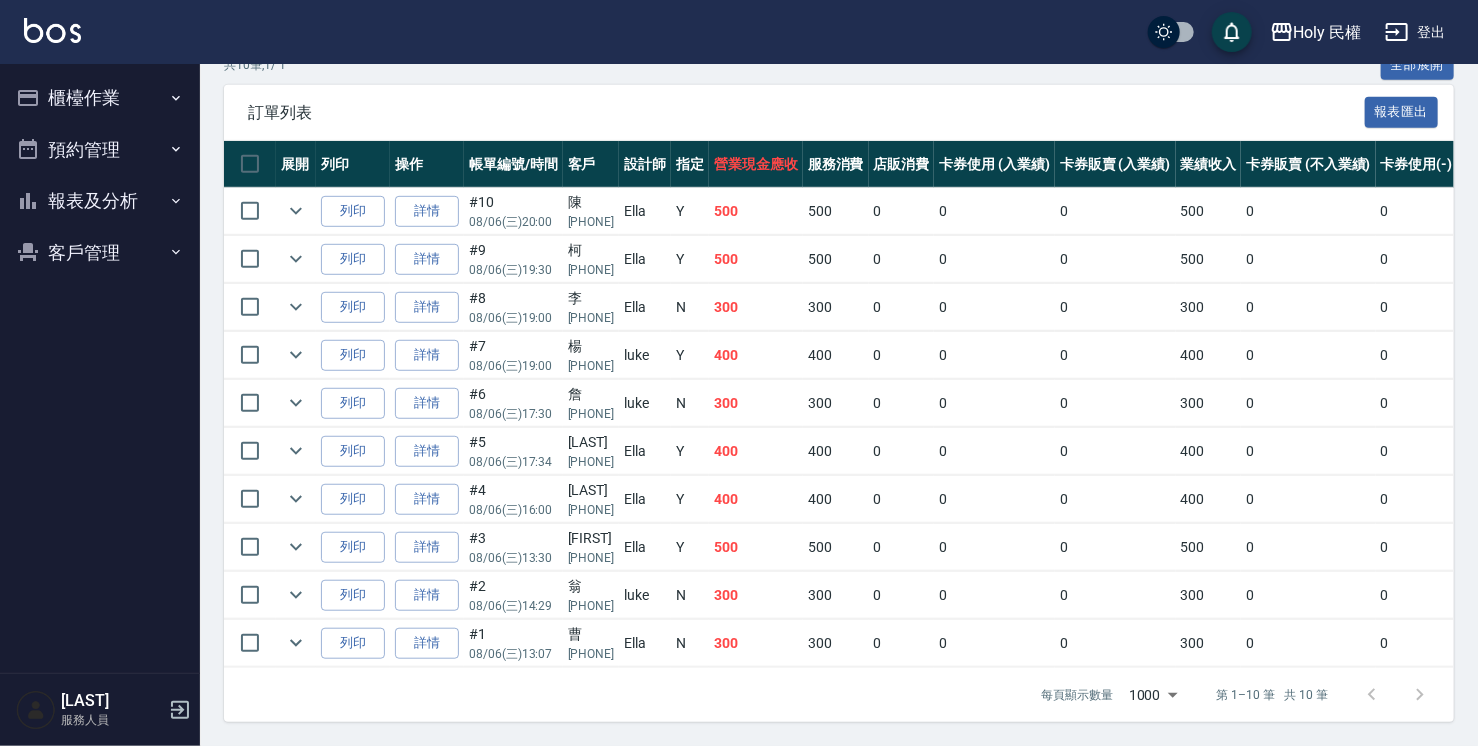click on "預約管理" at bounding box center [100, 150] 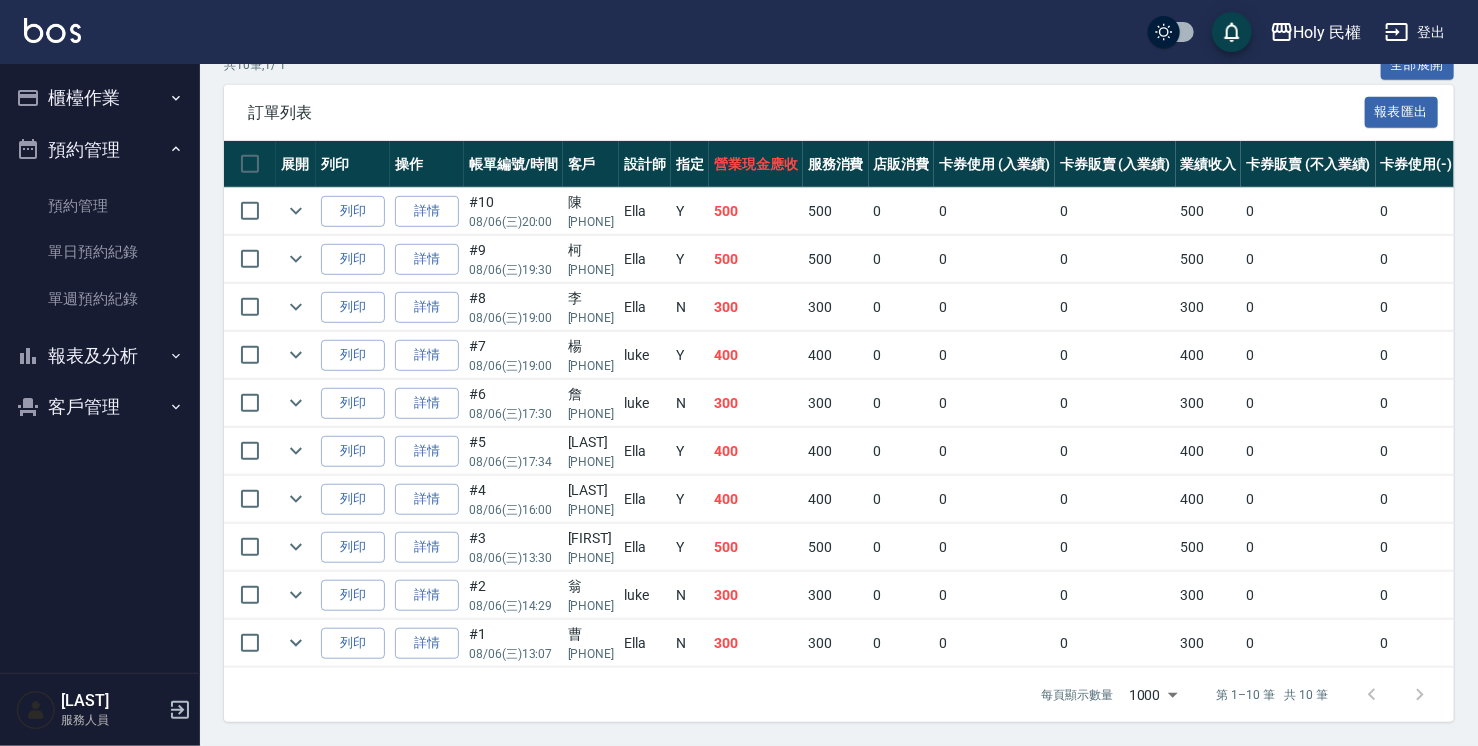 click on "預約管理" at bounding box center [100, 150] 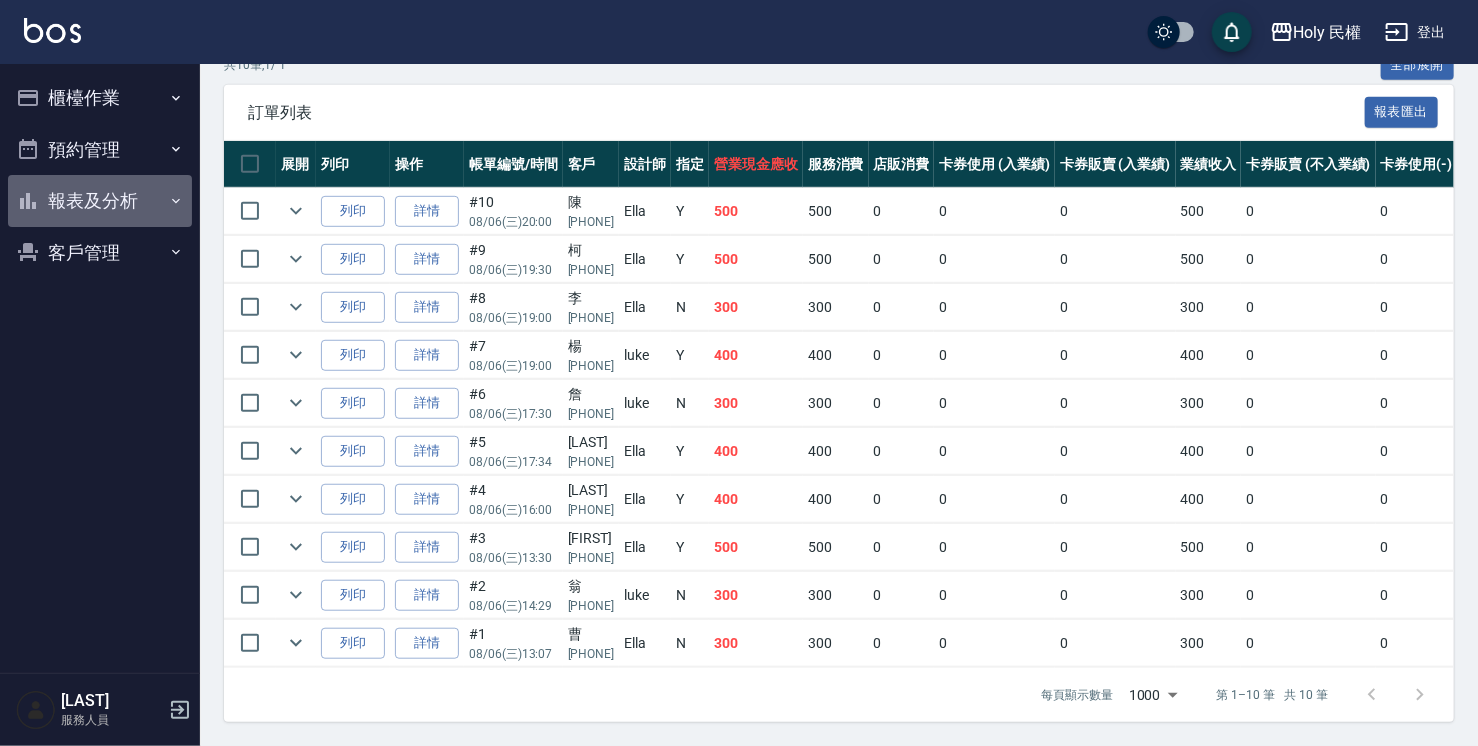 click on "報表及分析" at bounding box center (100, 201) 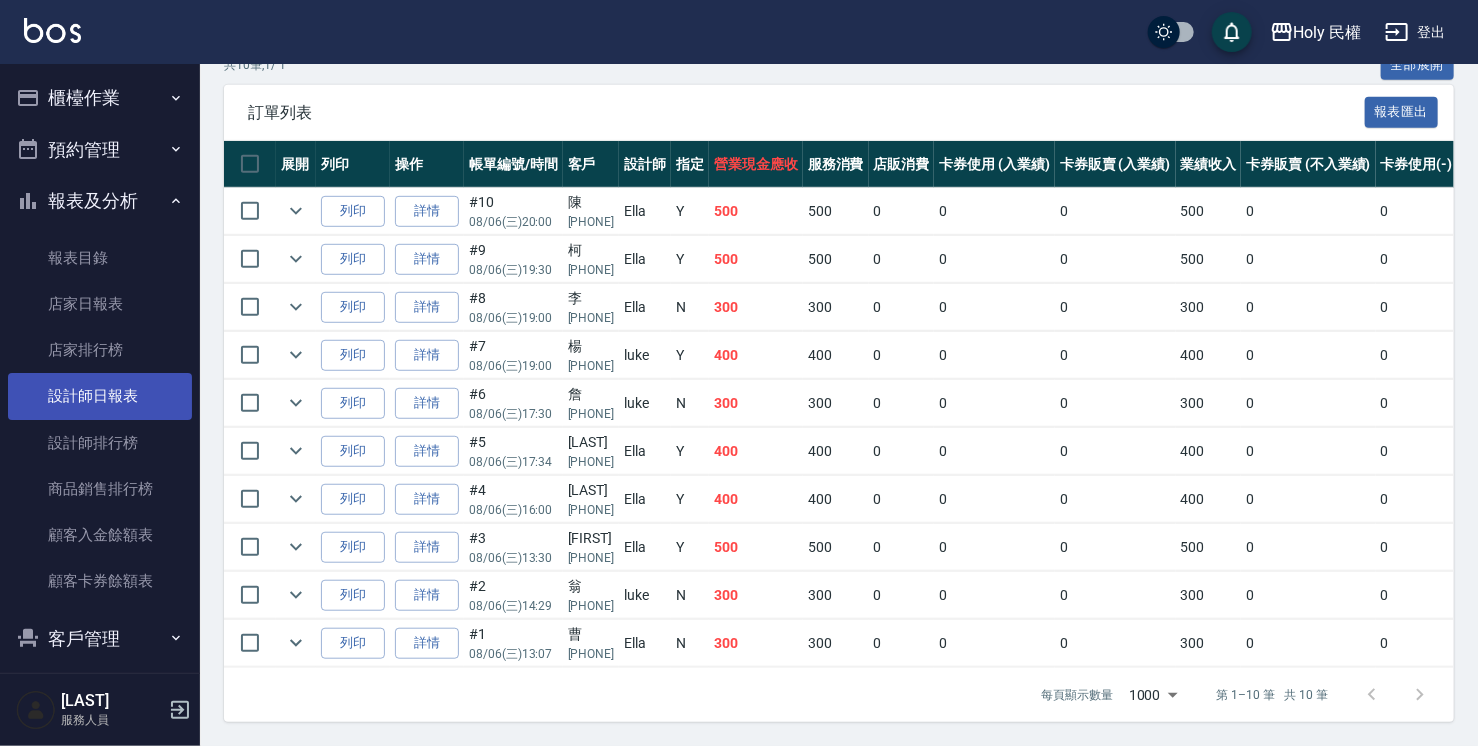 click on "設計師日報表" at bounding box center [100, 396] 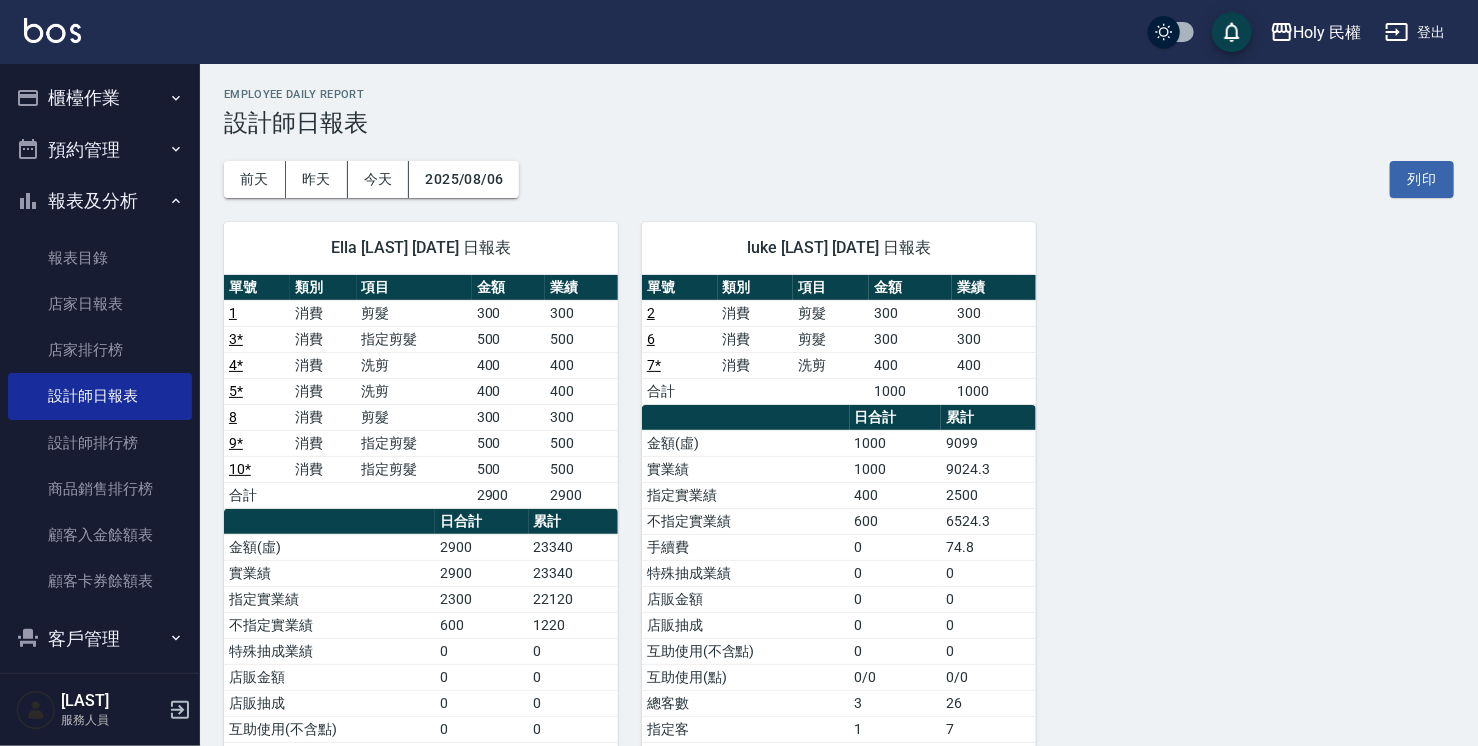 scroll, scrollTop: 220, scrollLeft: 0, axis: vertical 